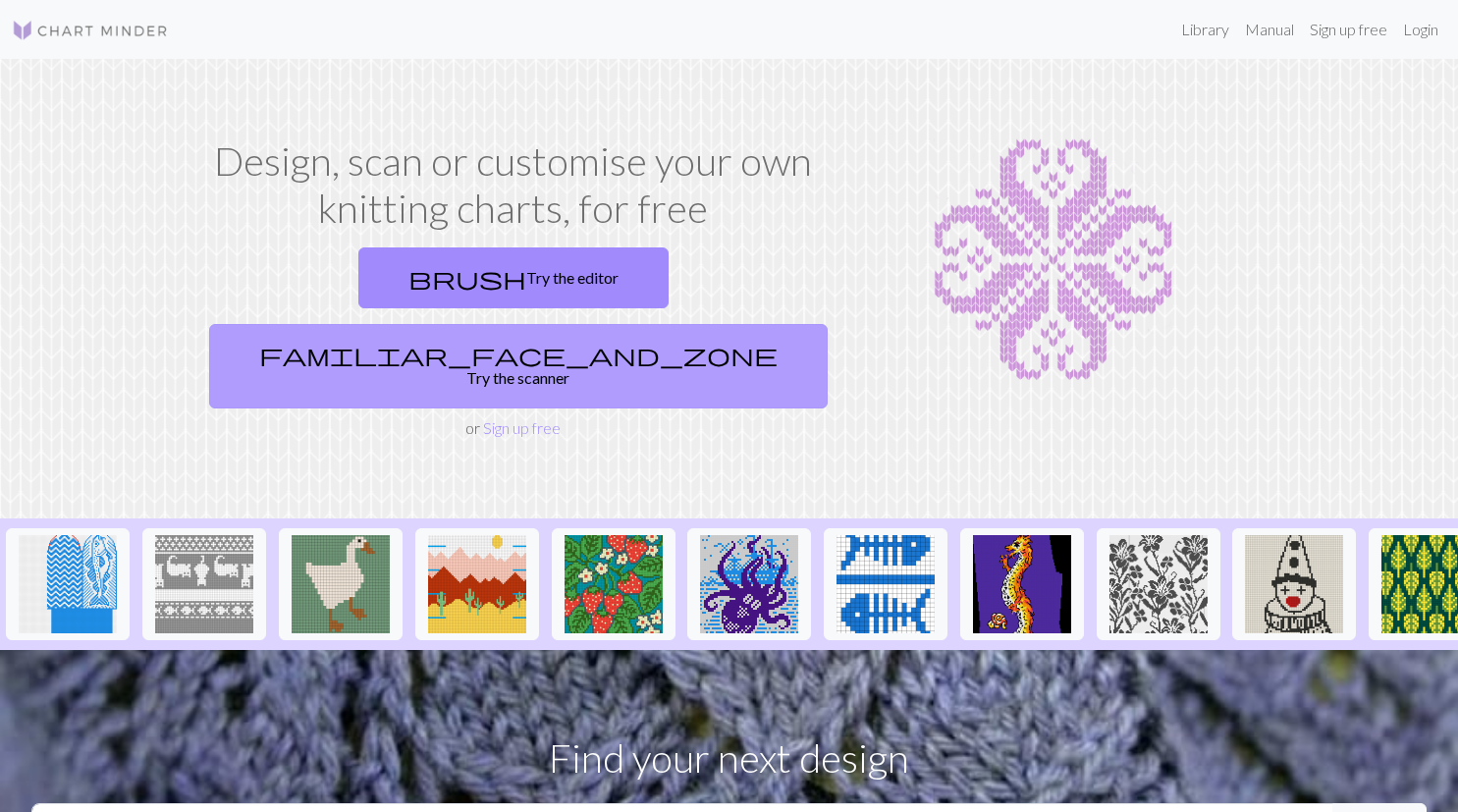 scroll, scrollTop: 0, scrollLeft: 0, axis: both 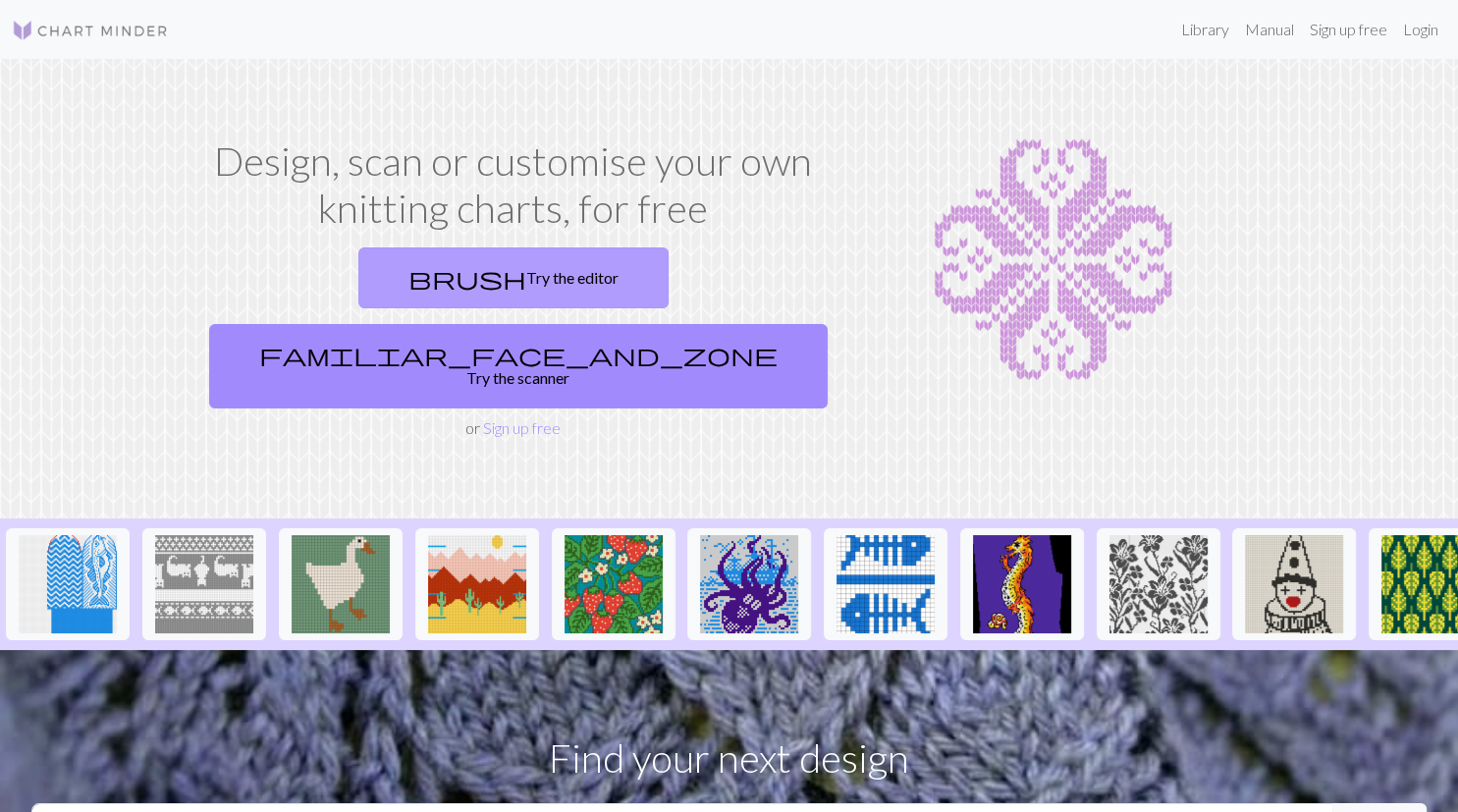 click on "brush  Try the editor" at bounding box center (513, 278) 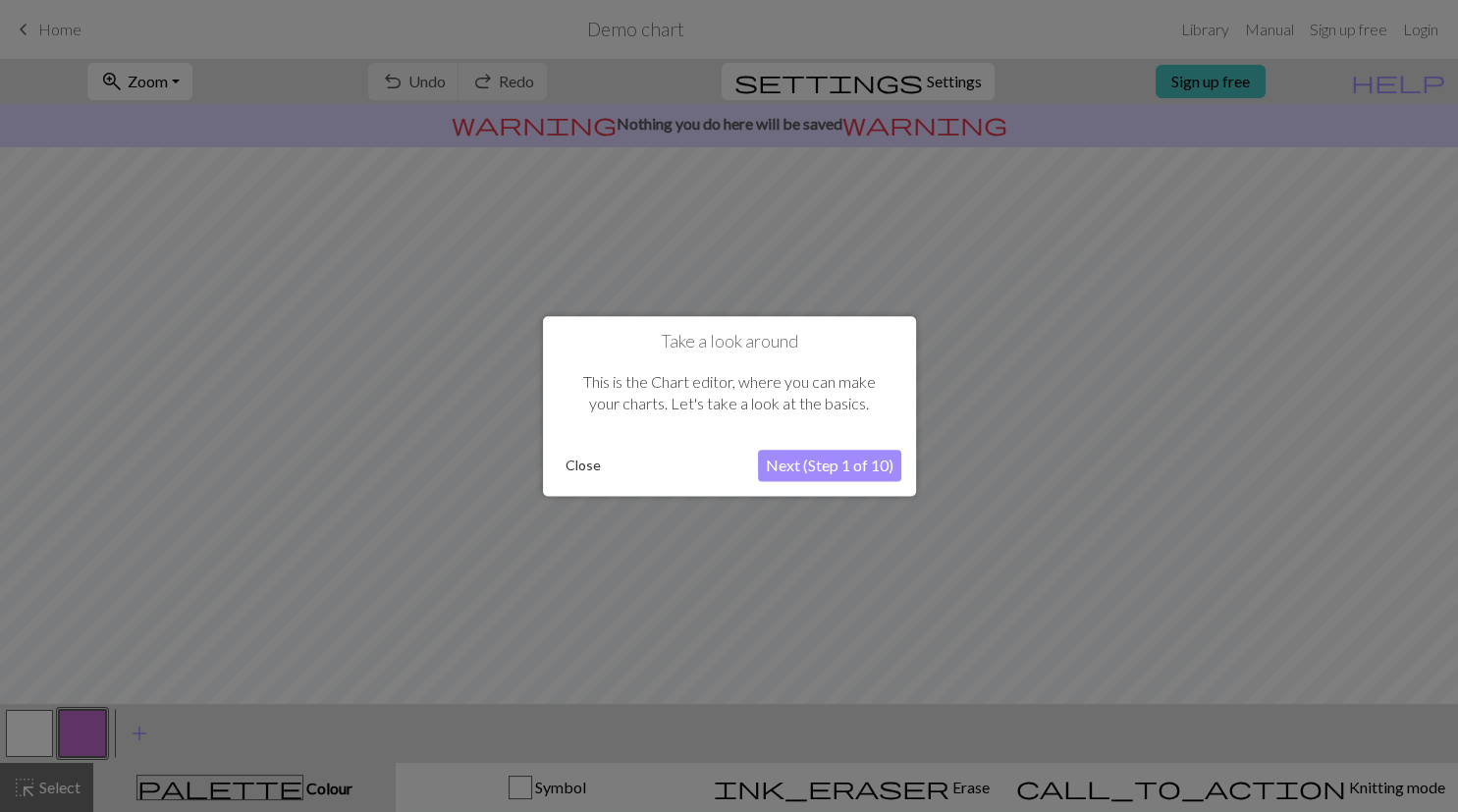 click on "Next (Step 1 of 10)" at bounding box center (830, 465) 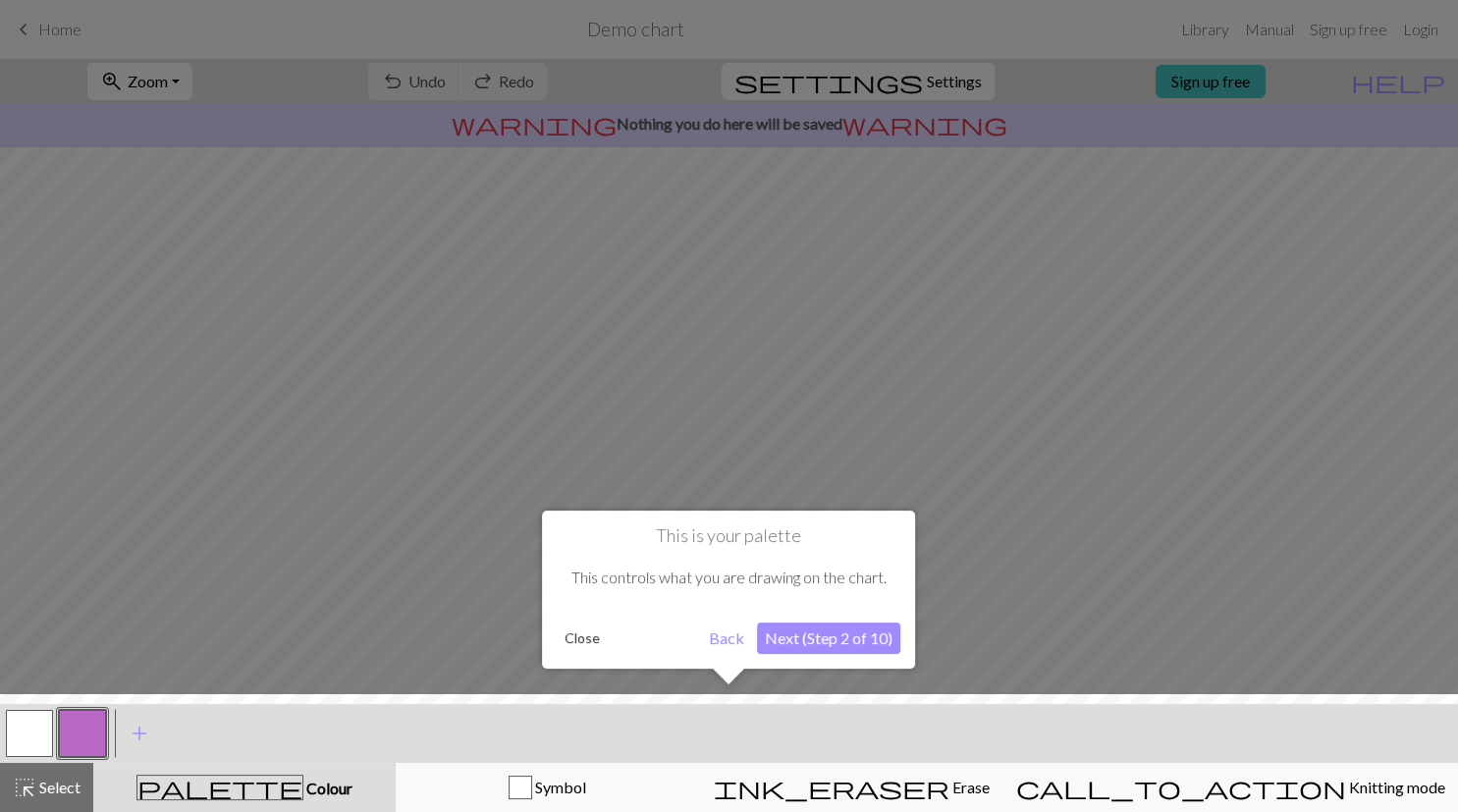 click on "Next (Step 2 of 10)" at bounding box center (829, 638) 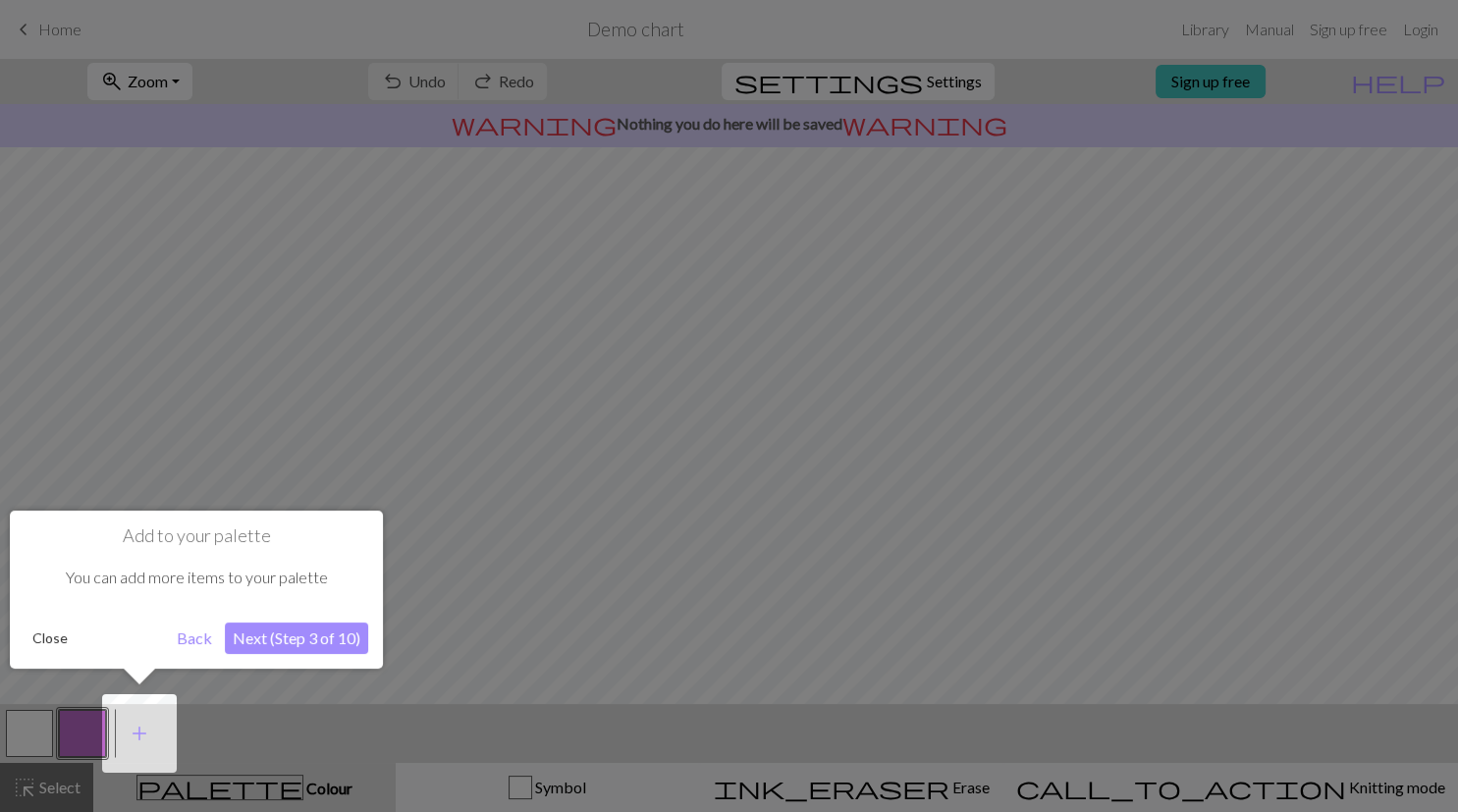 click on "Next (Step 3 of 10)" at bounding box center (297, 638) 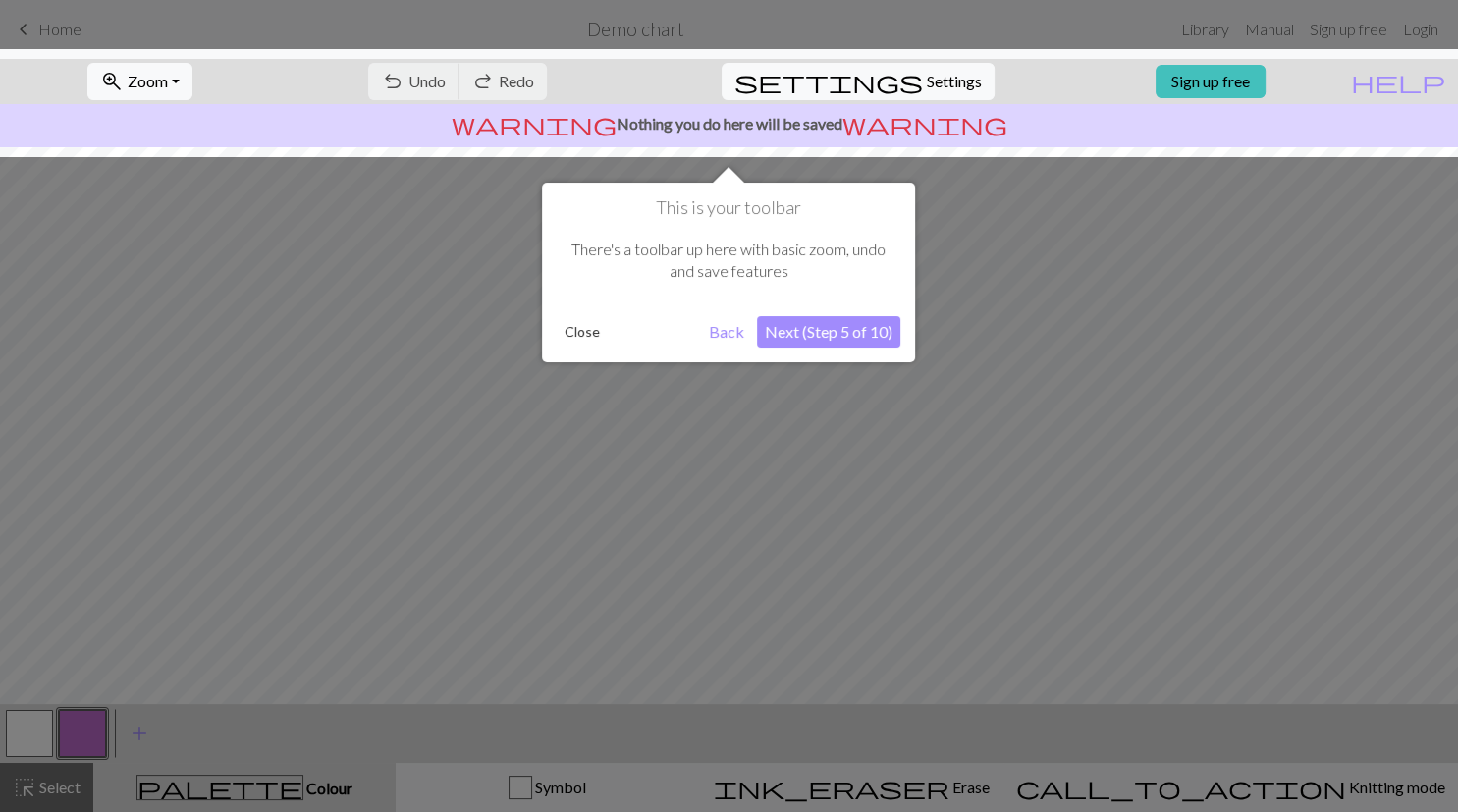 click on "Next (Step 5 of 10)" at bounding box center [829, 332] 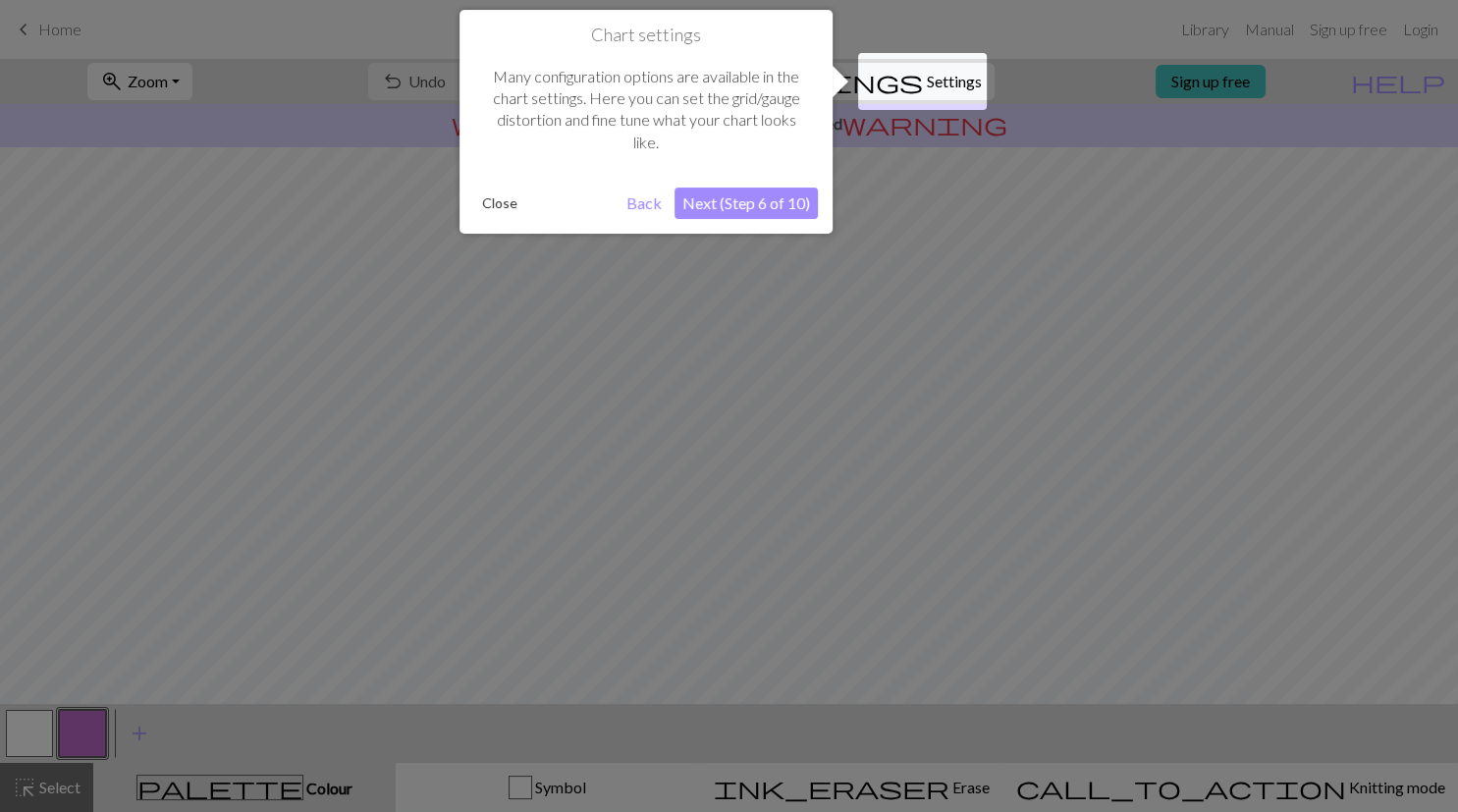 click on "Next (Step 6 of 10)" at bounding box center (746, 203) 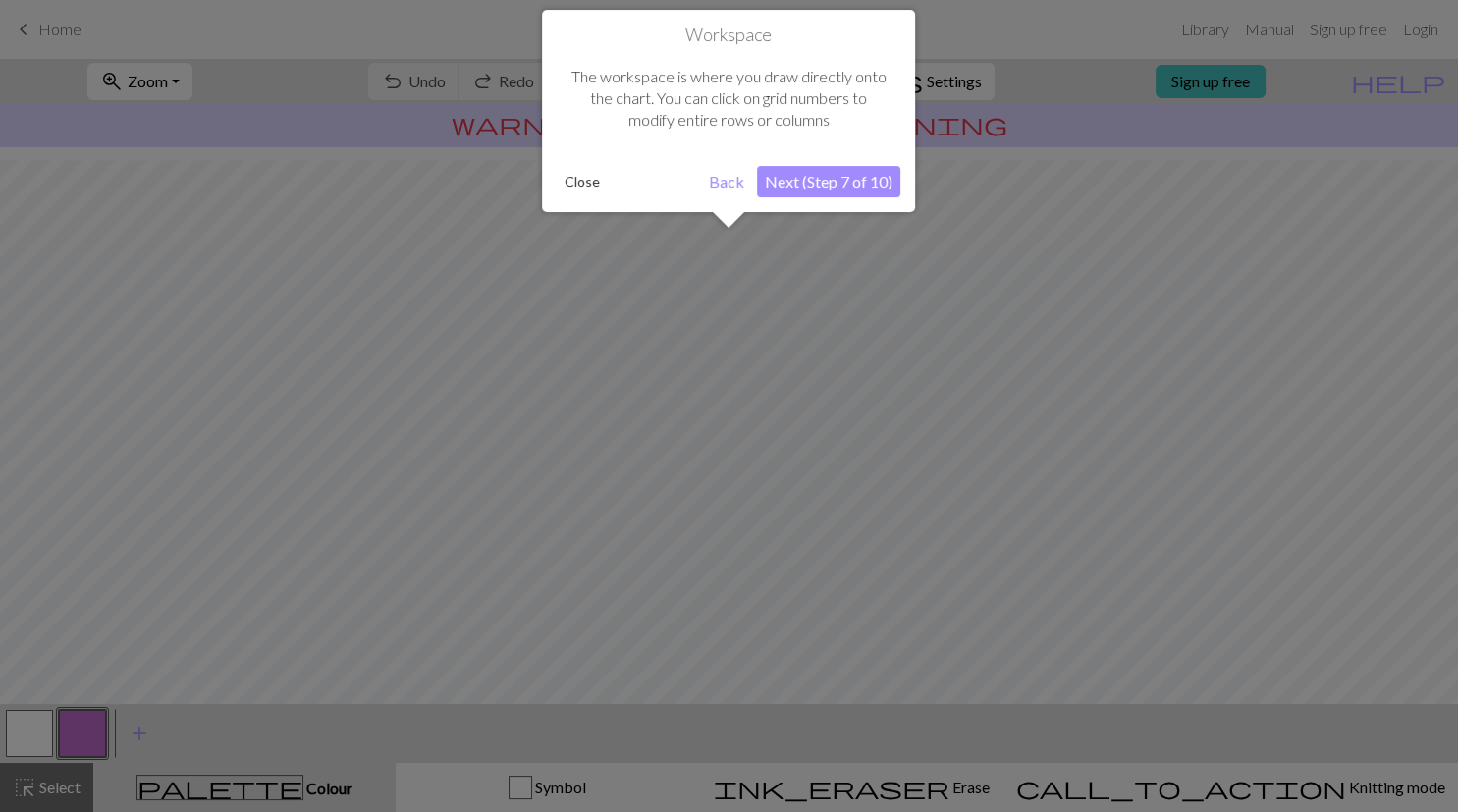 scroll, scrollTop: 117, scrollLeft: 0, axis: vertical 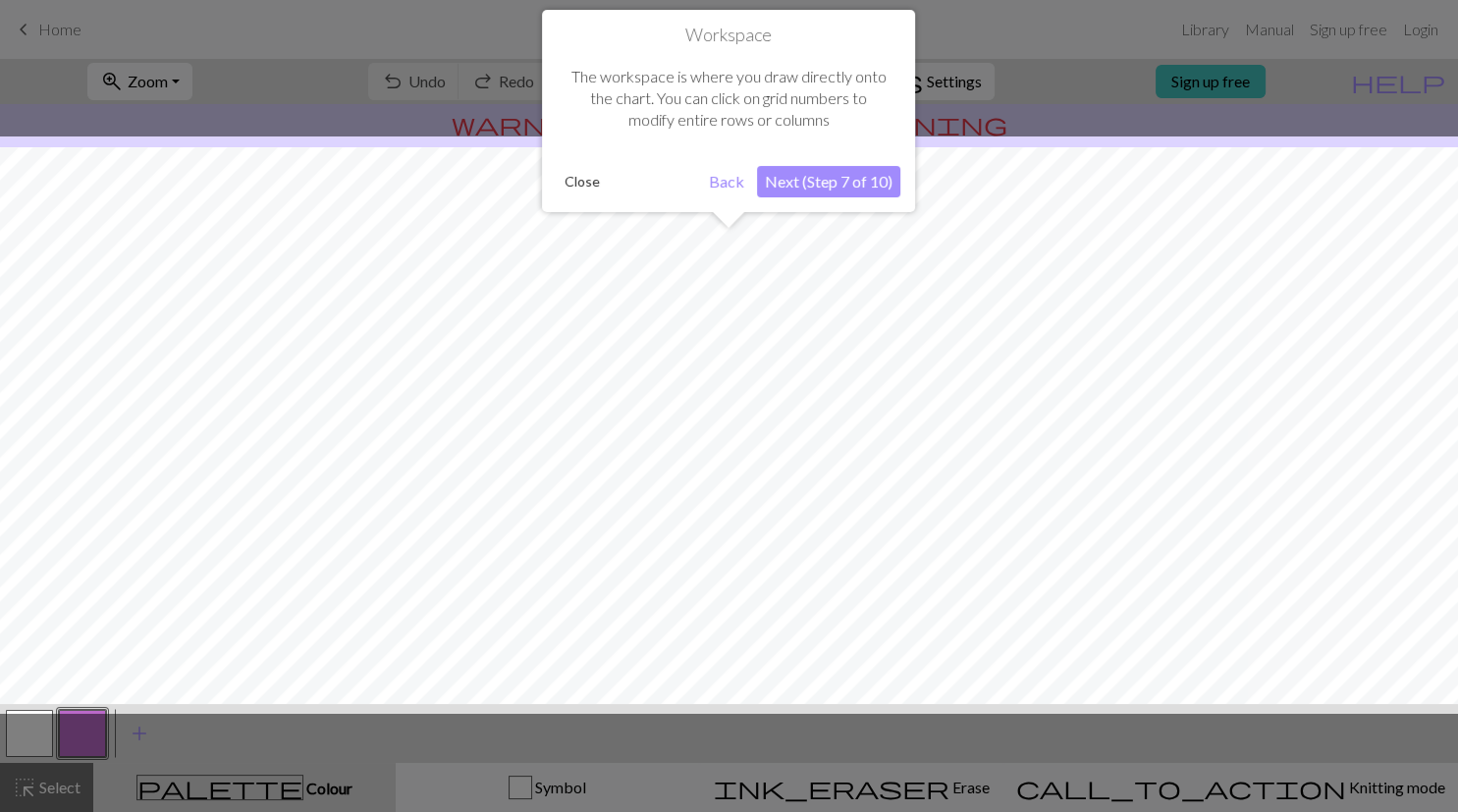 click on "Next (Step 7 of 10)" at bounding box center (829, 182) 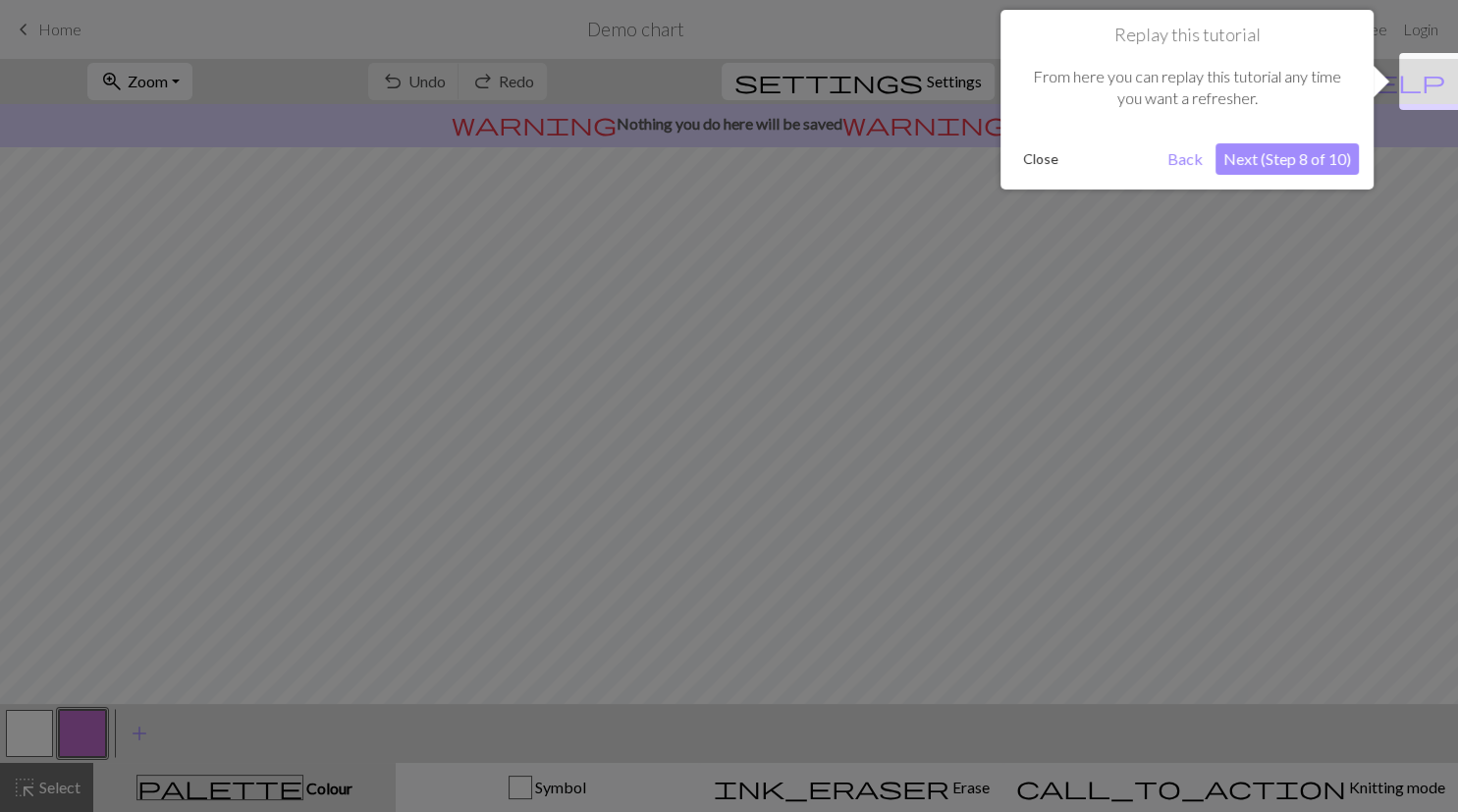 click on "Next (Step 8 of 10)" at bounding box center (1287, 159) 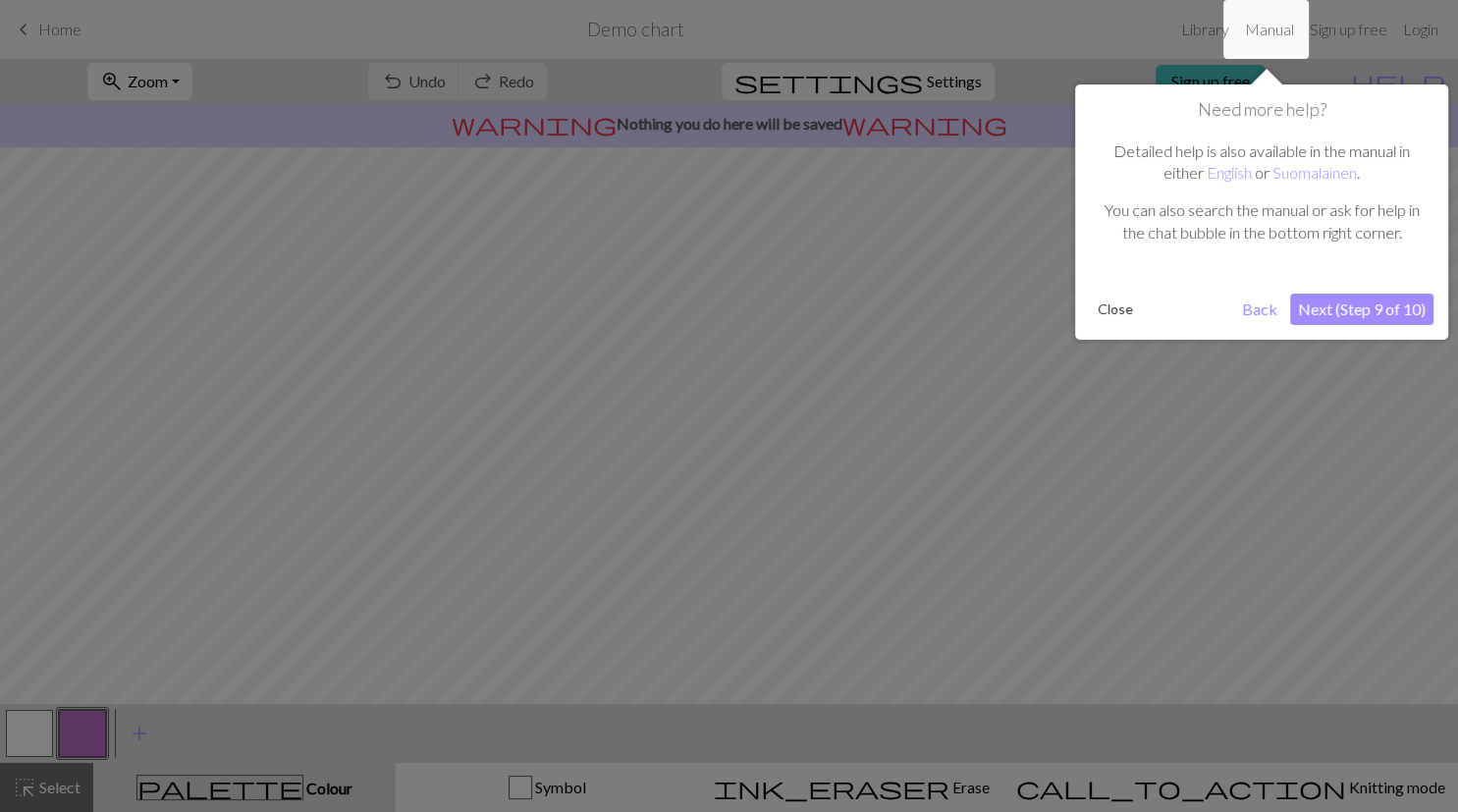 click on "Need more help? Detailed help is also available in the manual in either   English   or   Suomalainen . You can also search the manual or ask for help in the chat bubble in the bottom right corner. Close Back Next (Step 9 of 10)" at bounding box center (1262, 212) 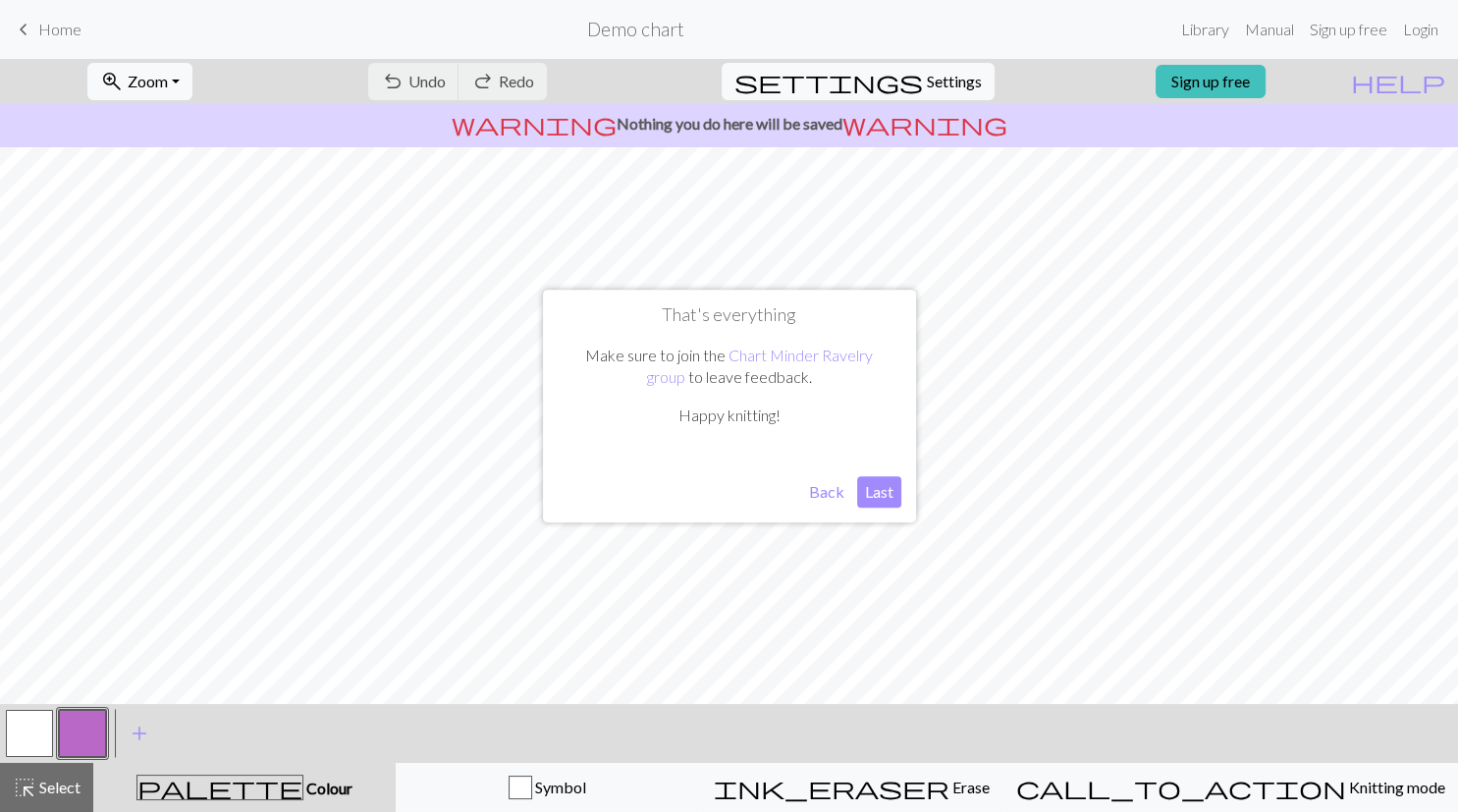 click on "Last" at bounding box center [879, 492] 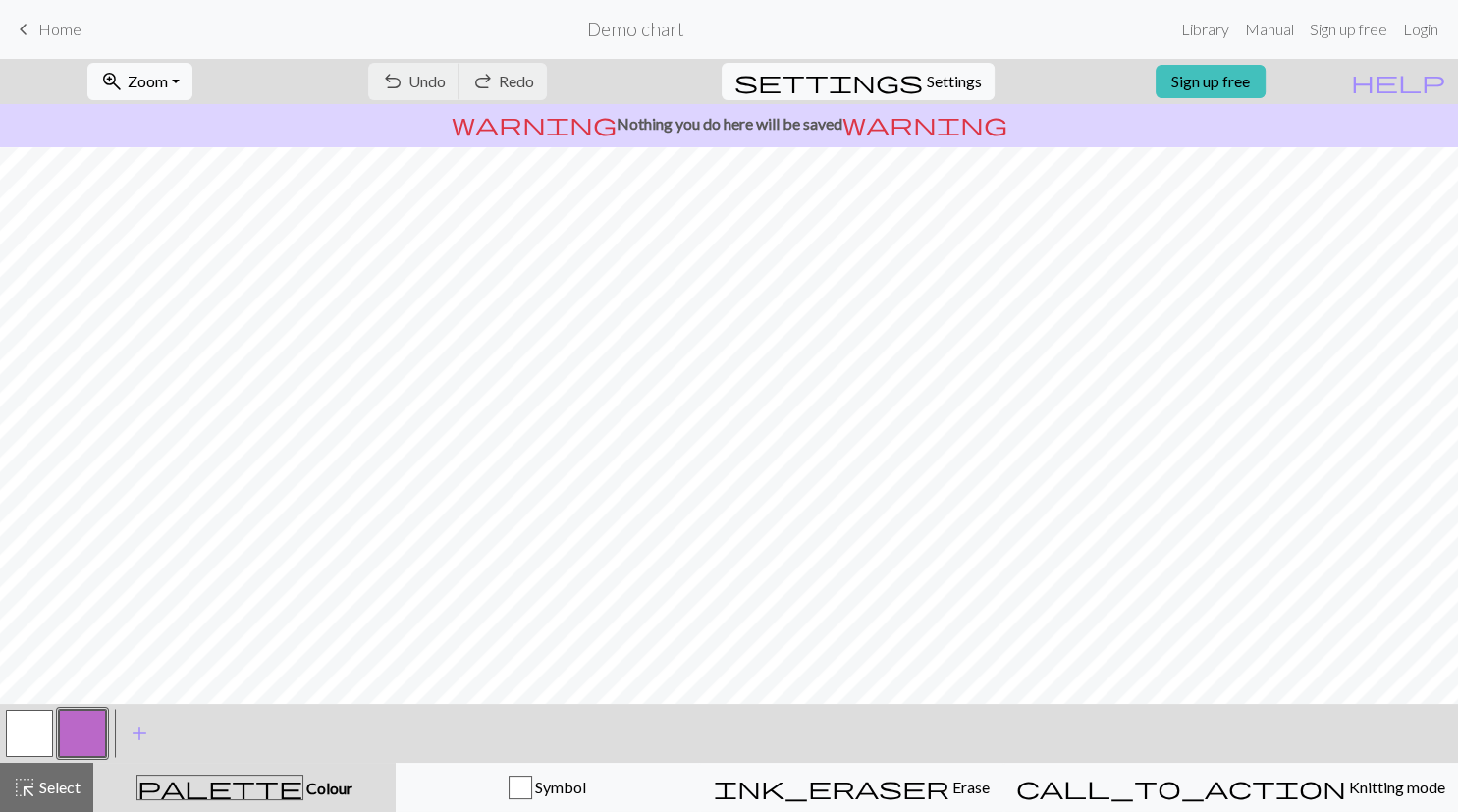 click on "keyboard_arrow_left" at bounding box center (24, 29) 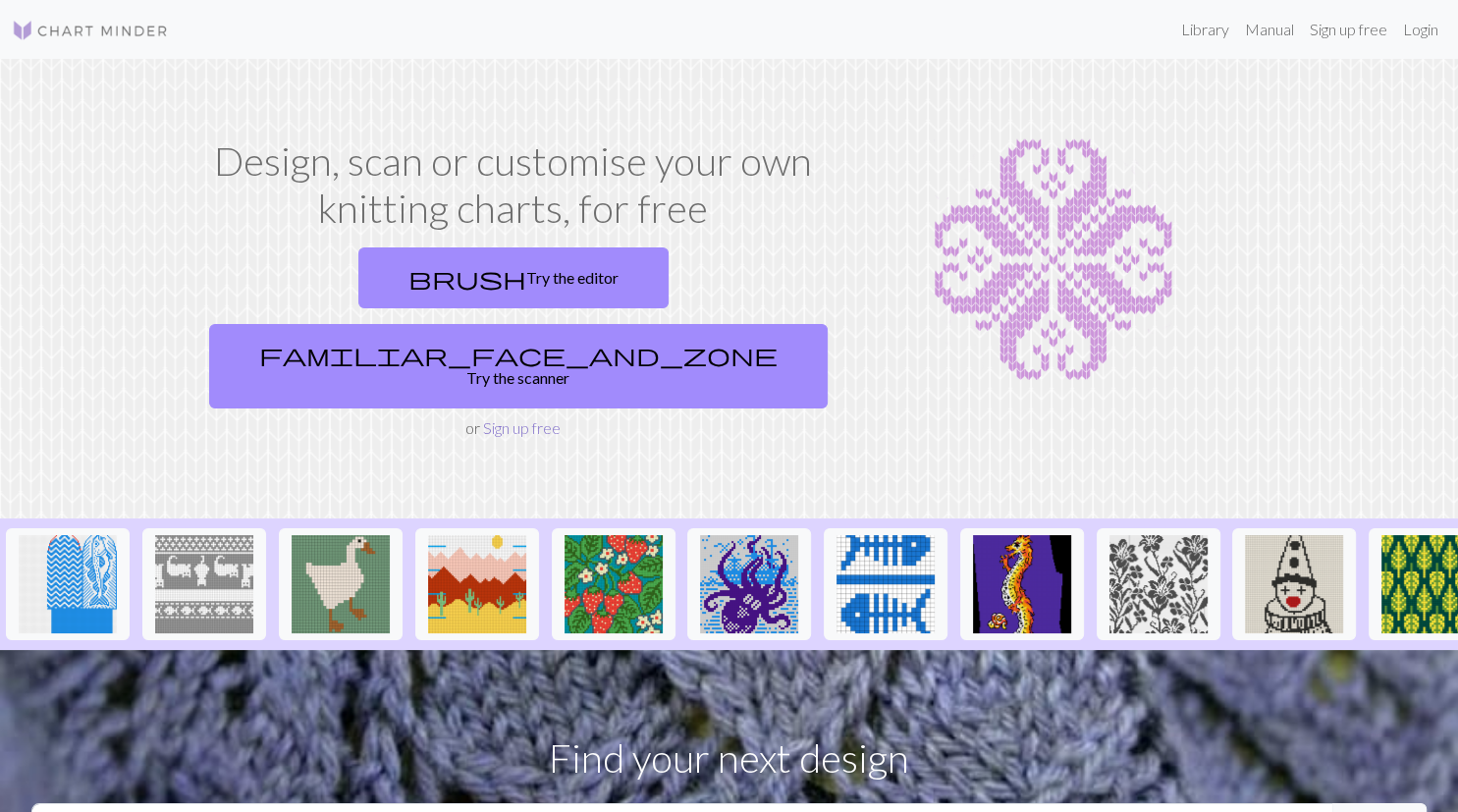 click on "Sign up free" at bounding box center (521, 427) 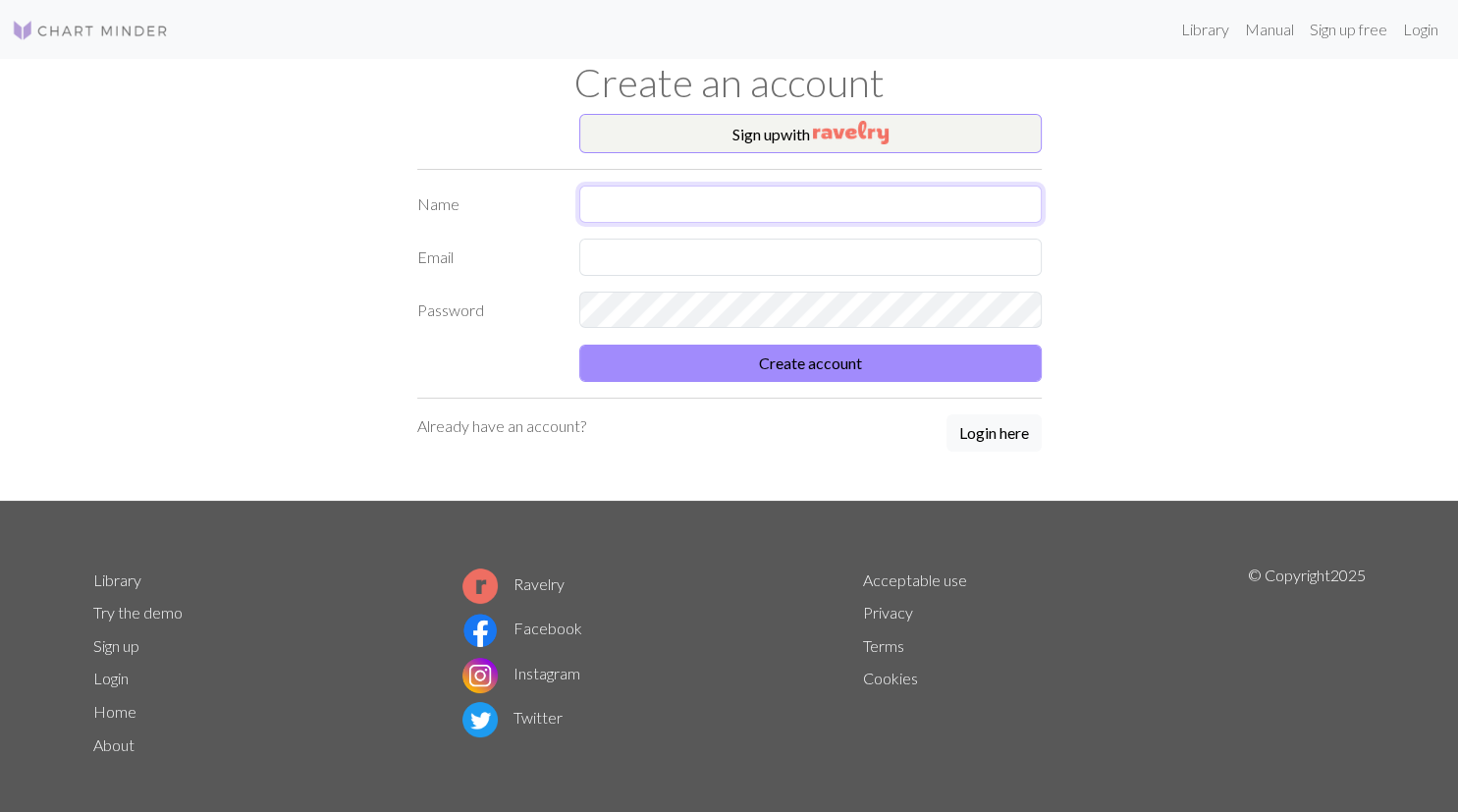 click at bounding box center [810, 204] 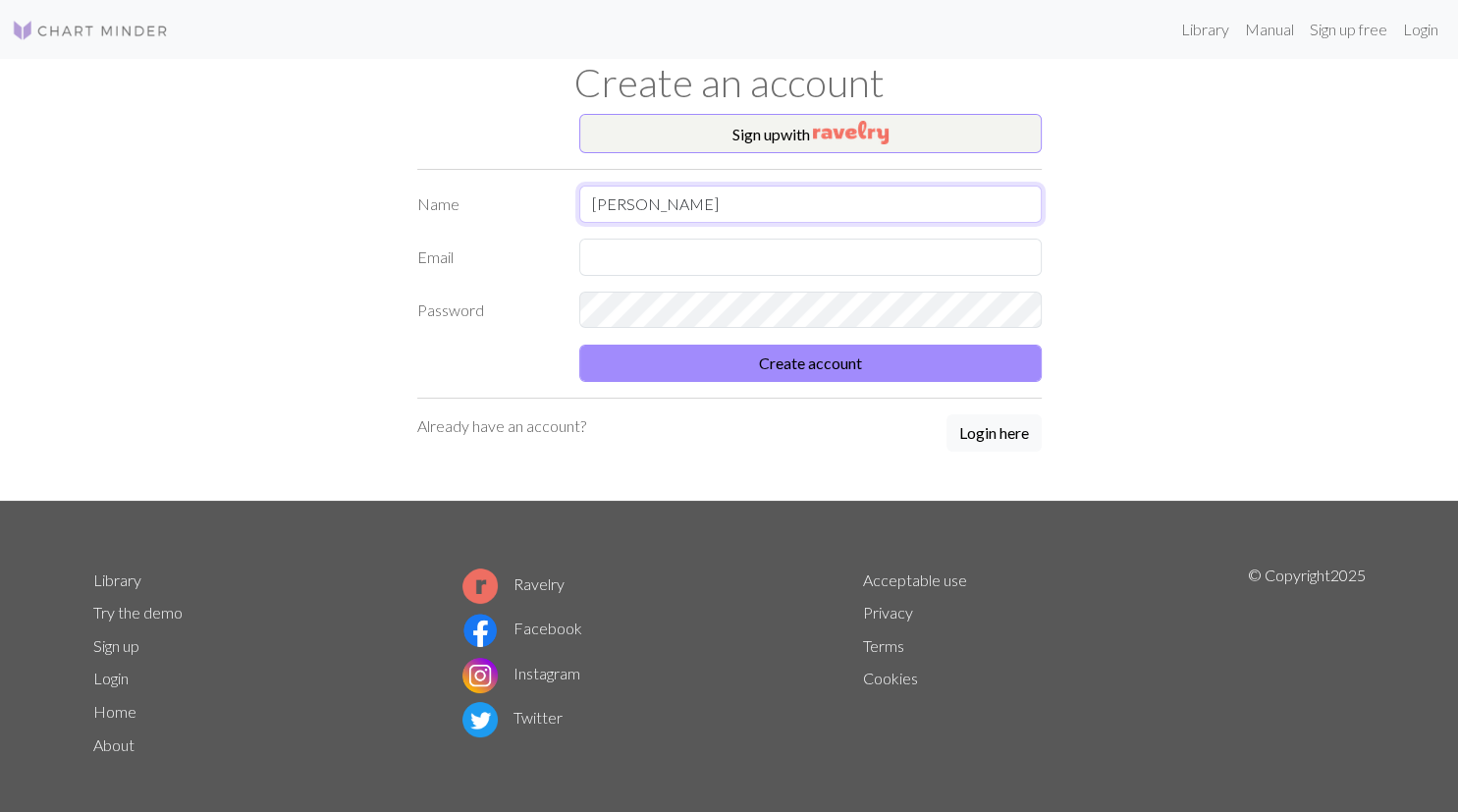 type on "[PERSON_NAME]" 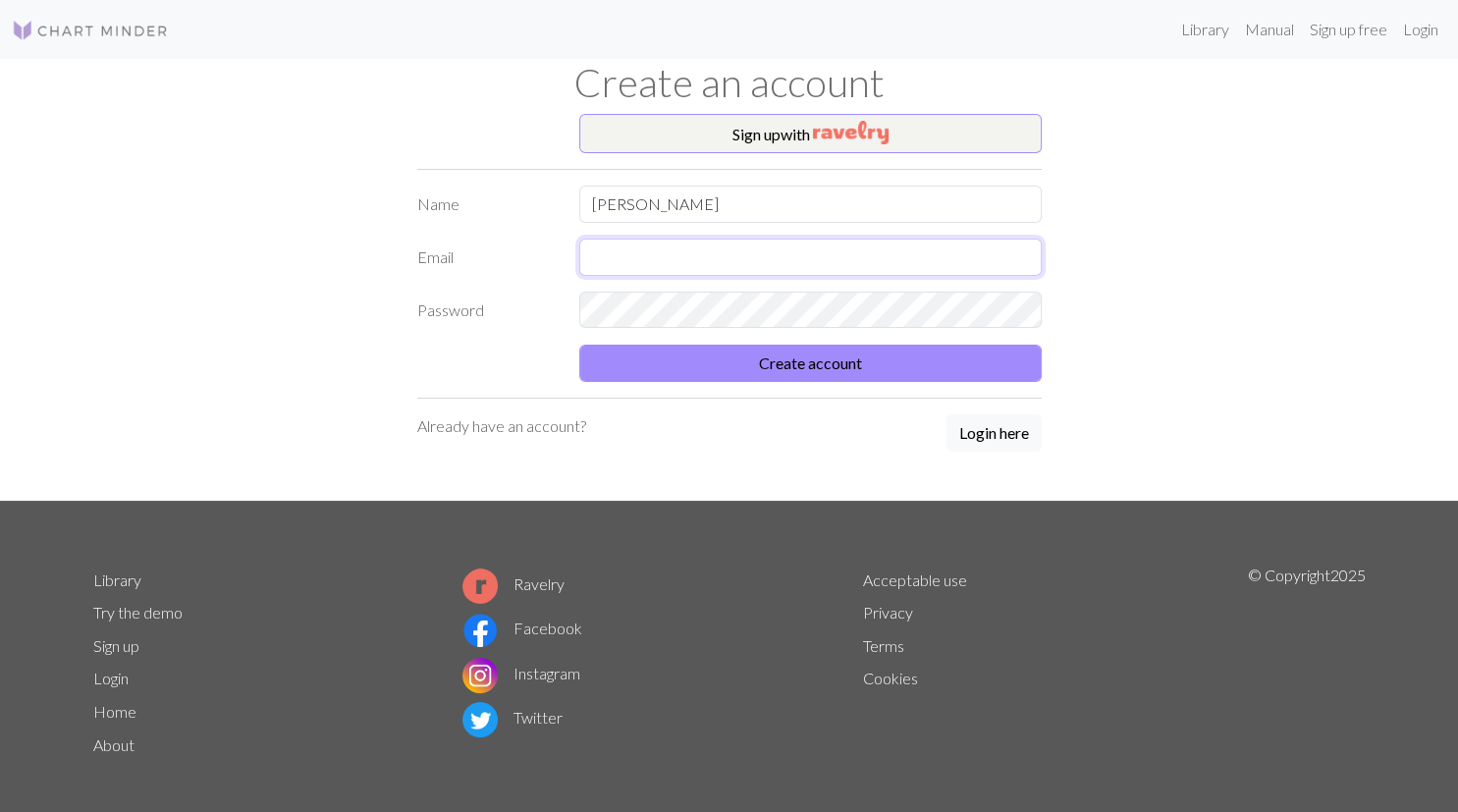 click at bounding box center (810, 257) 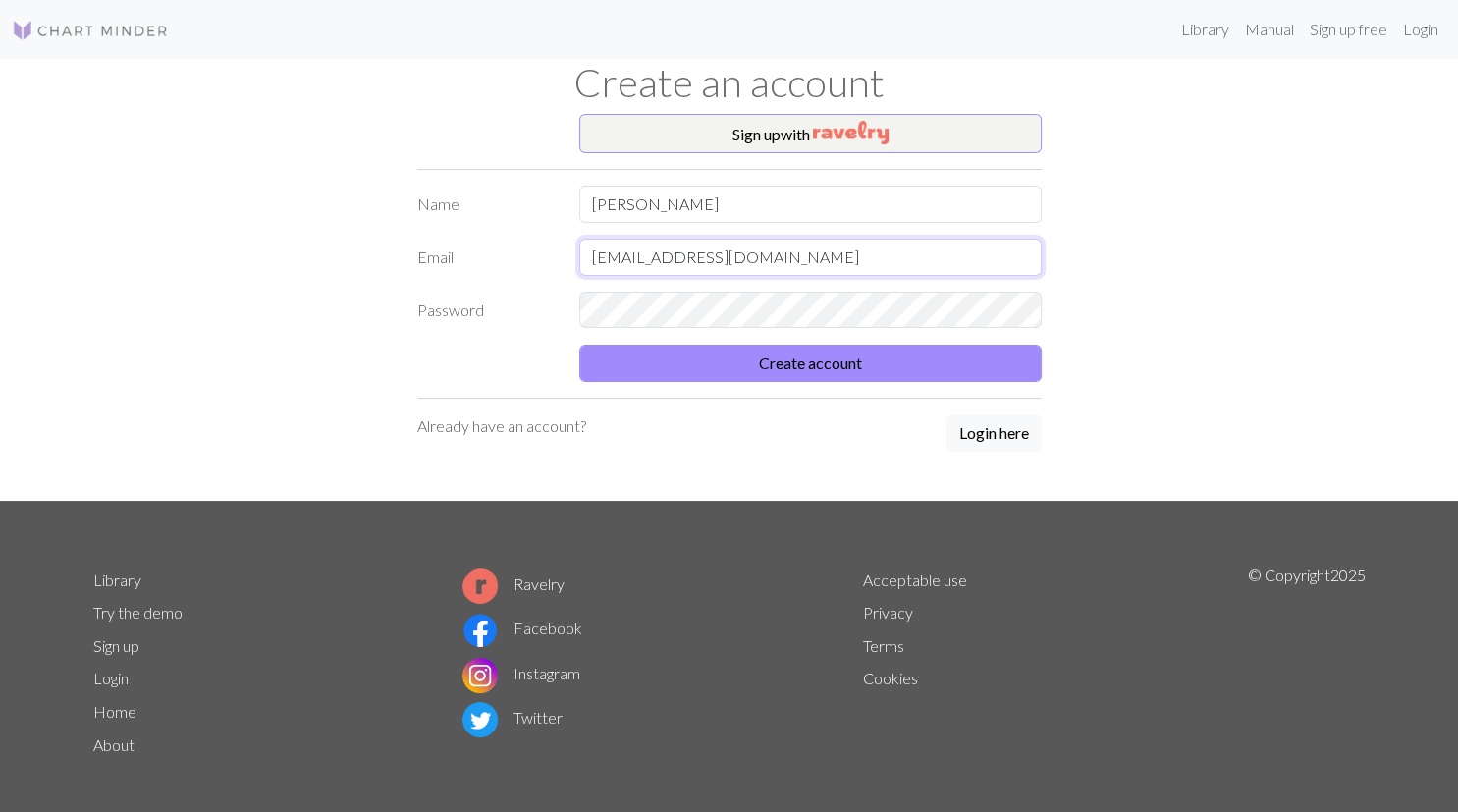 type on "[EMAIL_ADDRESS][DOMAIN_NAME]" 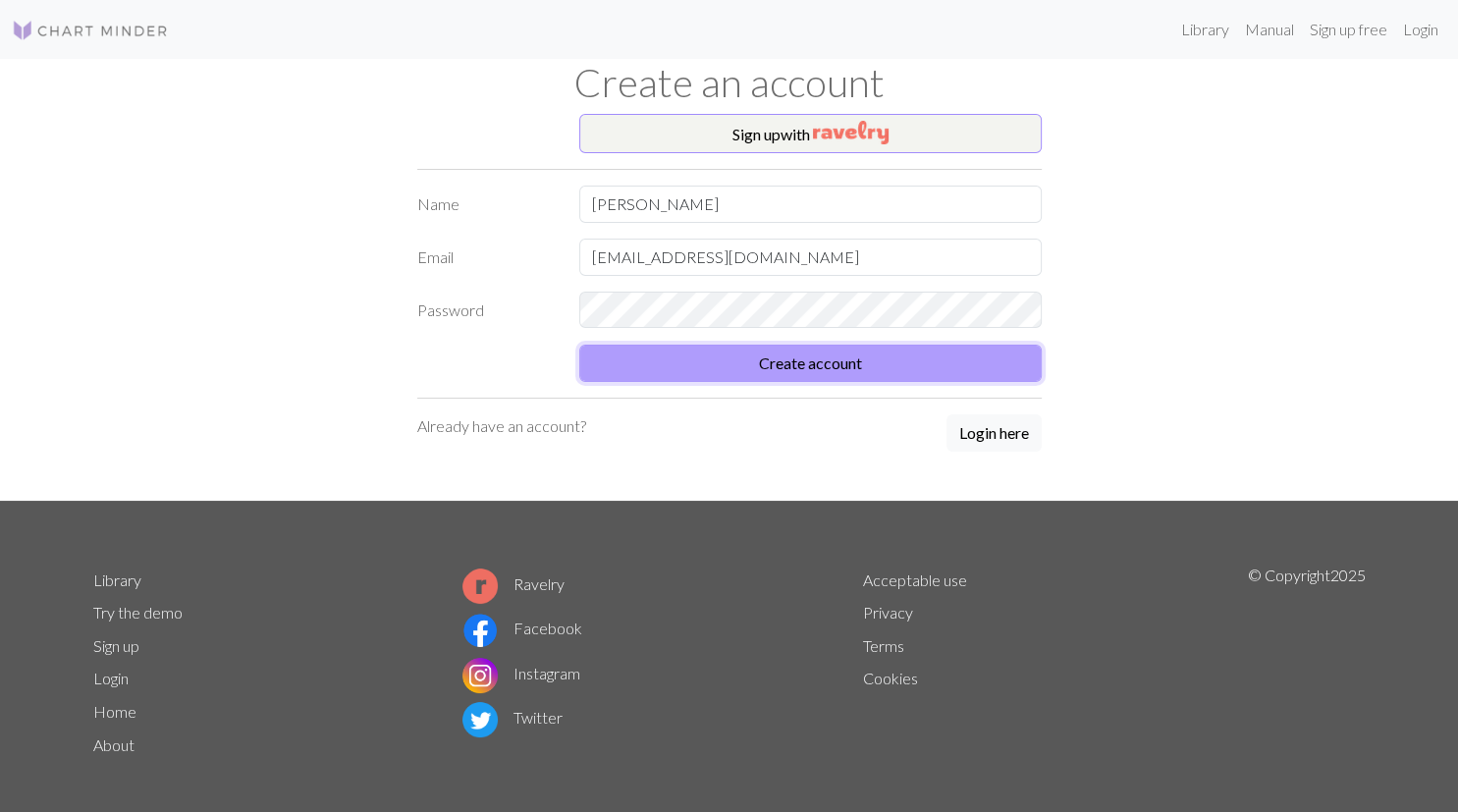 click on "Create account" at bounding box center (810, 363) 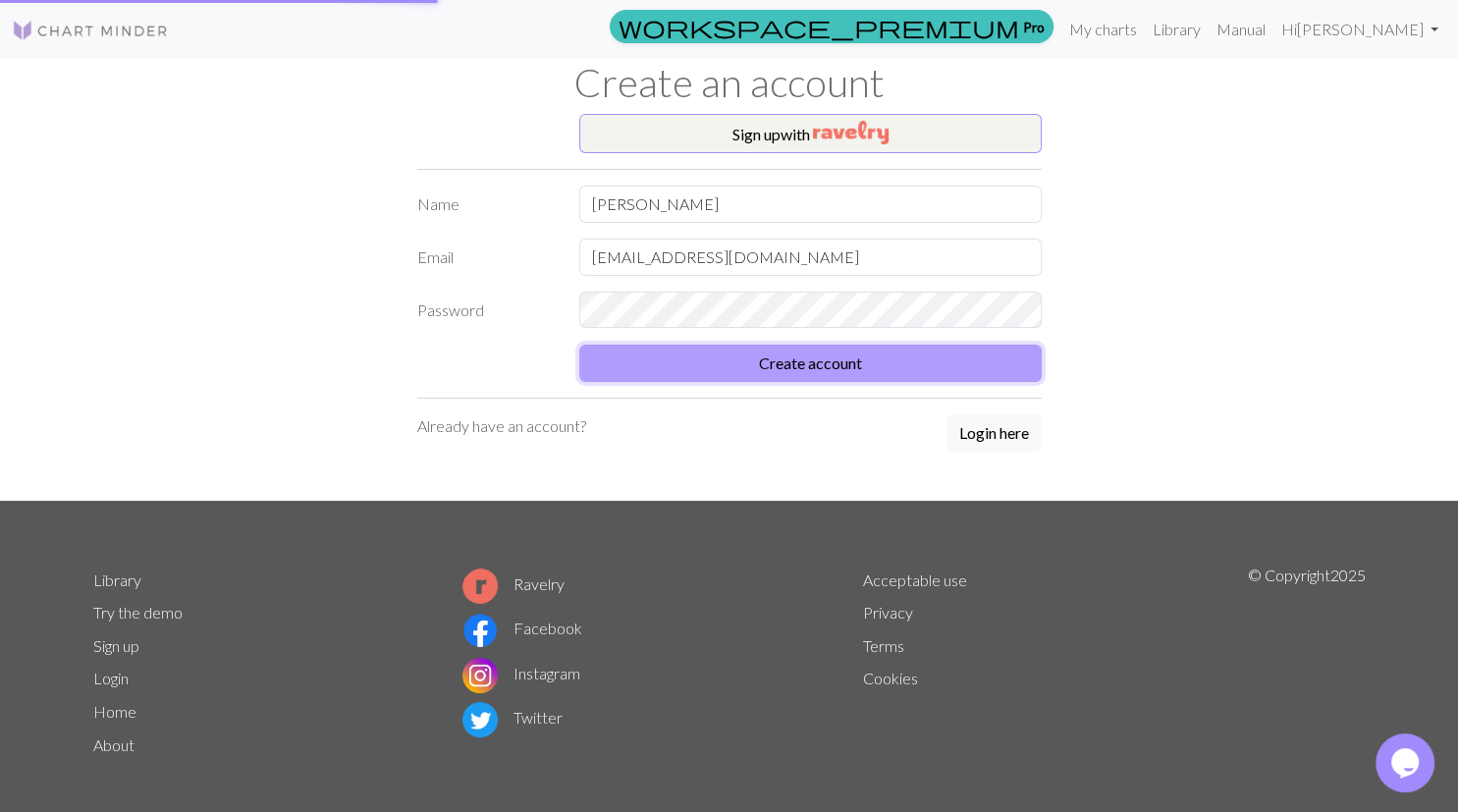 scroll, scrollTop: 0, scrollLeft: 0, axis: both 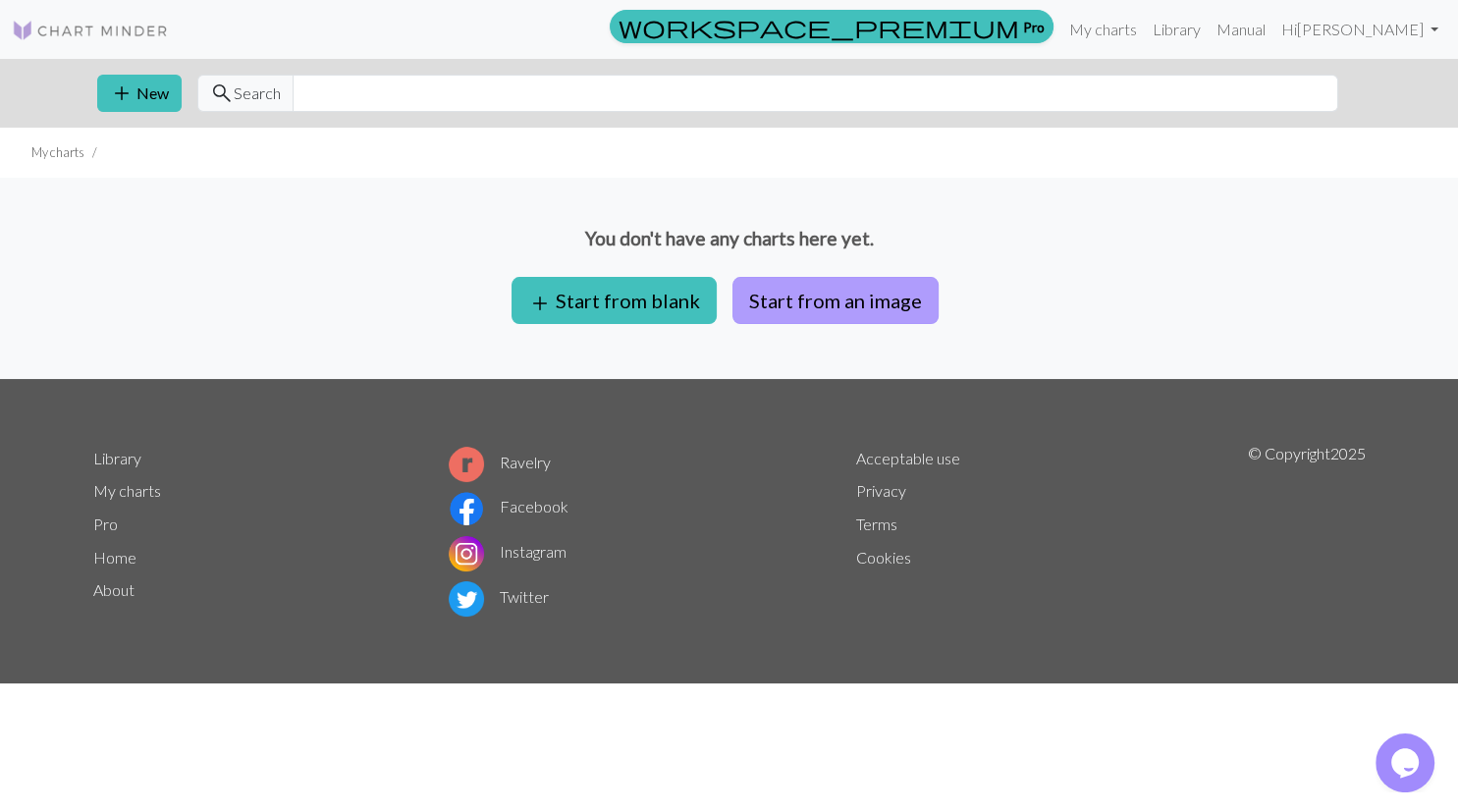 click on "Start from an image" at bounding box center [836, 300] 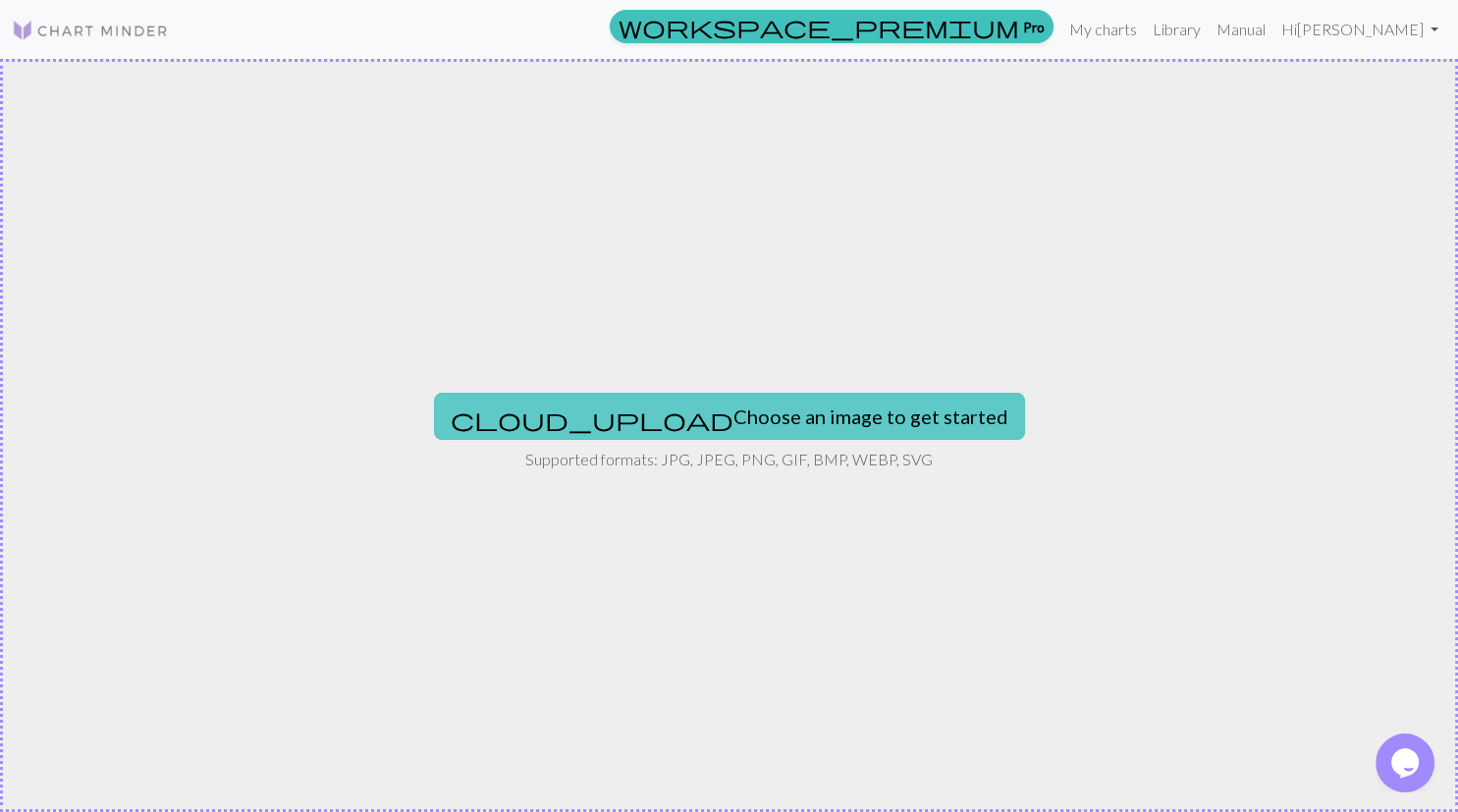 click on "cloud_upload  Choose an image to get started" at bounding box center [729, 416] 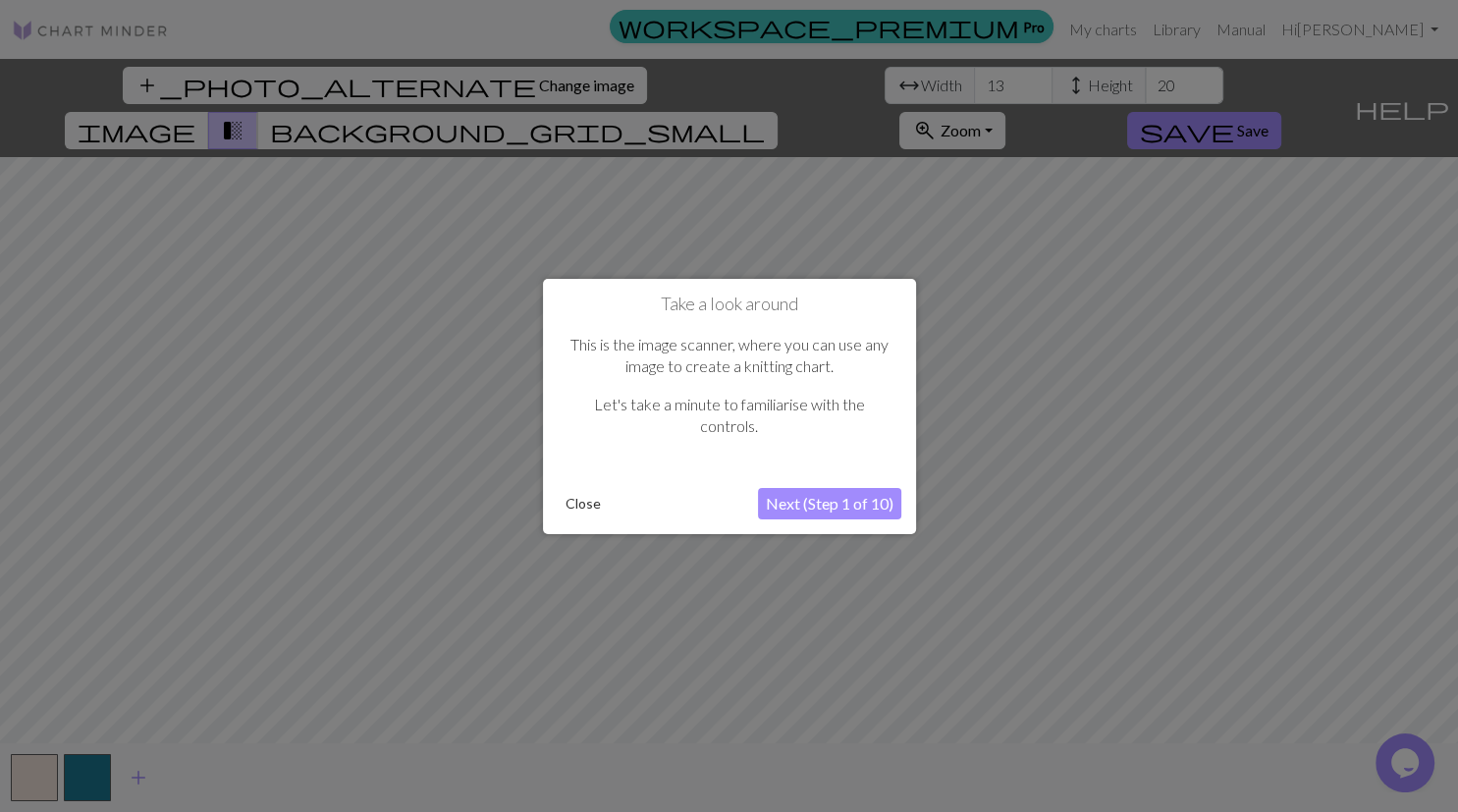 click on "Next (Step 1 of 10)" at bounding box center [830, 504] 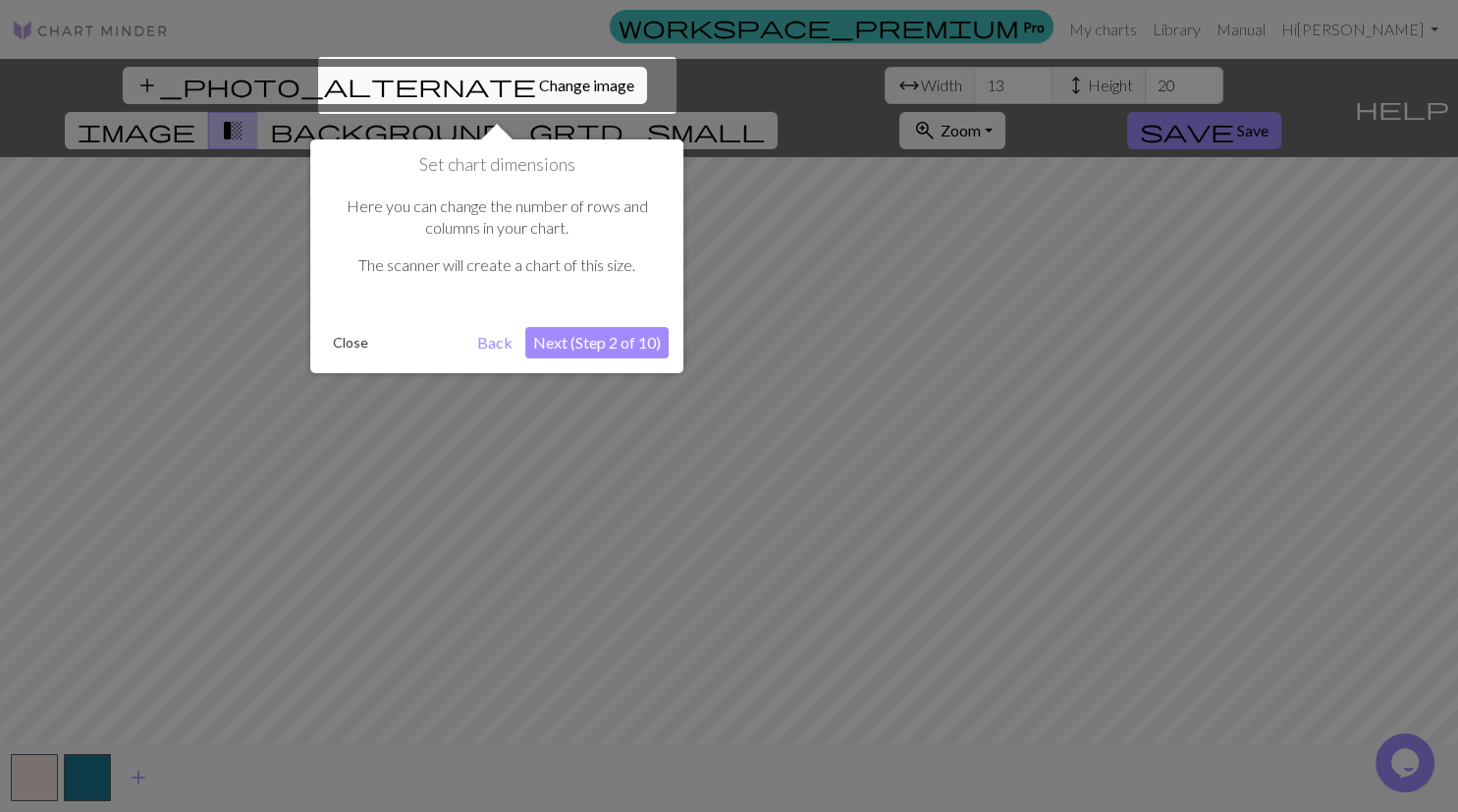 click on "Next (Step 2 of 10)" at bounding box center [597, 343] 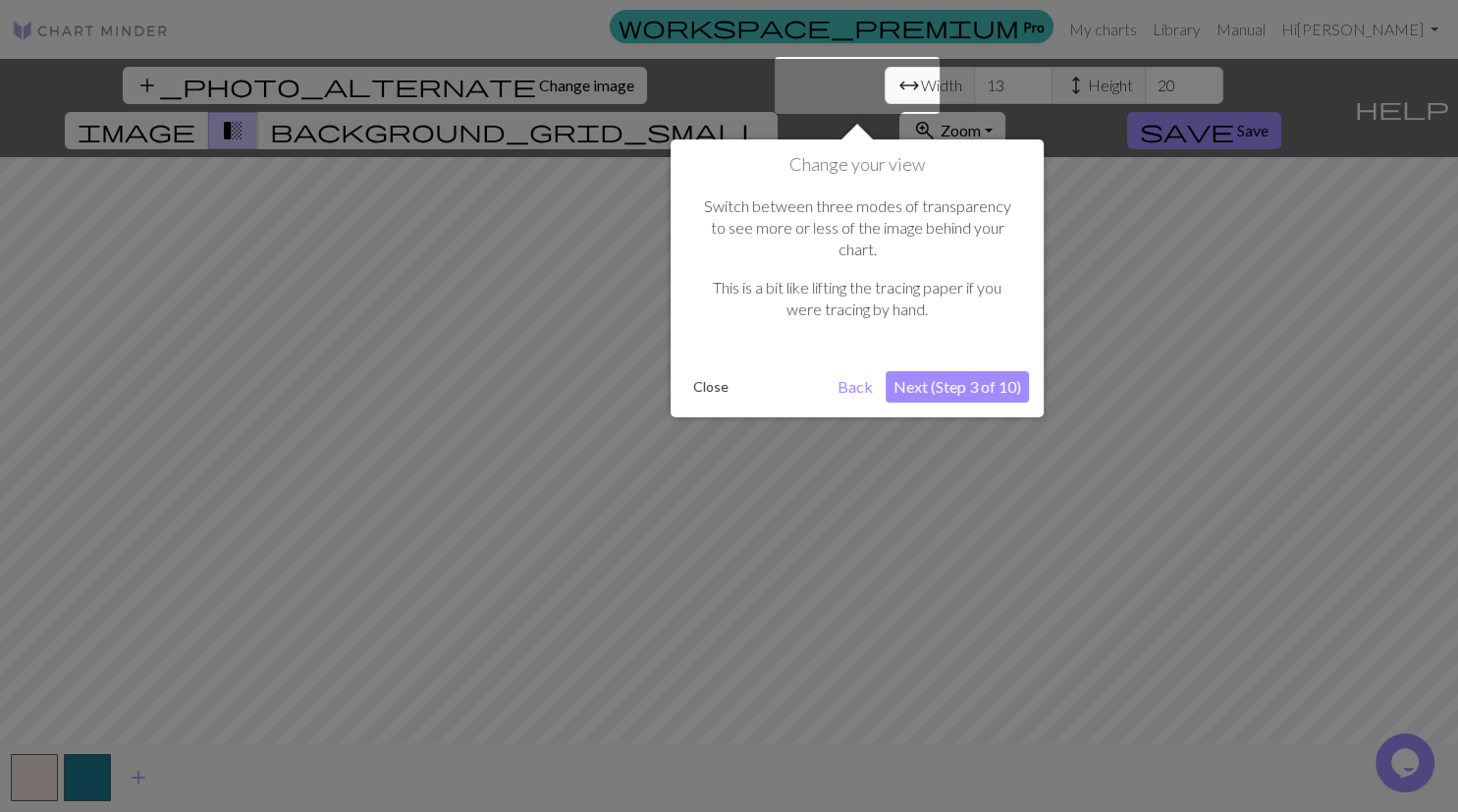 click on "Next (Step 3 of 10)" at bounding box center (957, 387) 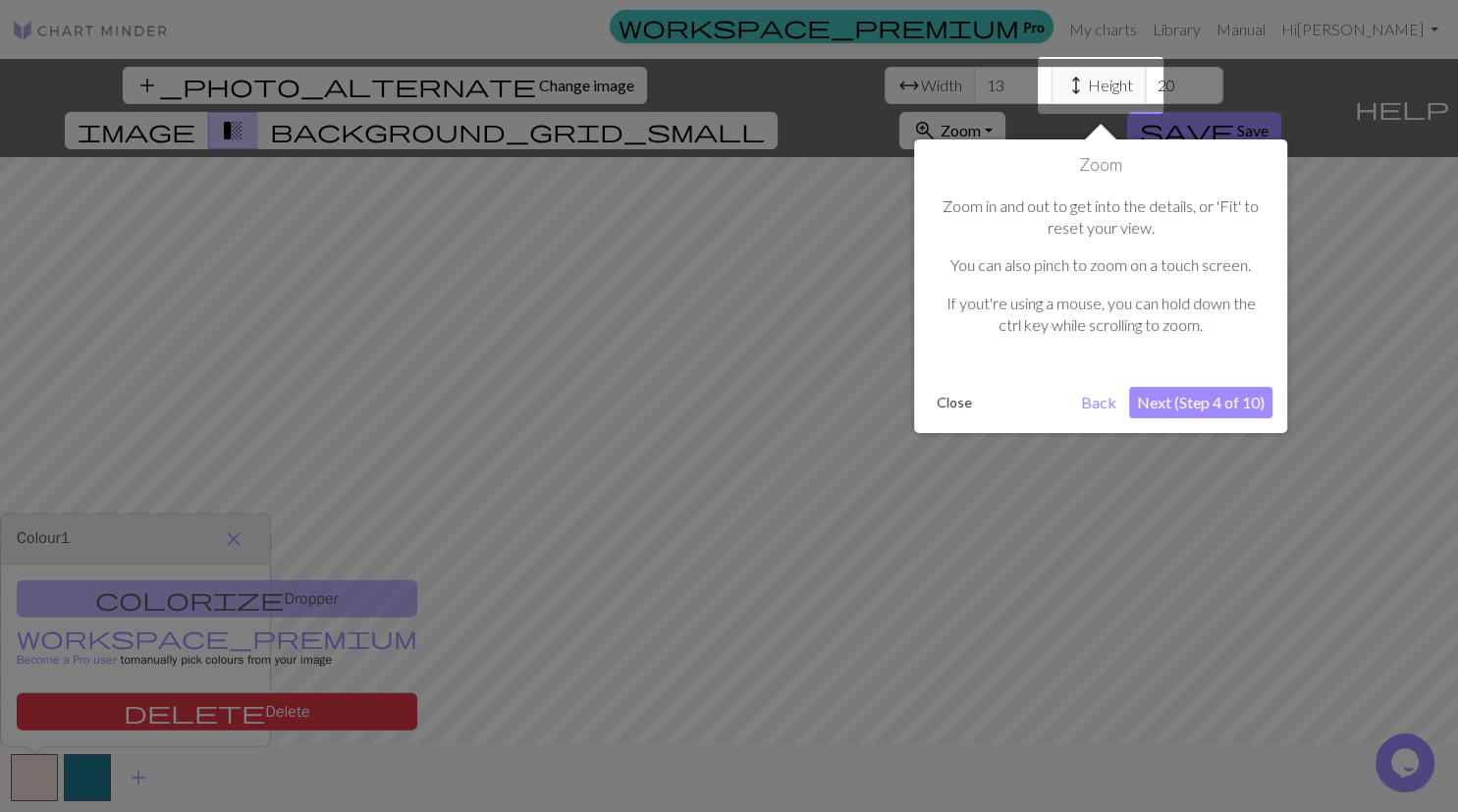 click on "Next (Step 4 of 10)" at bounding box center (1201, 403) 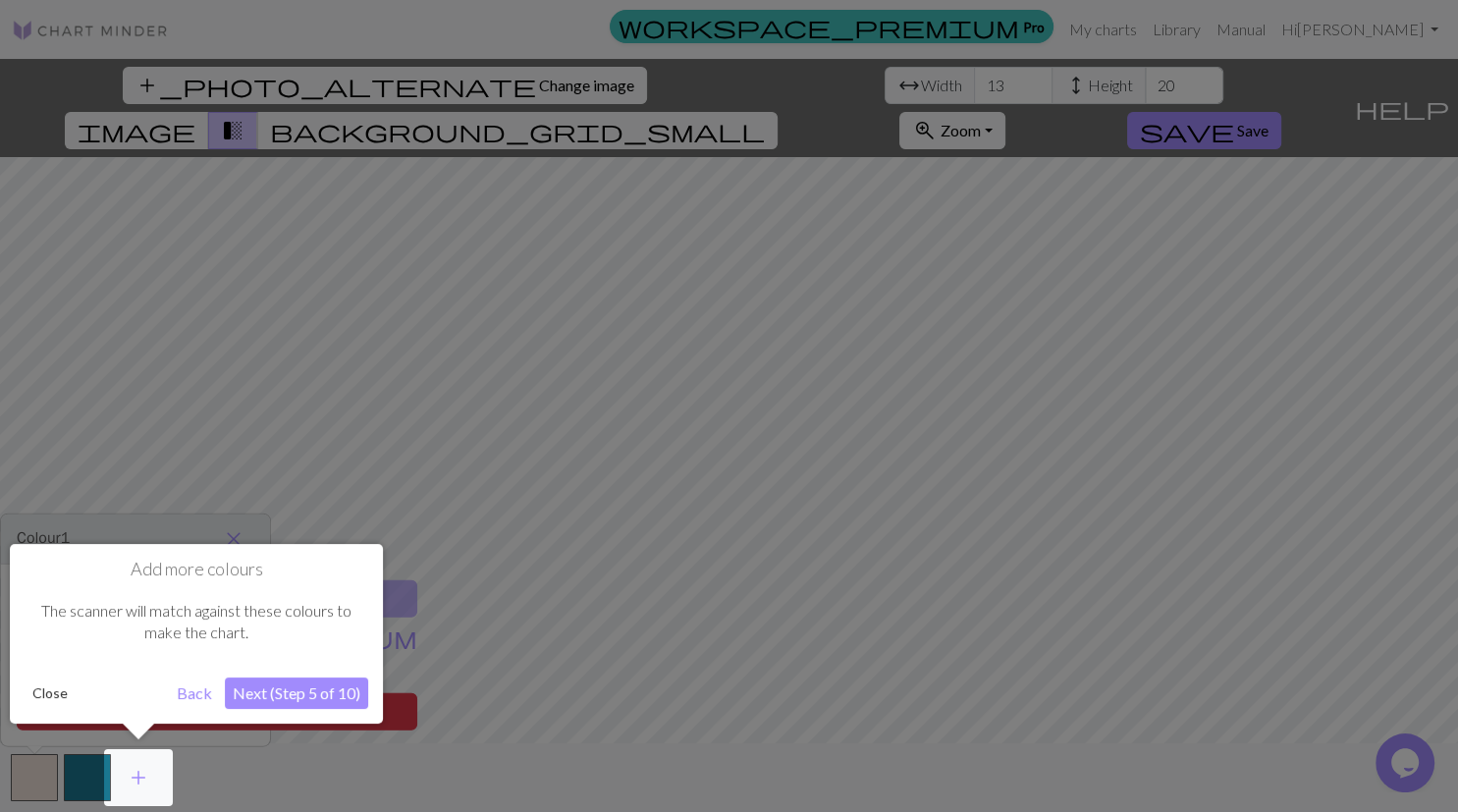click on "Next (Step 5 of 10)" at bounding box center (297, 693) 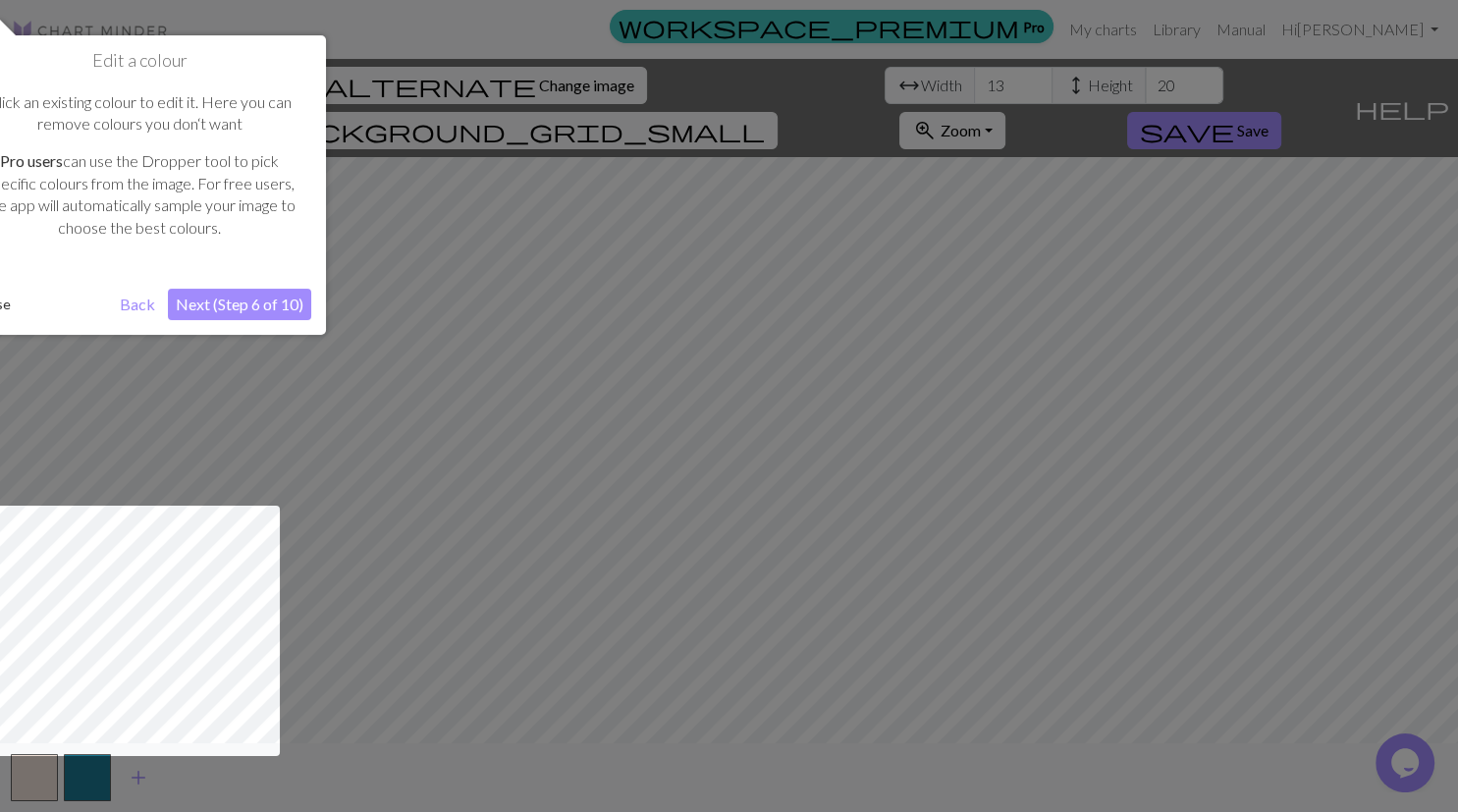 click on "Next (Step 6 of 10)" at bounding box center (240, 304) 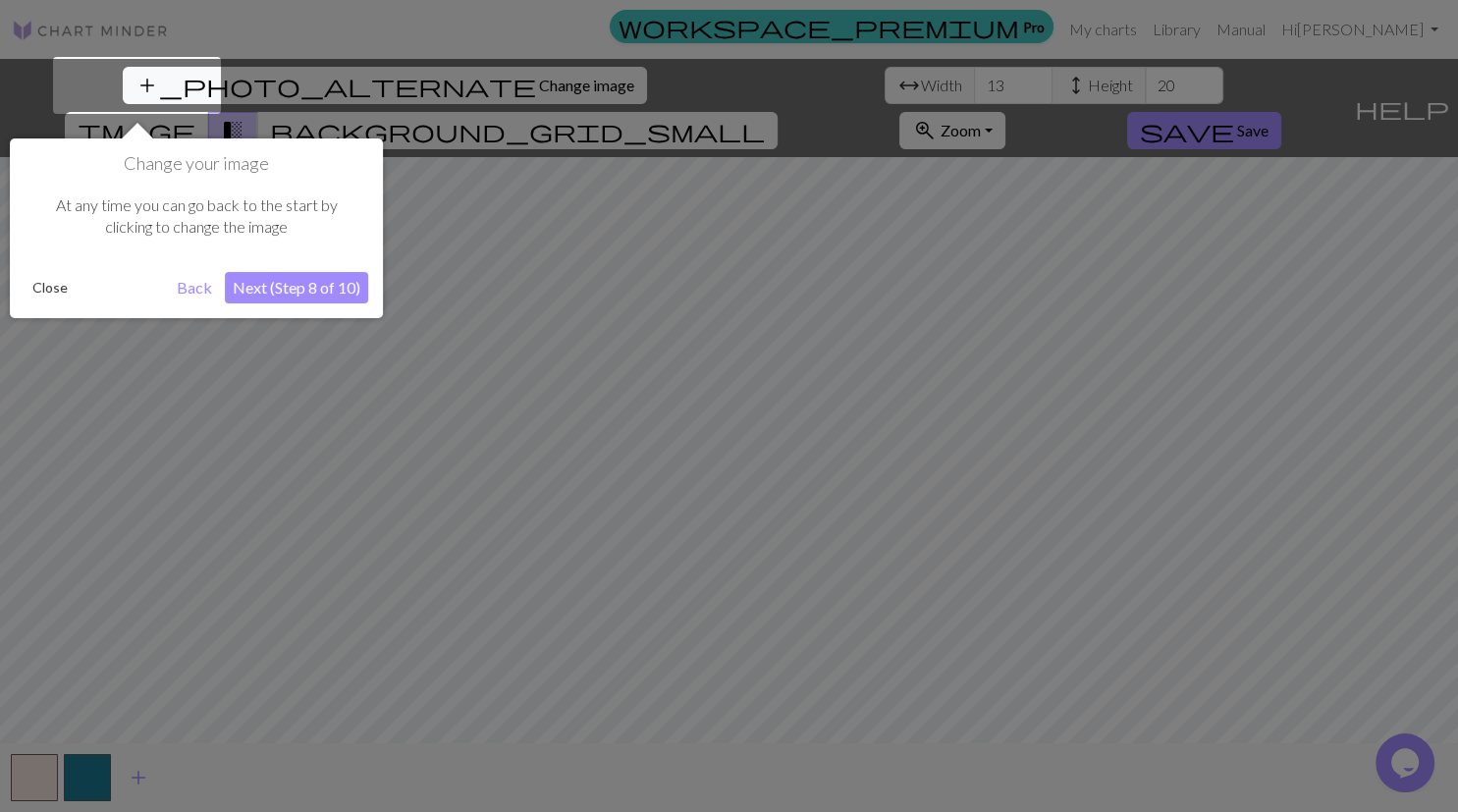 click on "Next (Step 8 of 10)" at bounding box center [297, 288] 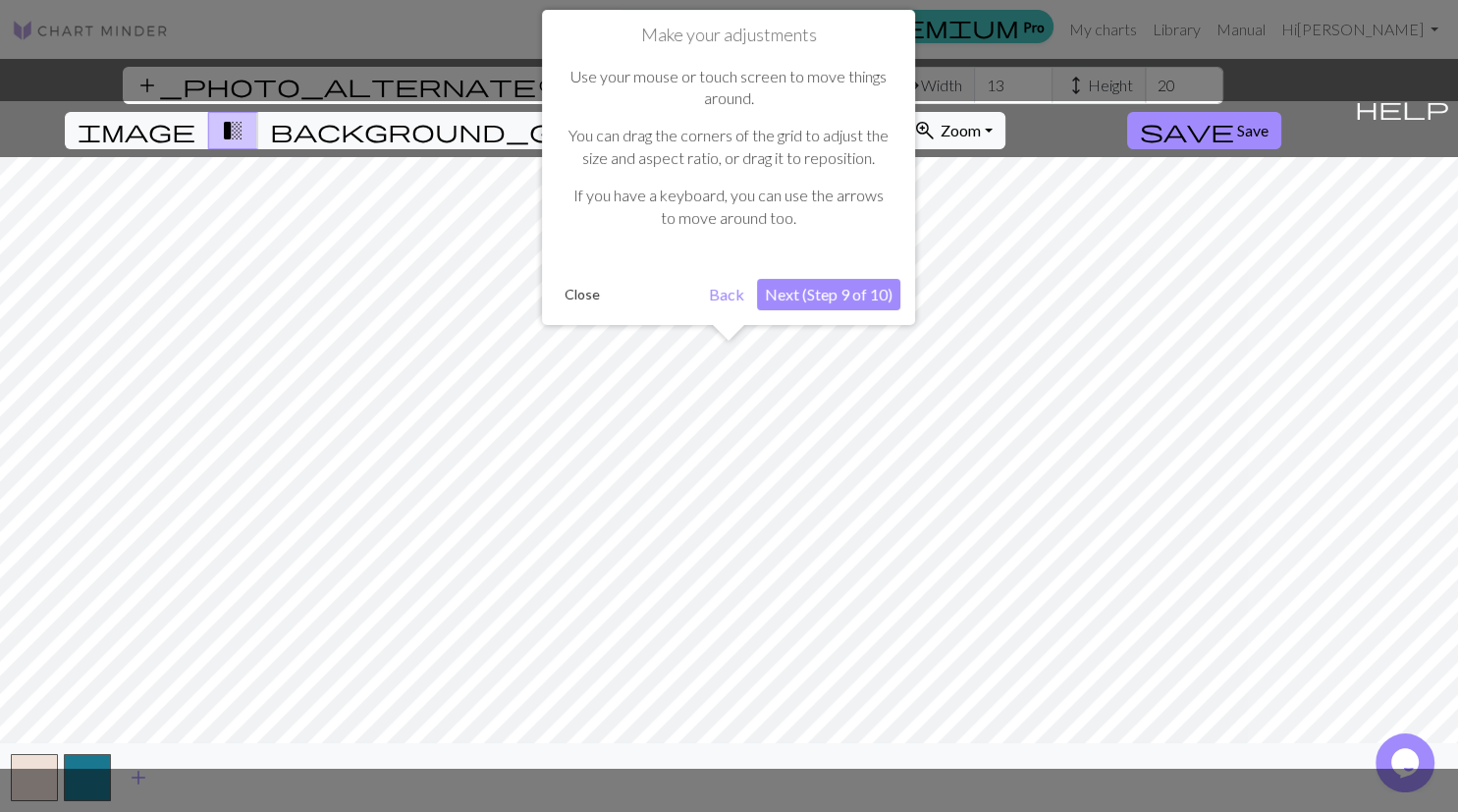 click on "Next (Step 9 of 10)" at bounding box center [829, 295] 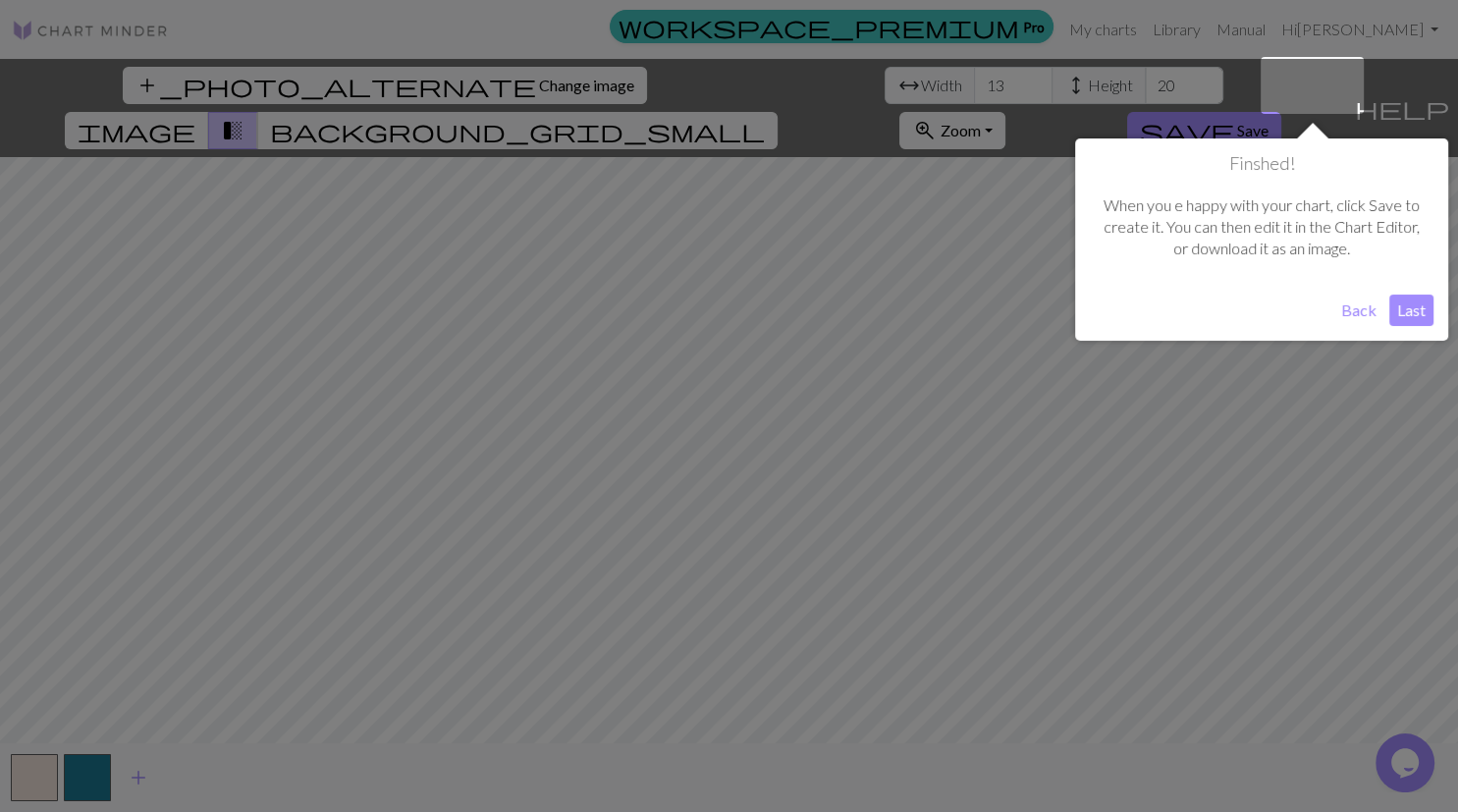 click on "Last" at bounding box center (1411, 310) 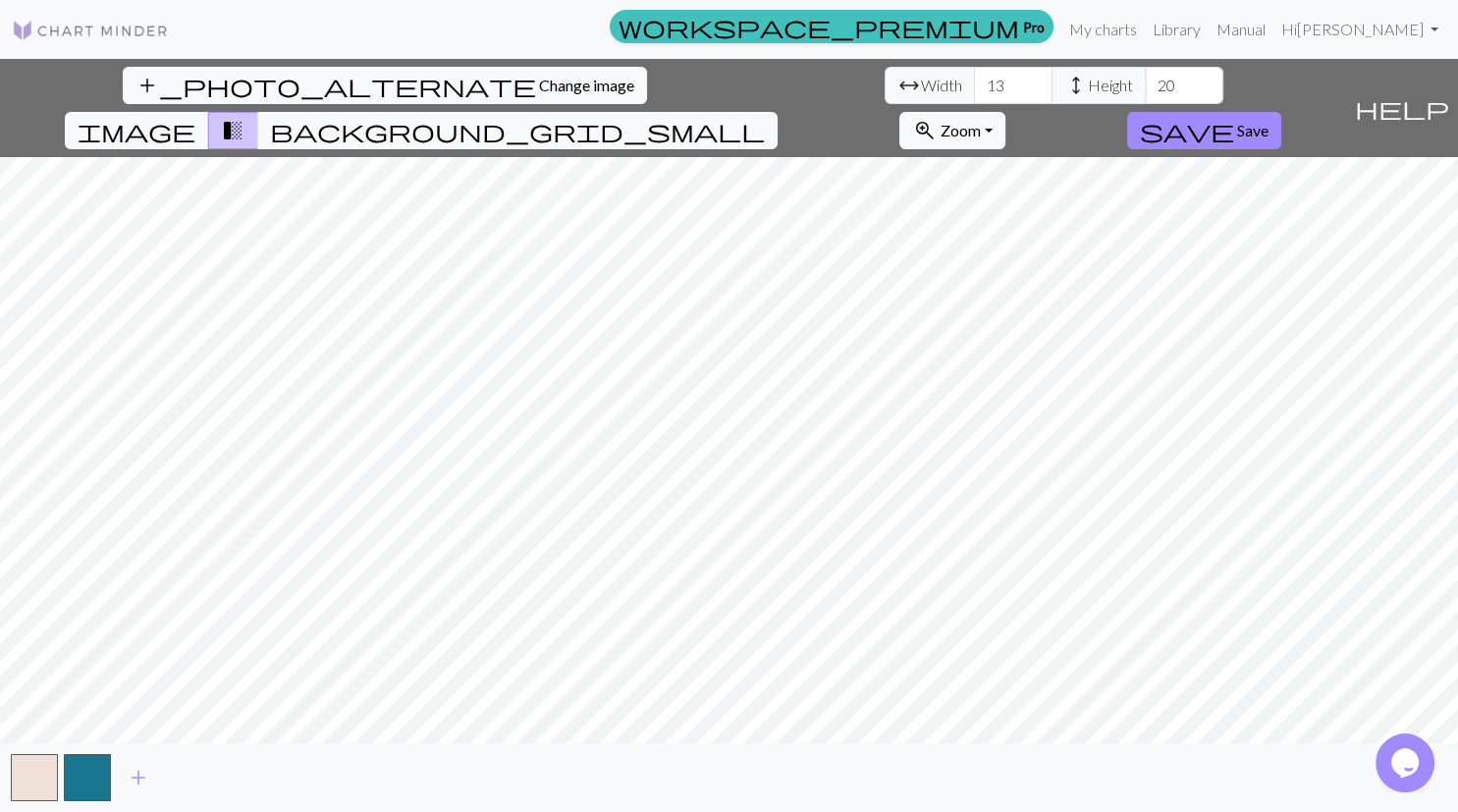 click on "add_photo_alternate   Change image arrow_range   Width 13 height   Height 20 image transition_fade background_grid_small zoom_in Zoom Zoom Fit all Fit width Fit height 50% 100% 150% 200% save   Save help Show me around add" at bounding box center (729, 435) 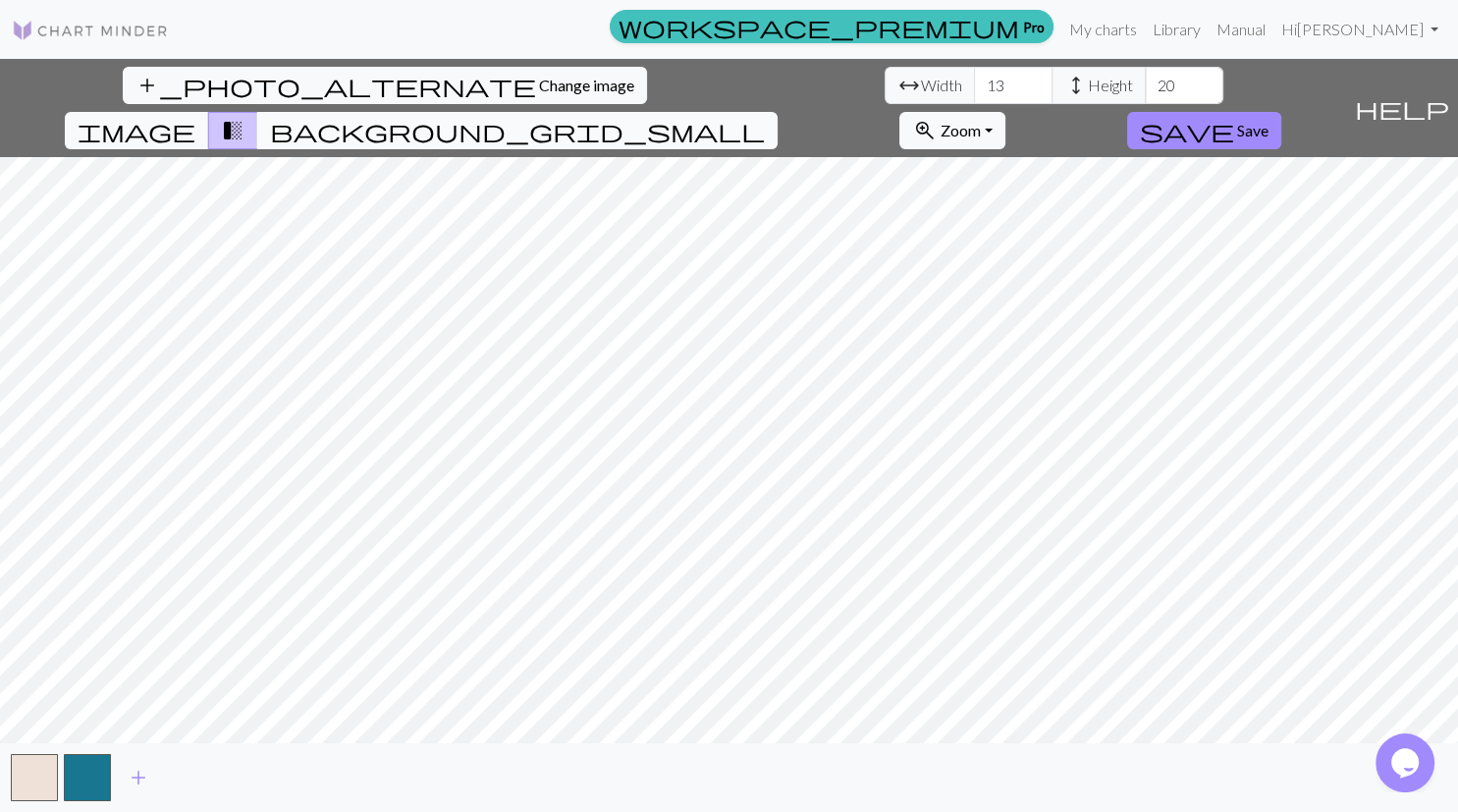 click on "background_grid_small" at bounding box center (517, 131) 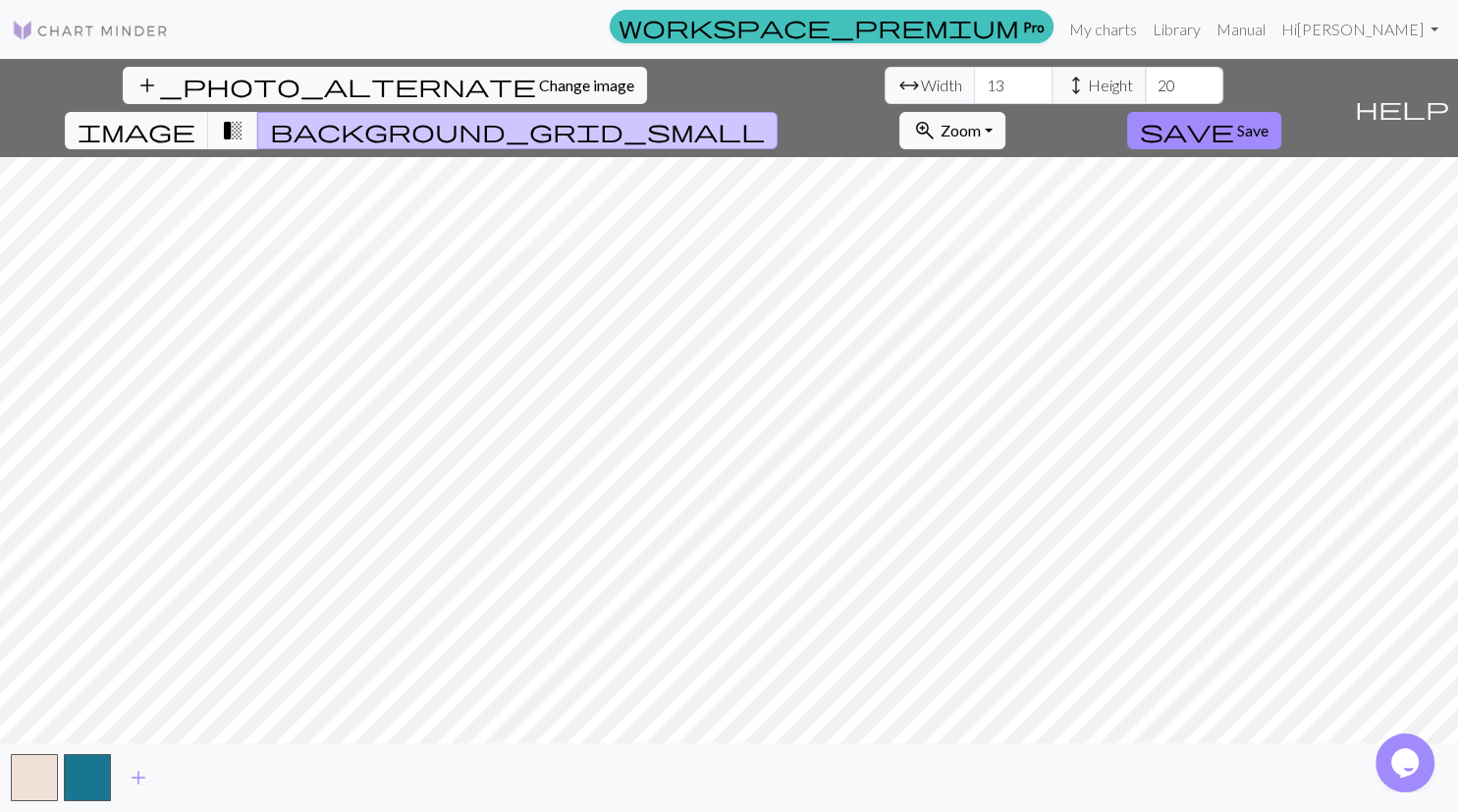 click on "background_grid_small" at bounding box center [517, 131] 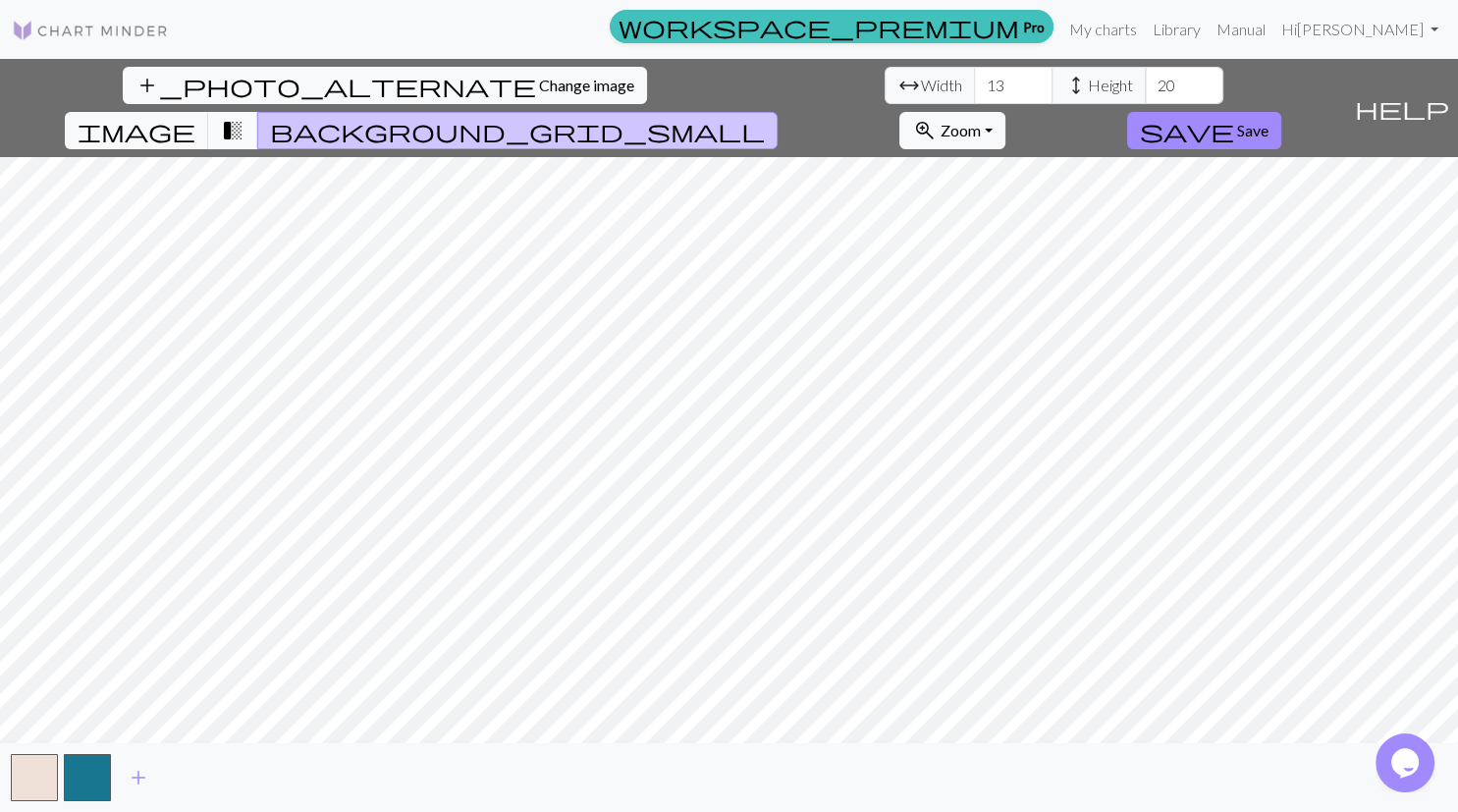 click on "transition_fade" at bounding box center [233, 131] 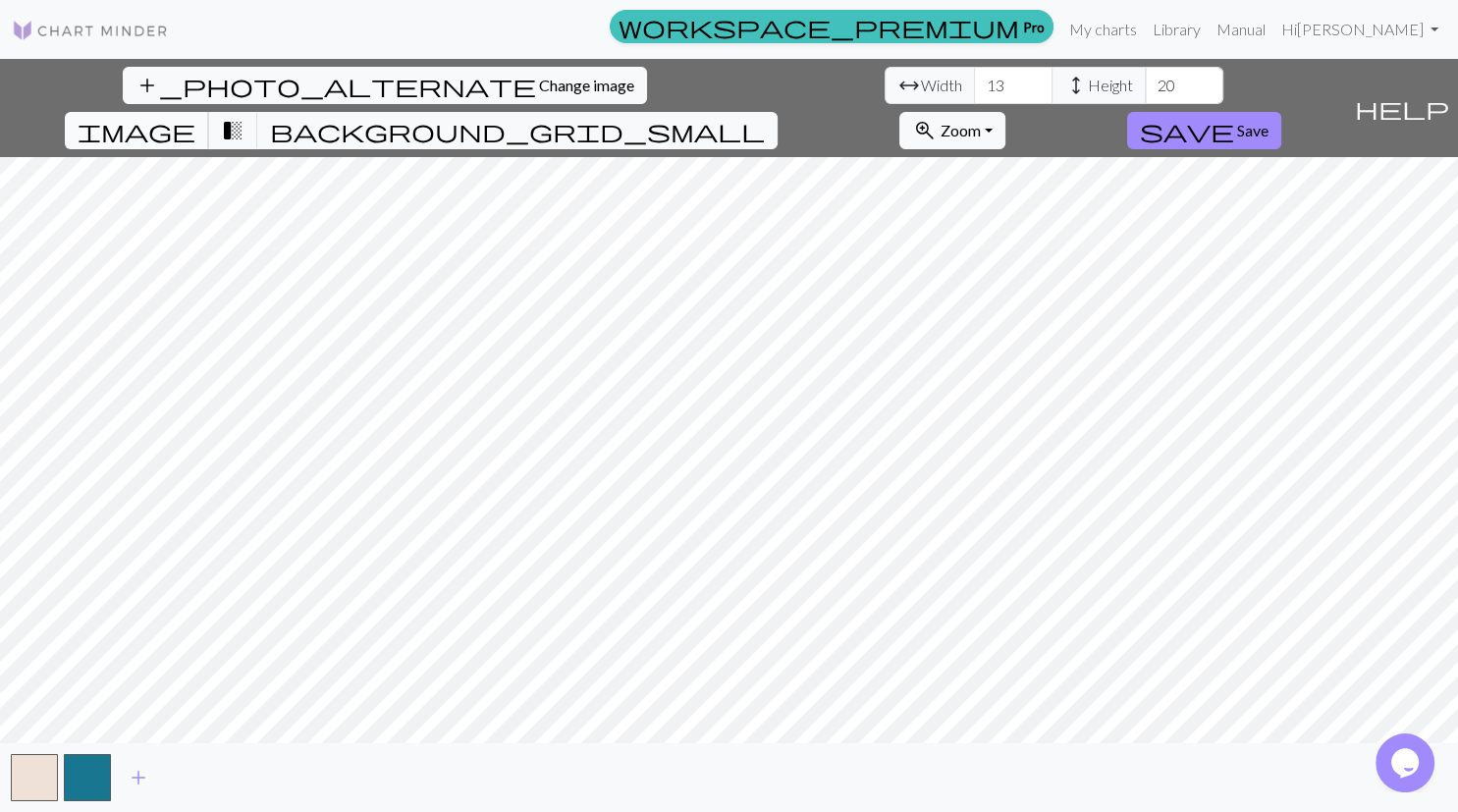 click on "image" at bounding box center [136, 131] 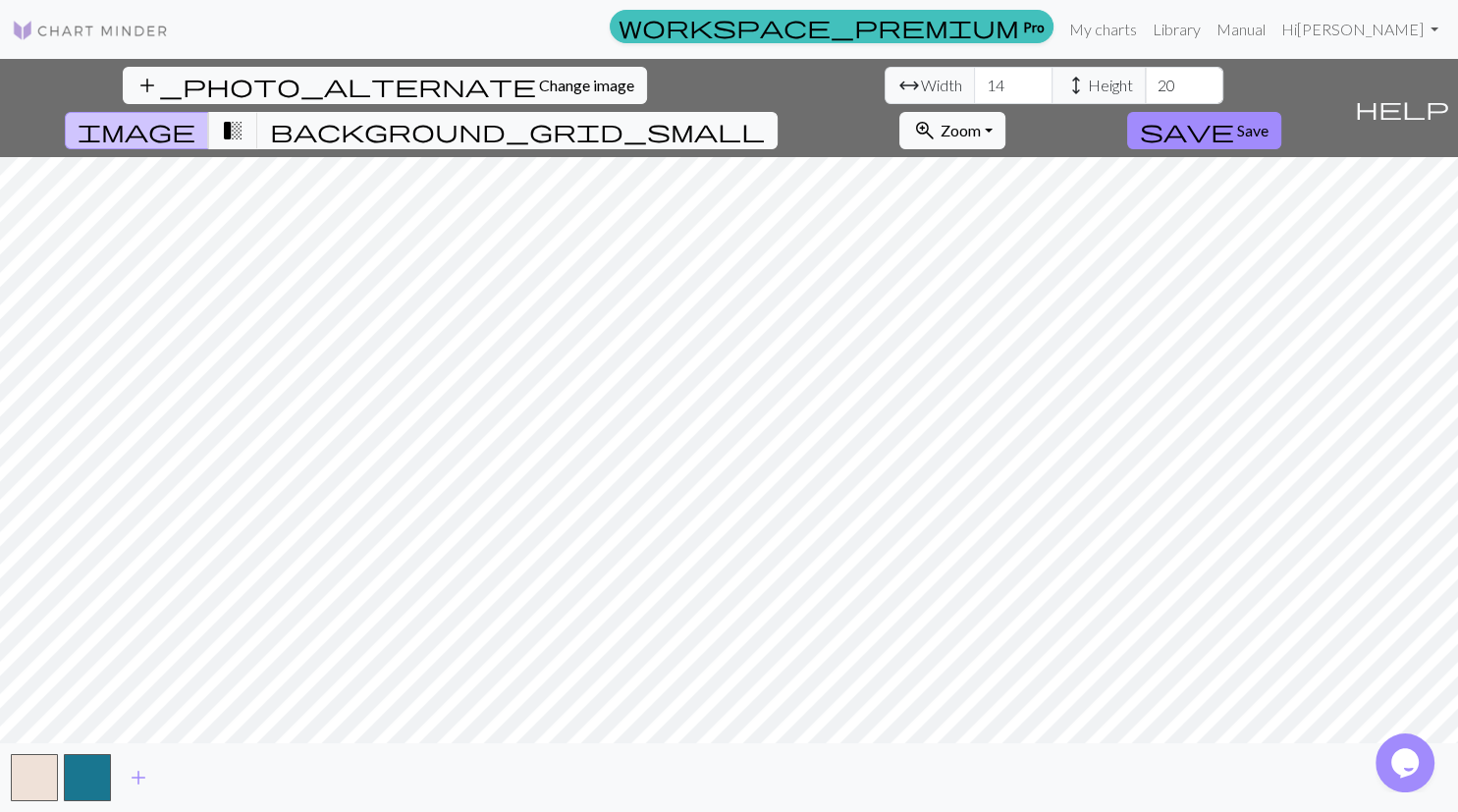 click on "14" at bounding box center [1013, 85] 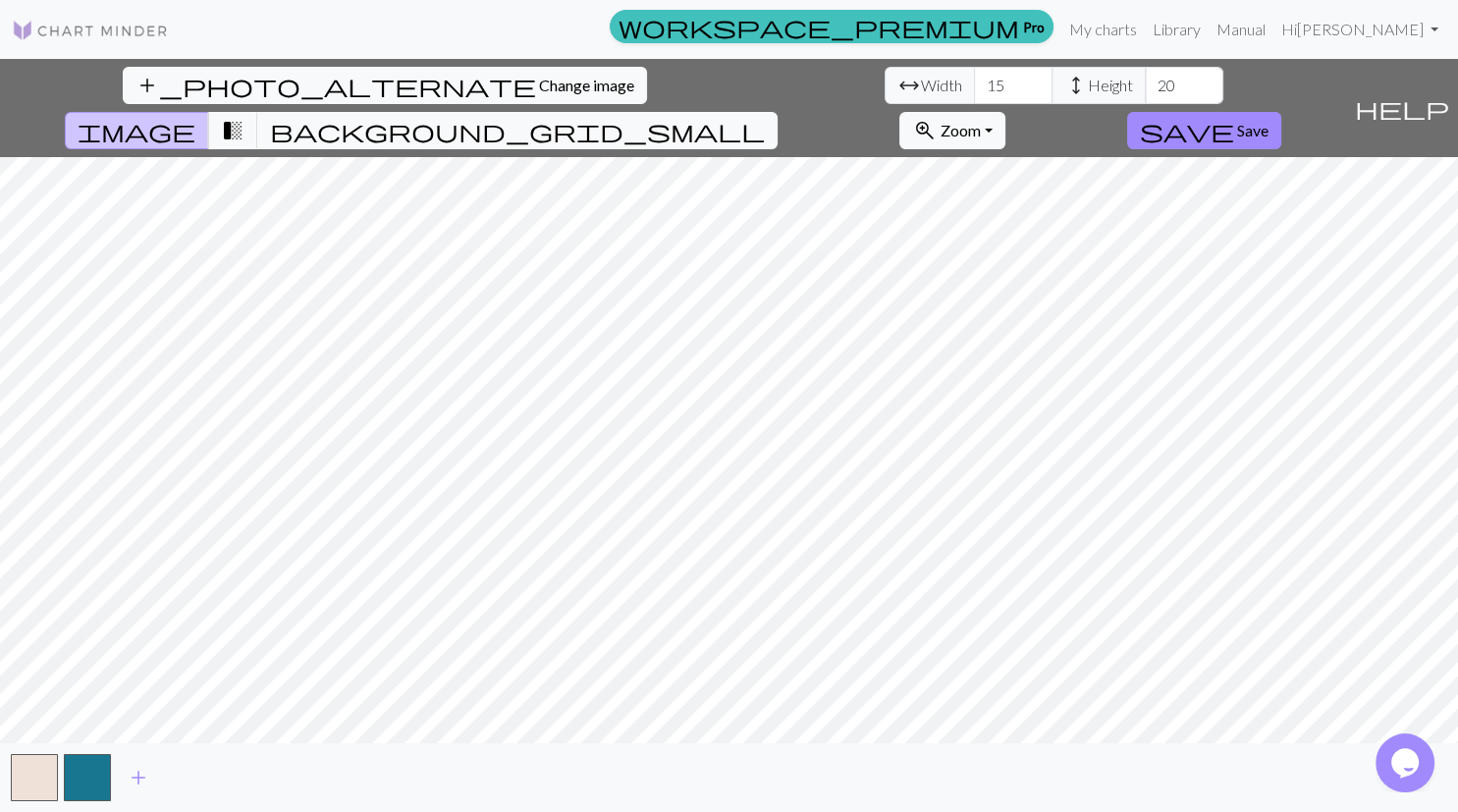 click on "15" at bounding box center (1013, 85) 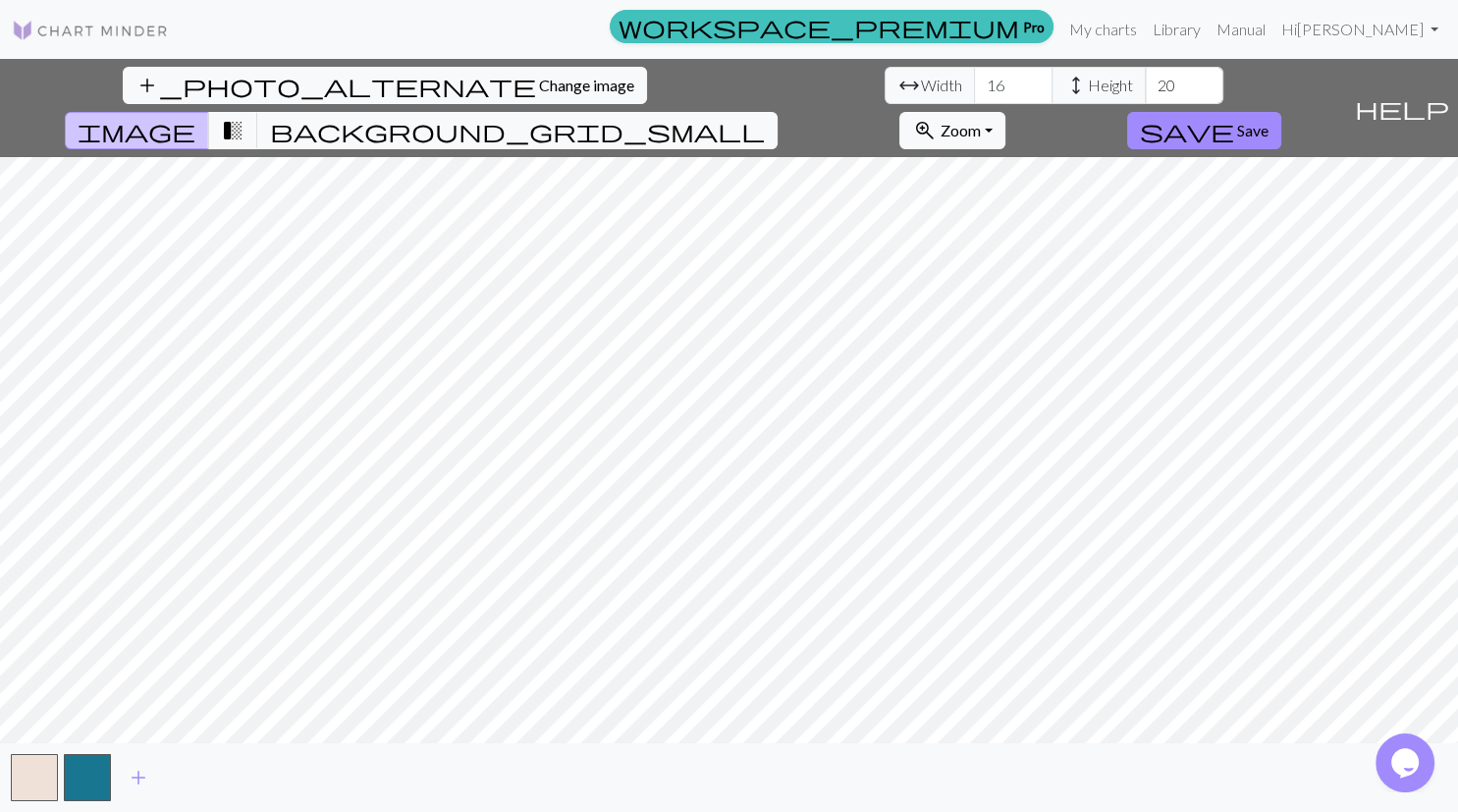 click on "16" at bounding box center [1013, 85] 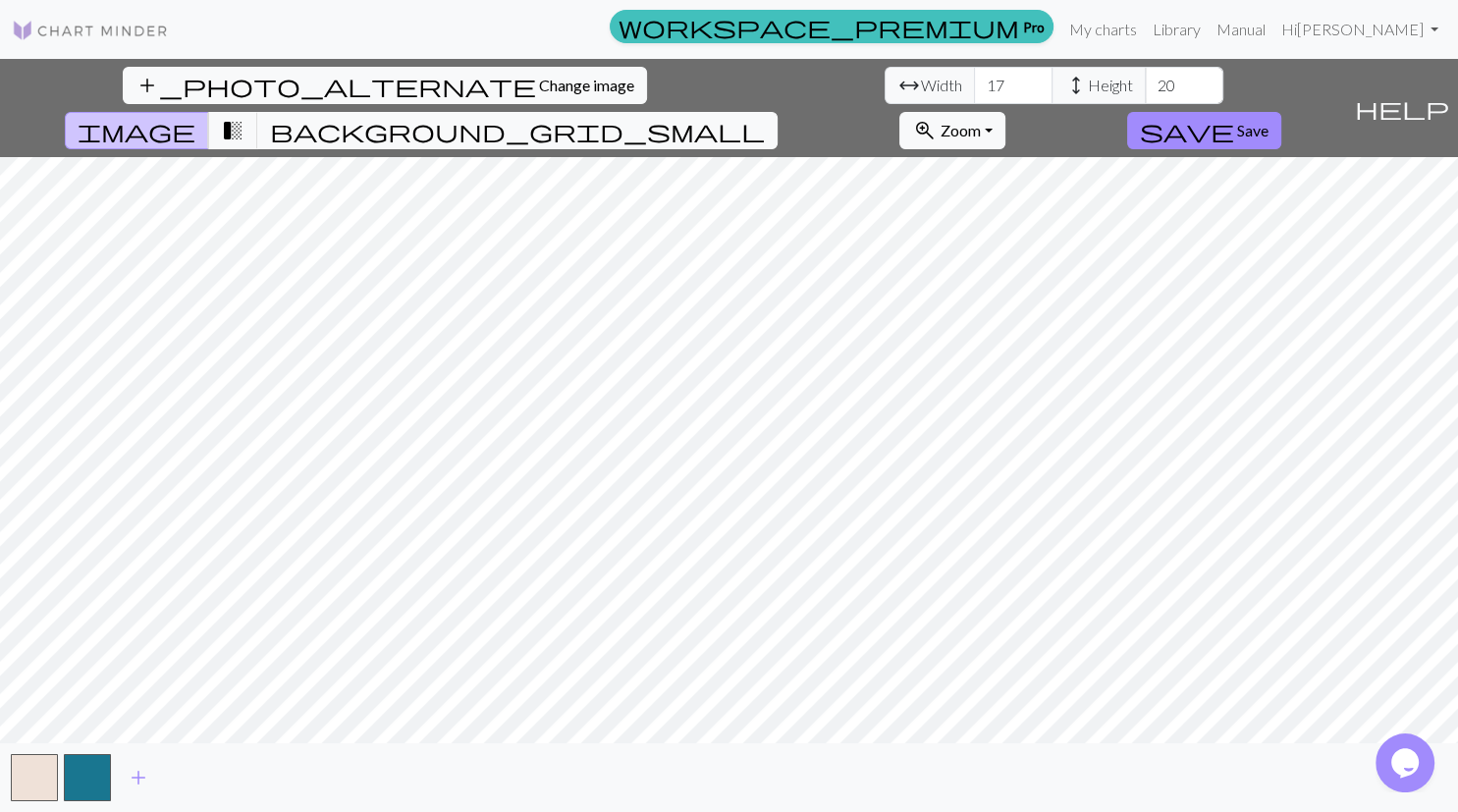 click on "17" at bounding box center [1013, 85] 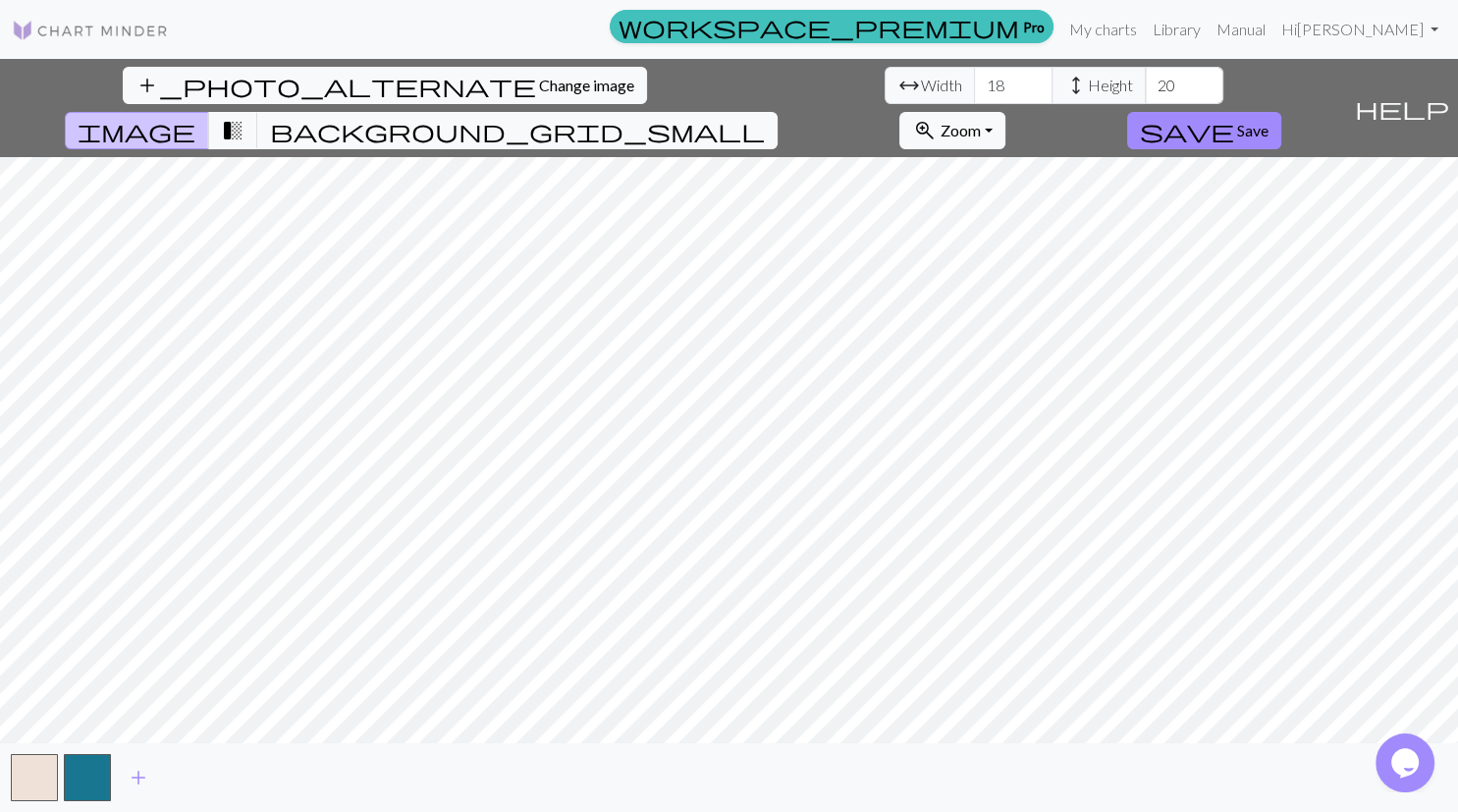 click on "18" at bounding box center [1013, 85] 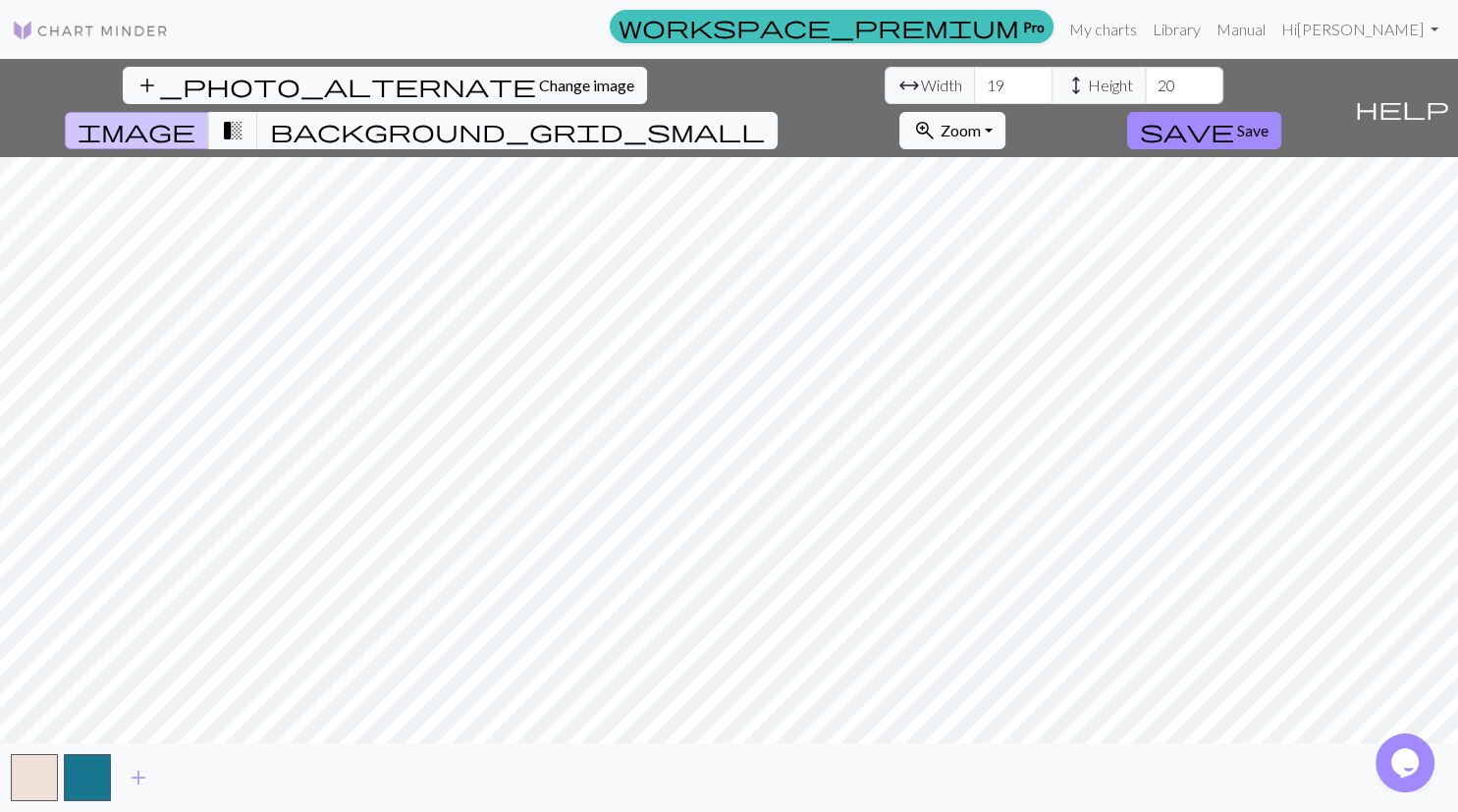click on "19" at bounding box center (1013, 85) 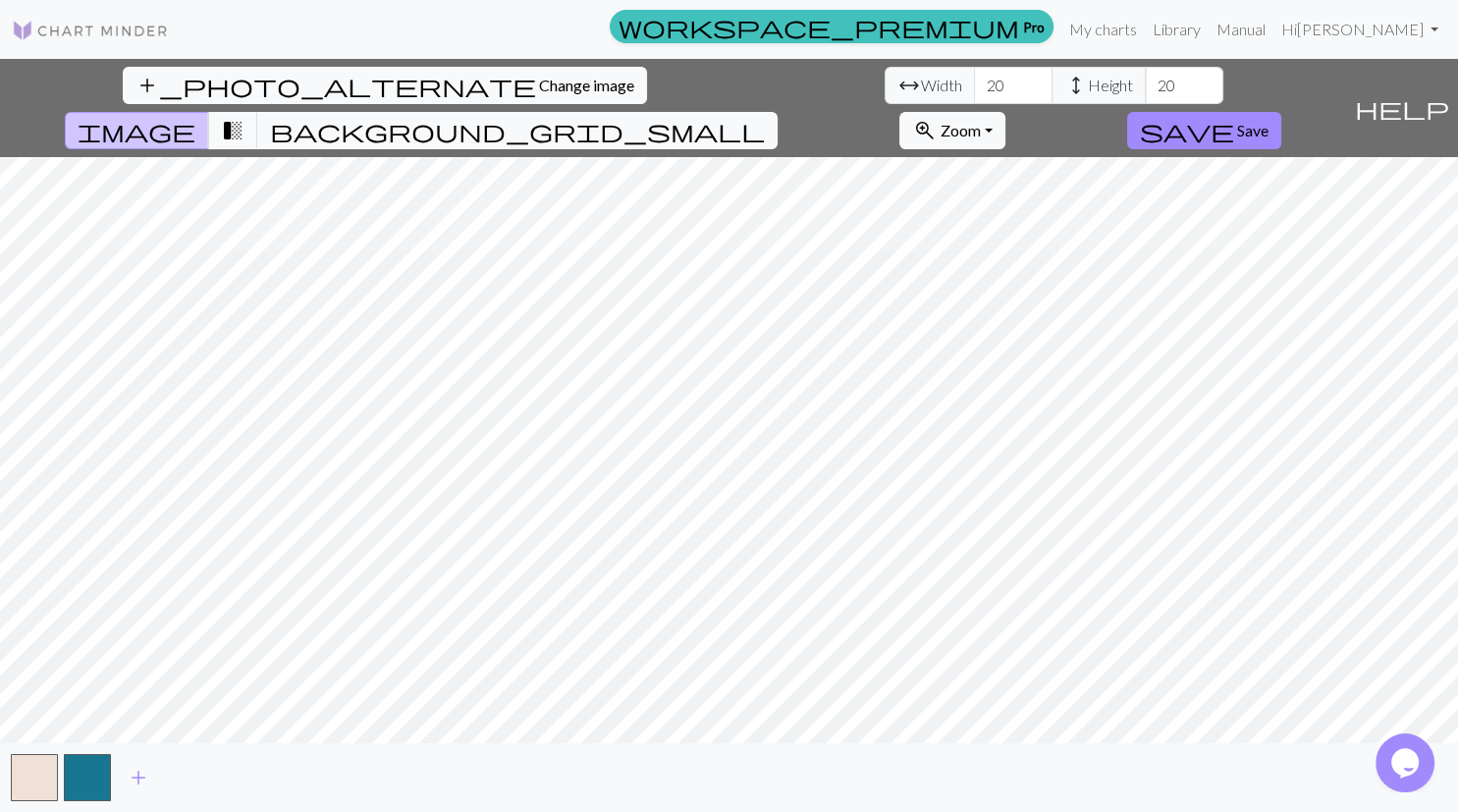 click on "20" at bounding box center [1013, 85] 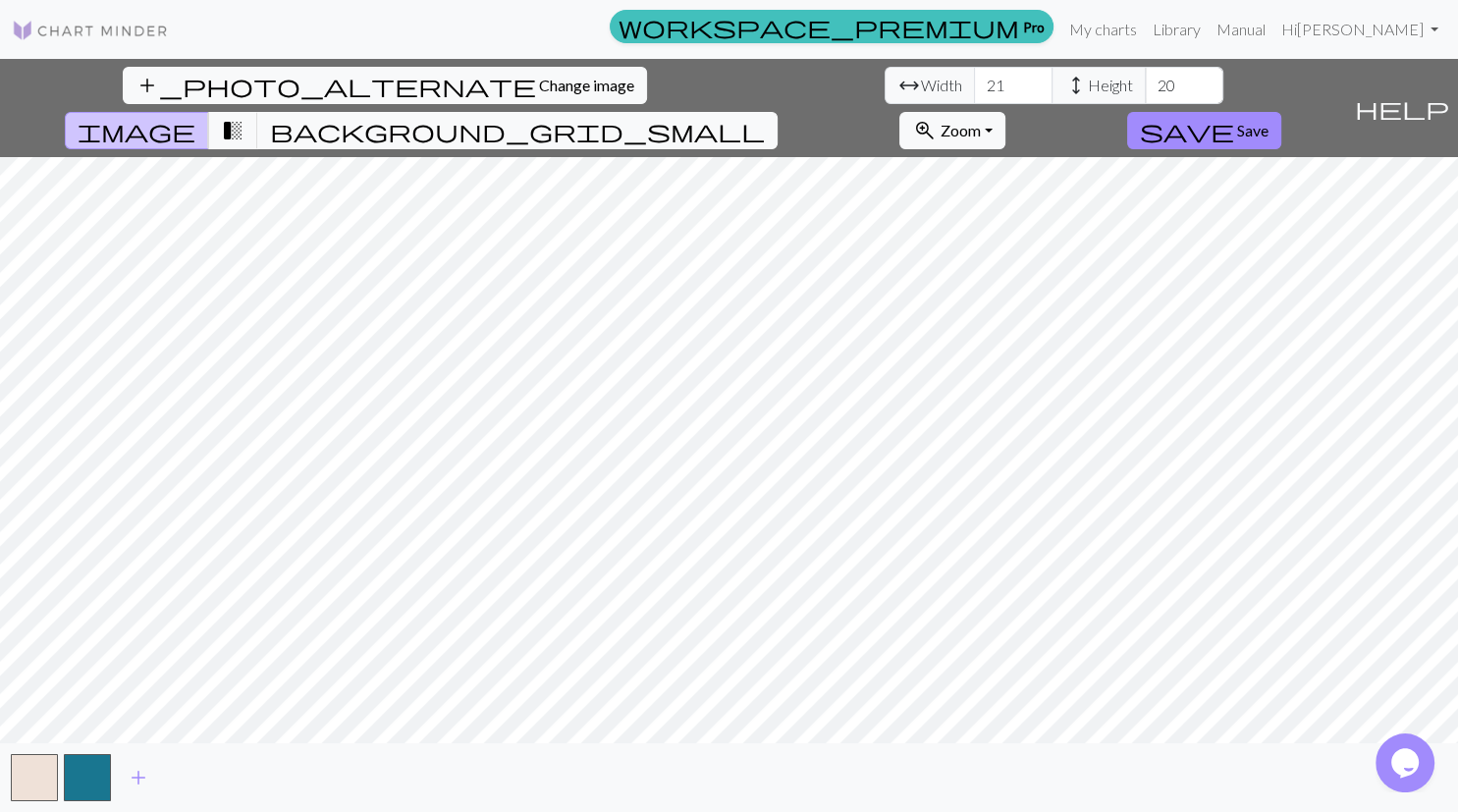 click on "21" at bounding box center (1013, 85) 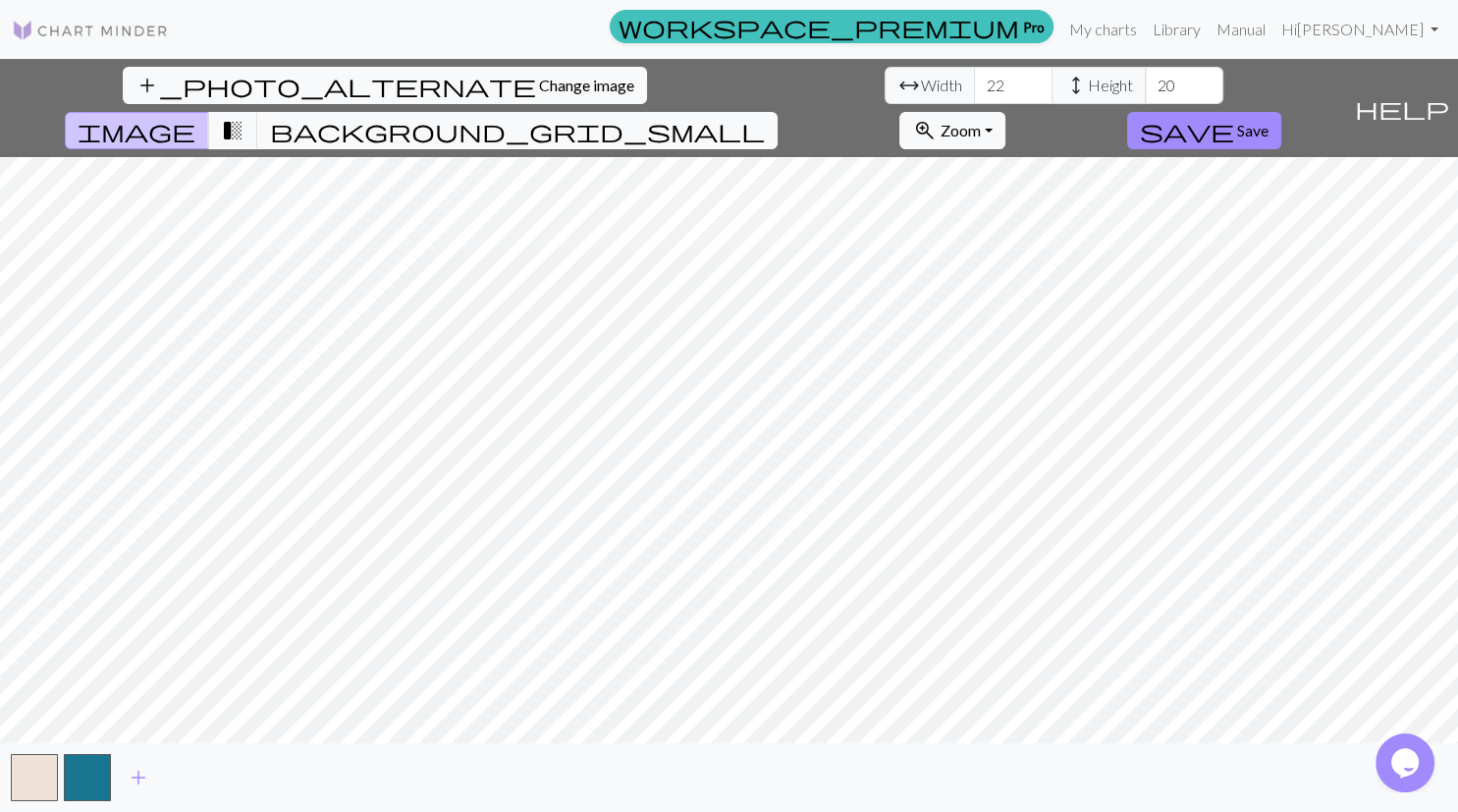 type on "22" 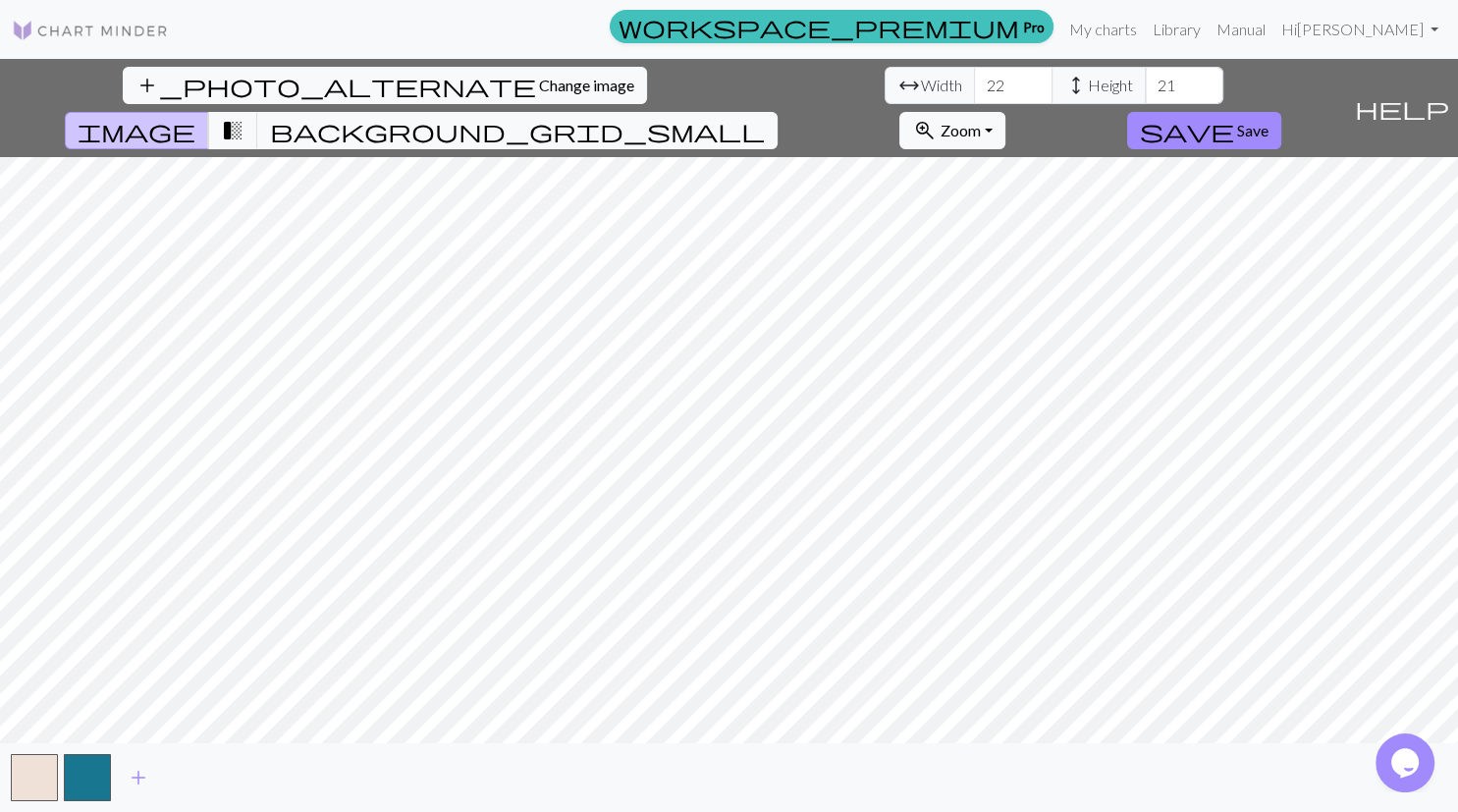 click on "21" at bounding box center [1184, 85] 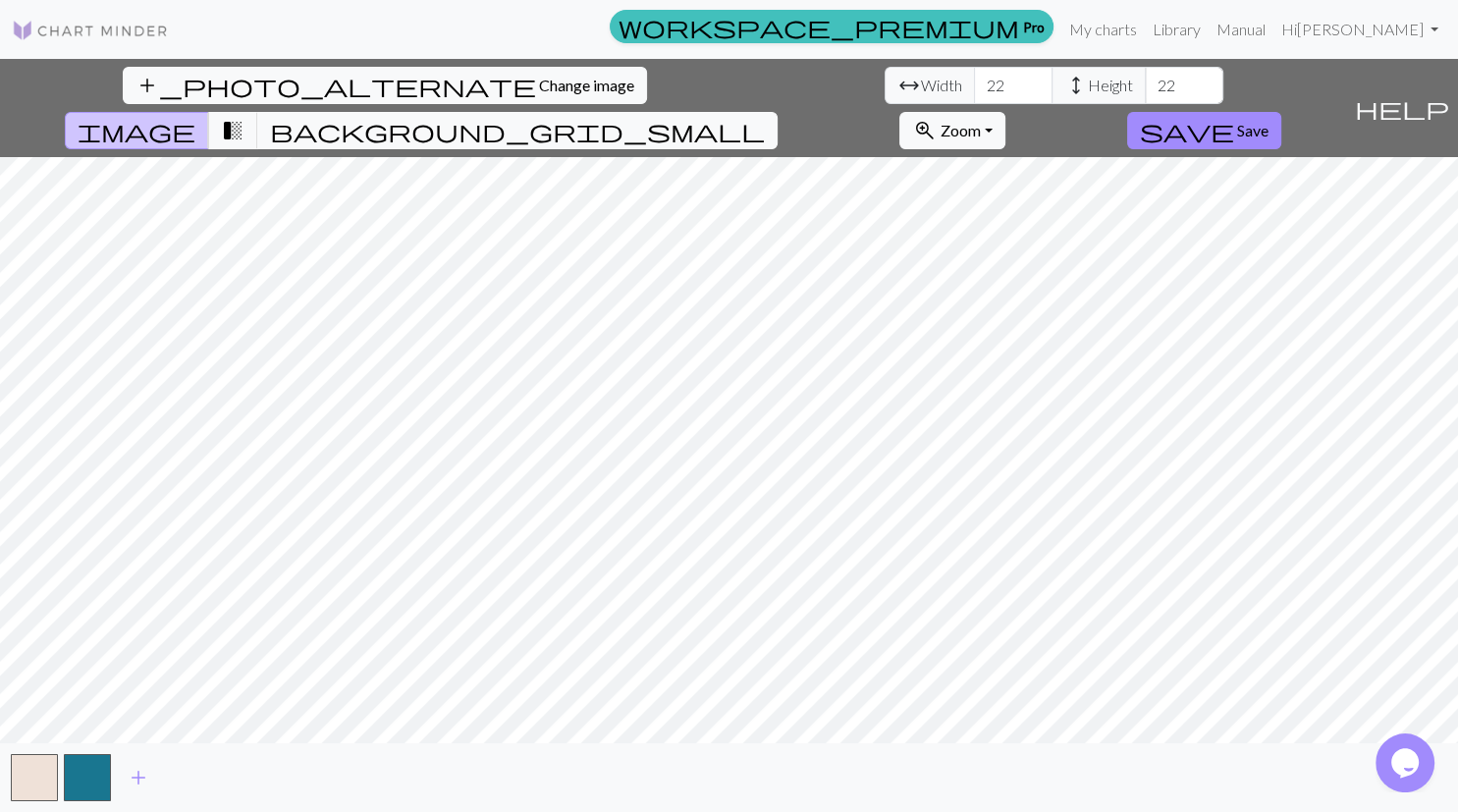 click on "22" at bounding box center (1184, 85) 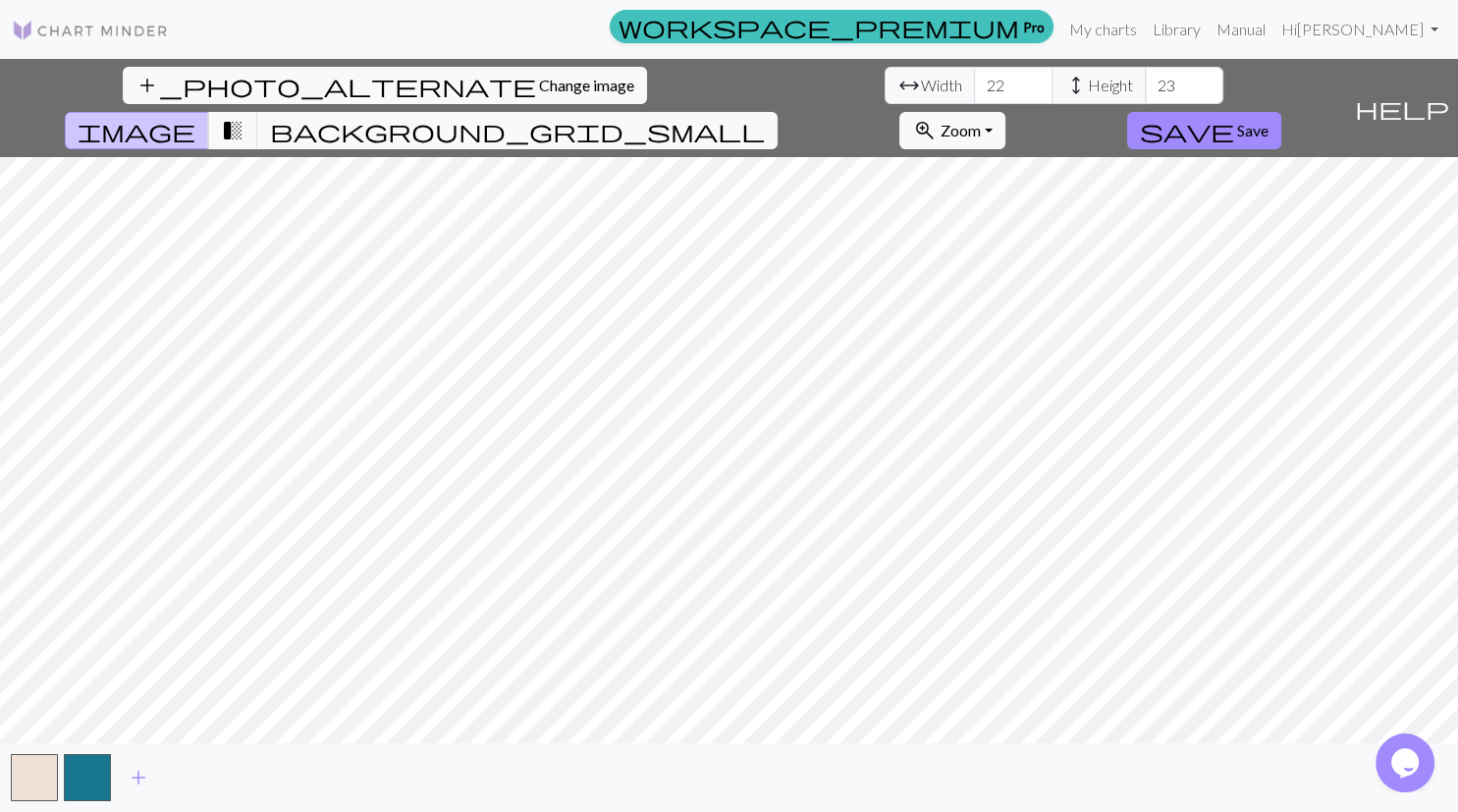 click on "23" at bounding box center (1184, 85) 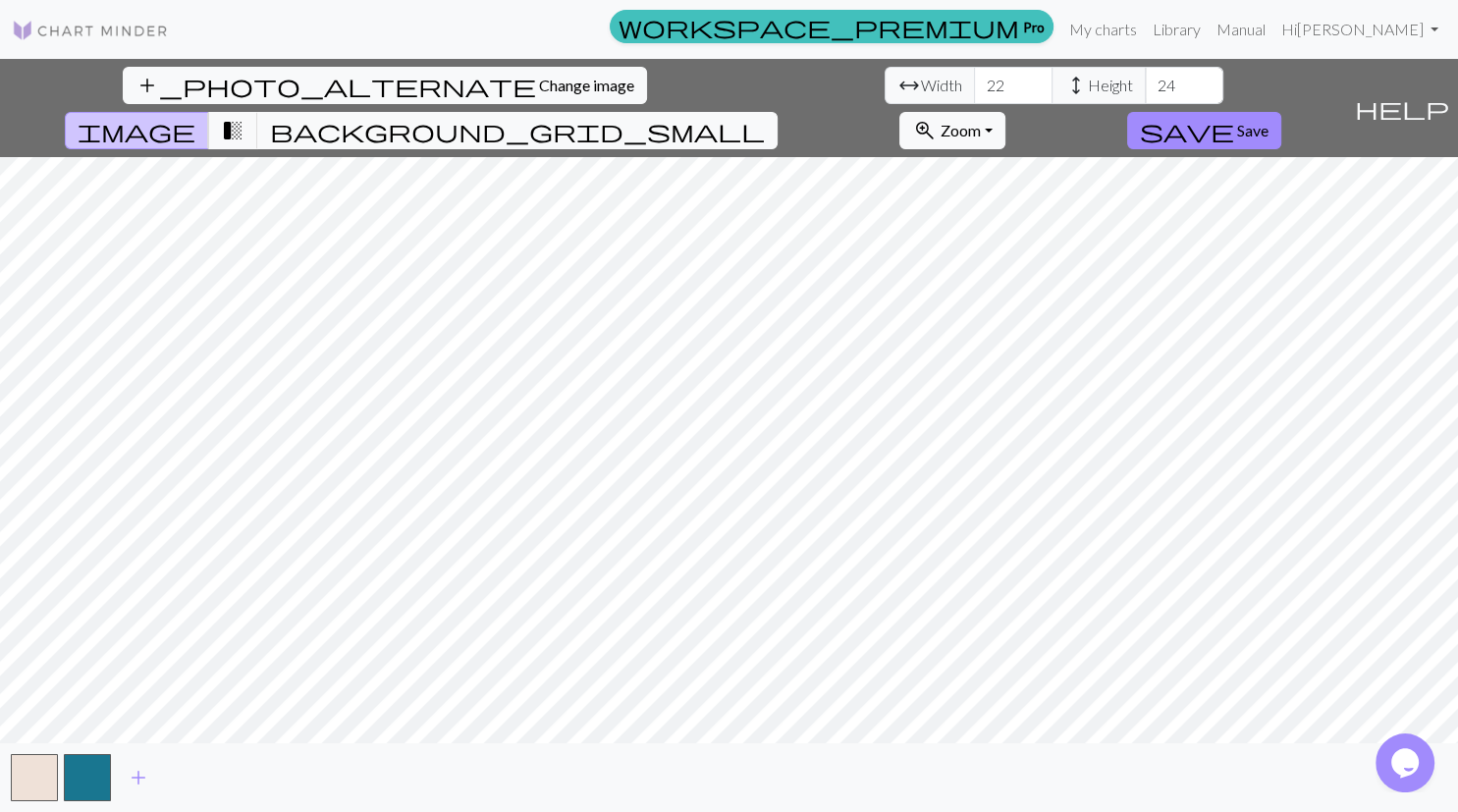 click on "24" at bounding box center (1184, 85) 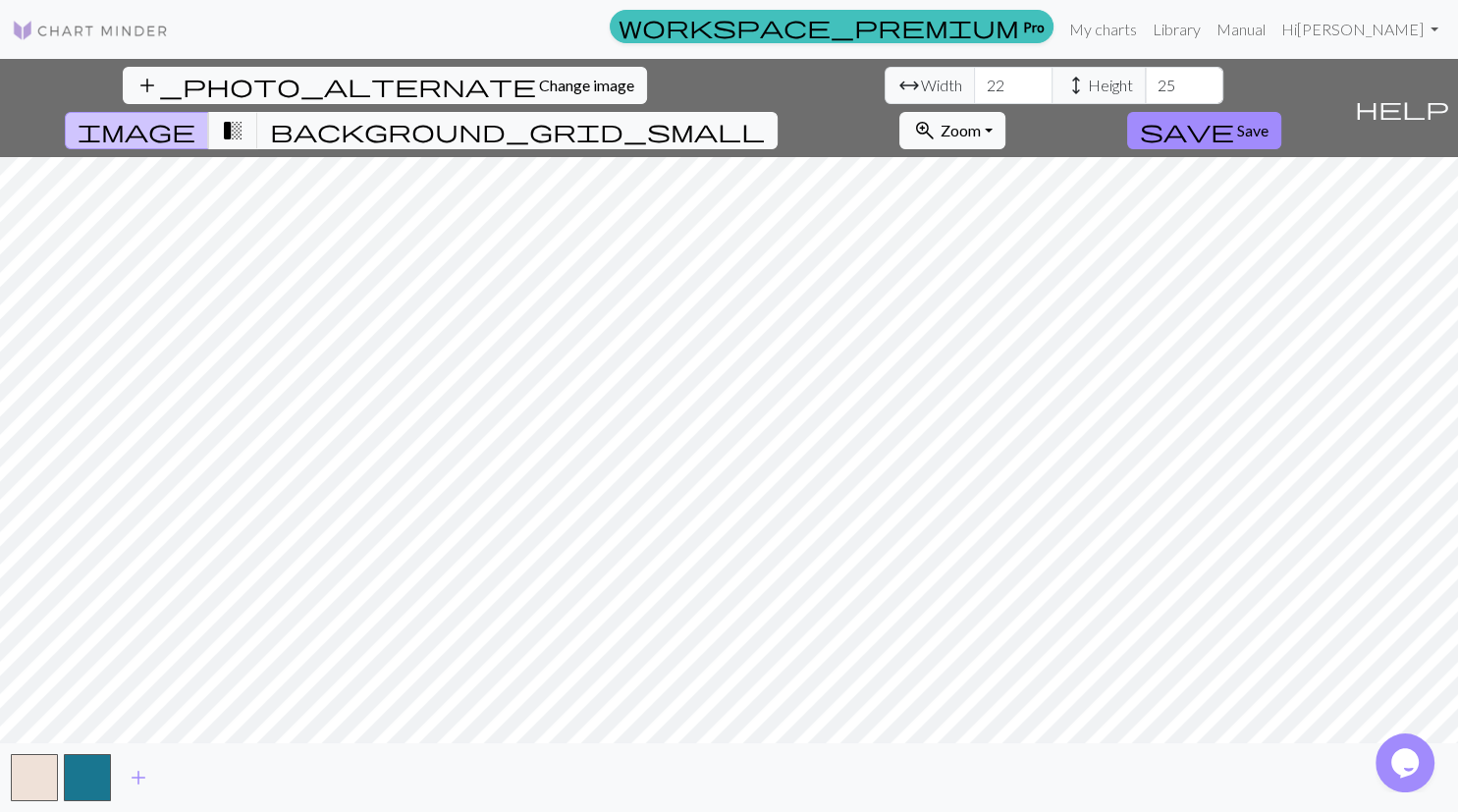 click on "25" at bounding box center (1184, 85) 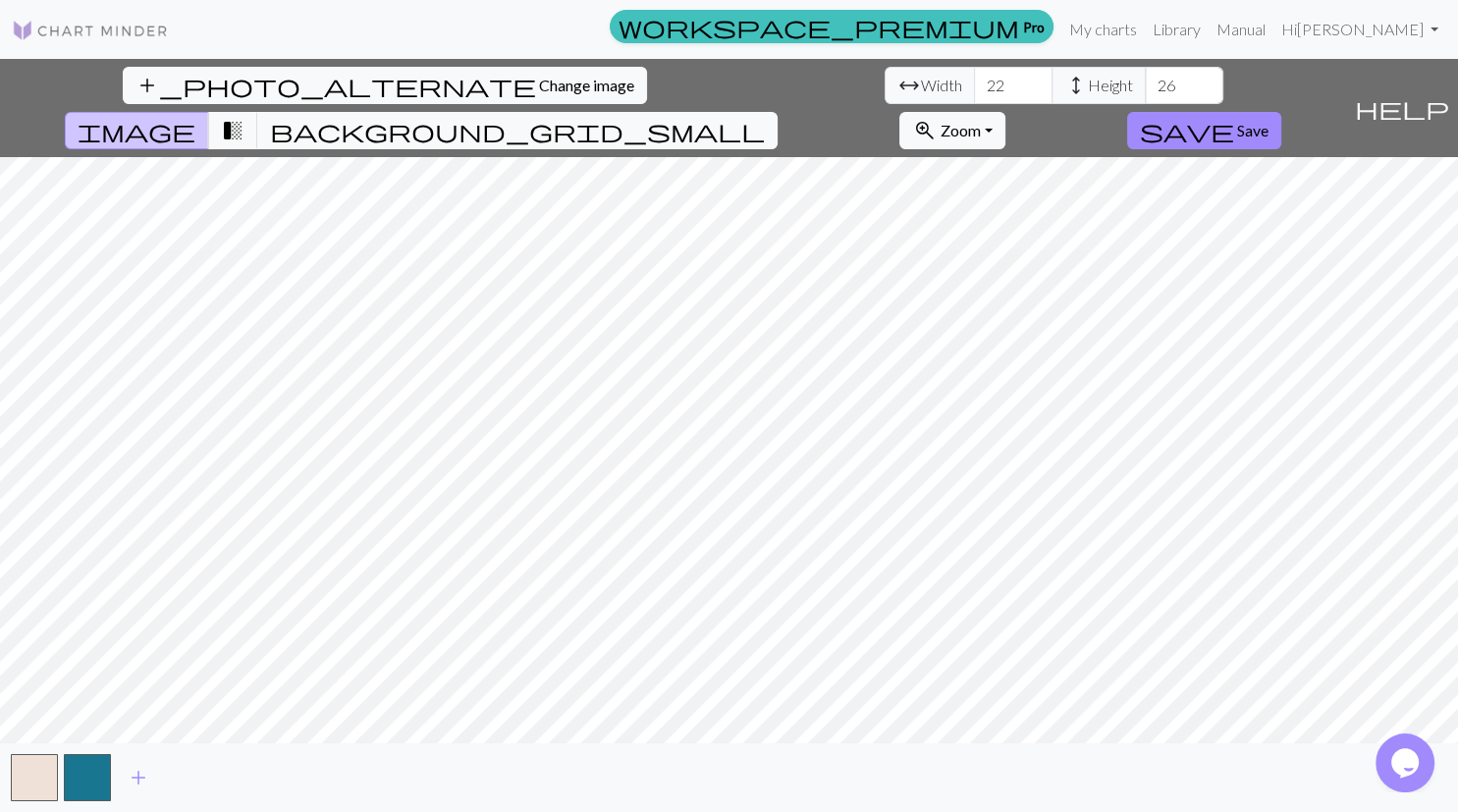 click on "26" at bounding box center [1184, 85] 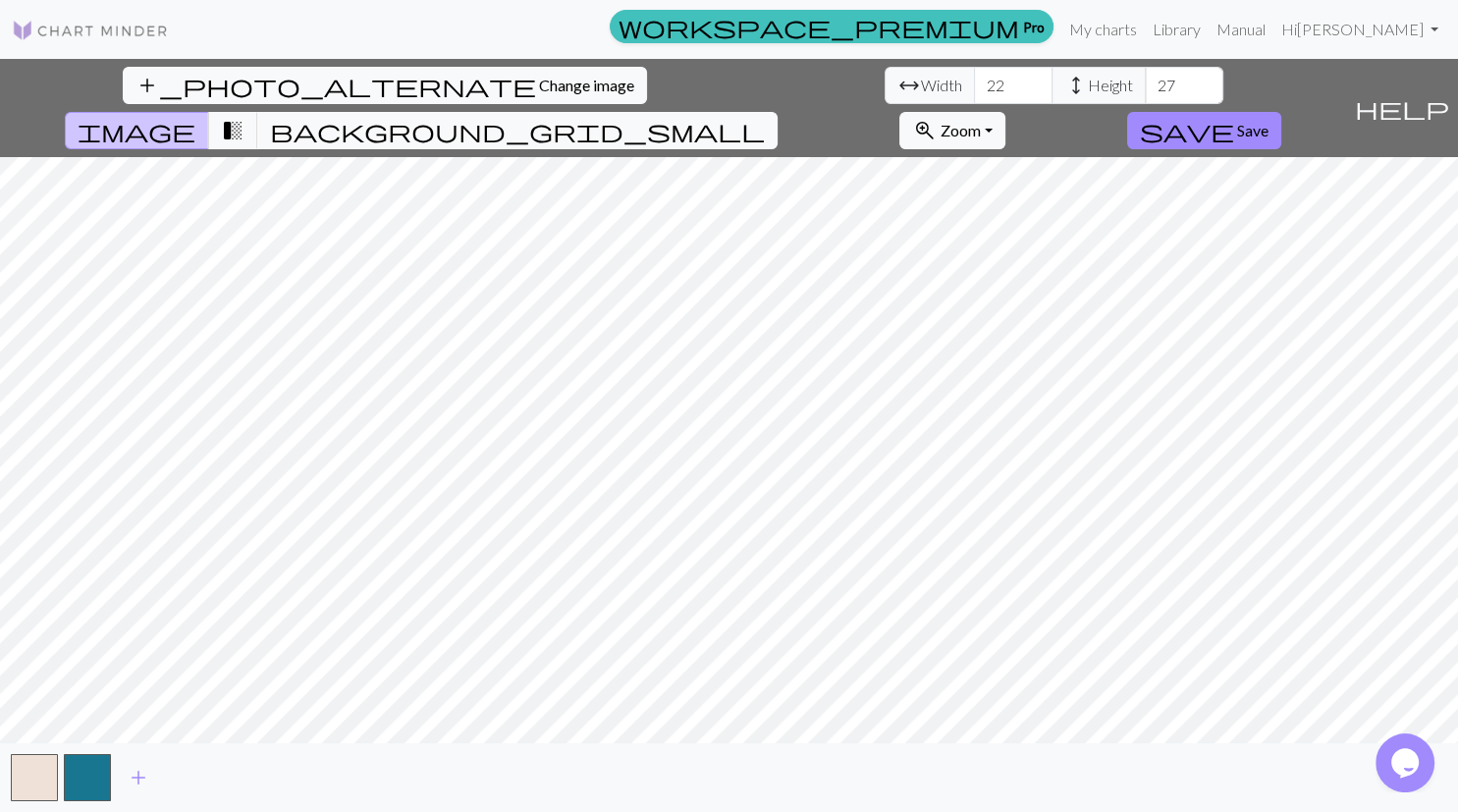 click on "27" at bounding box center [1184, 85] 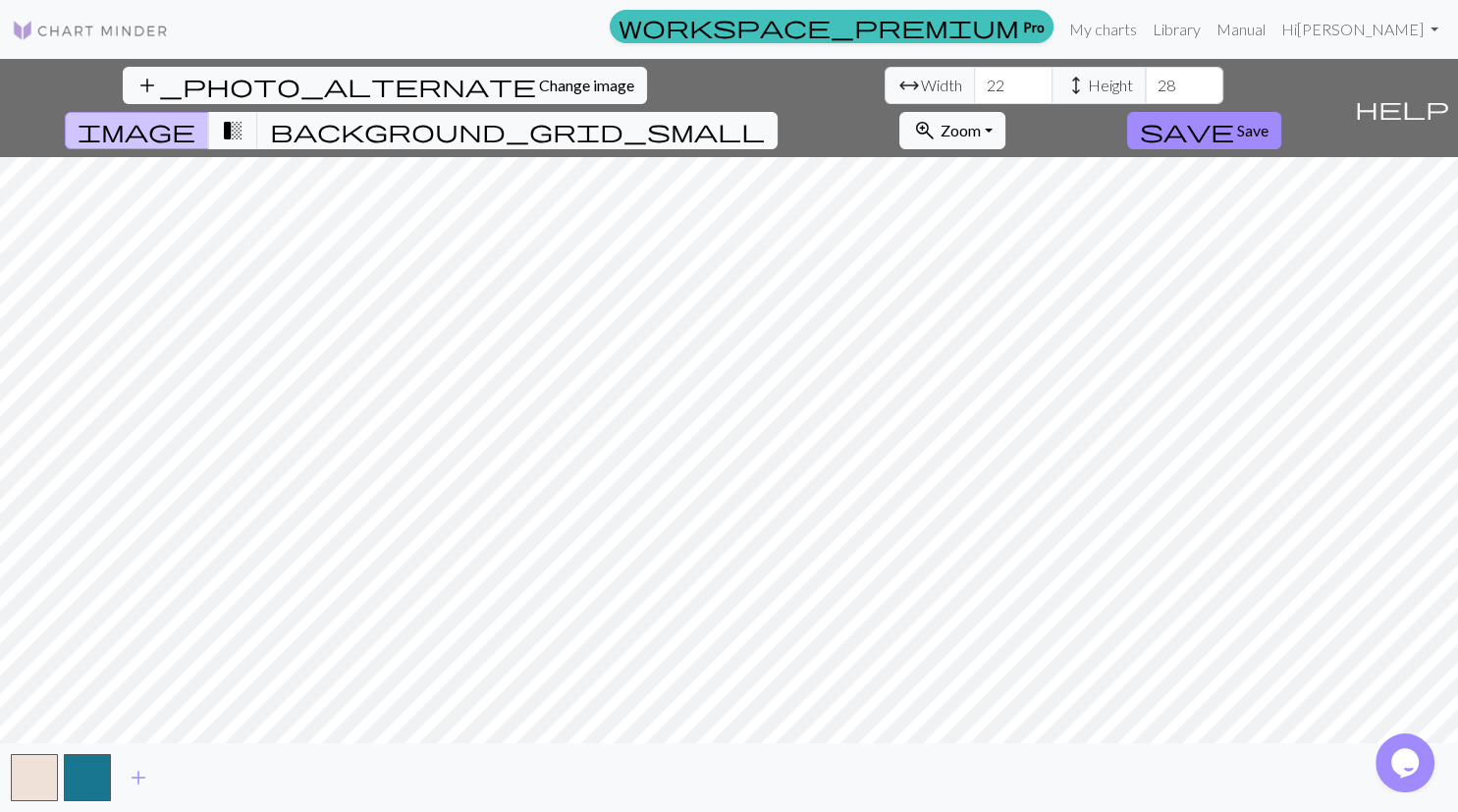 click on "28" at bounding box center [1184, 85] 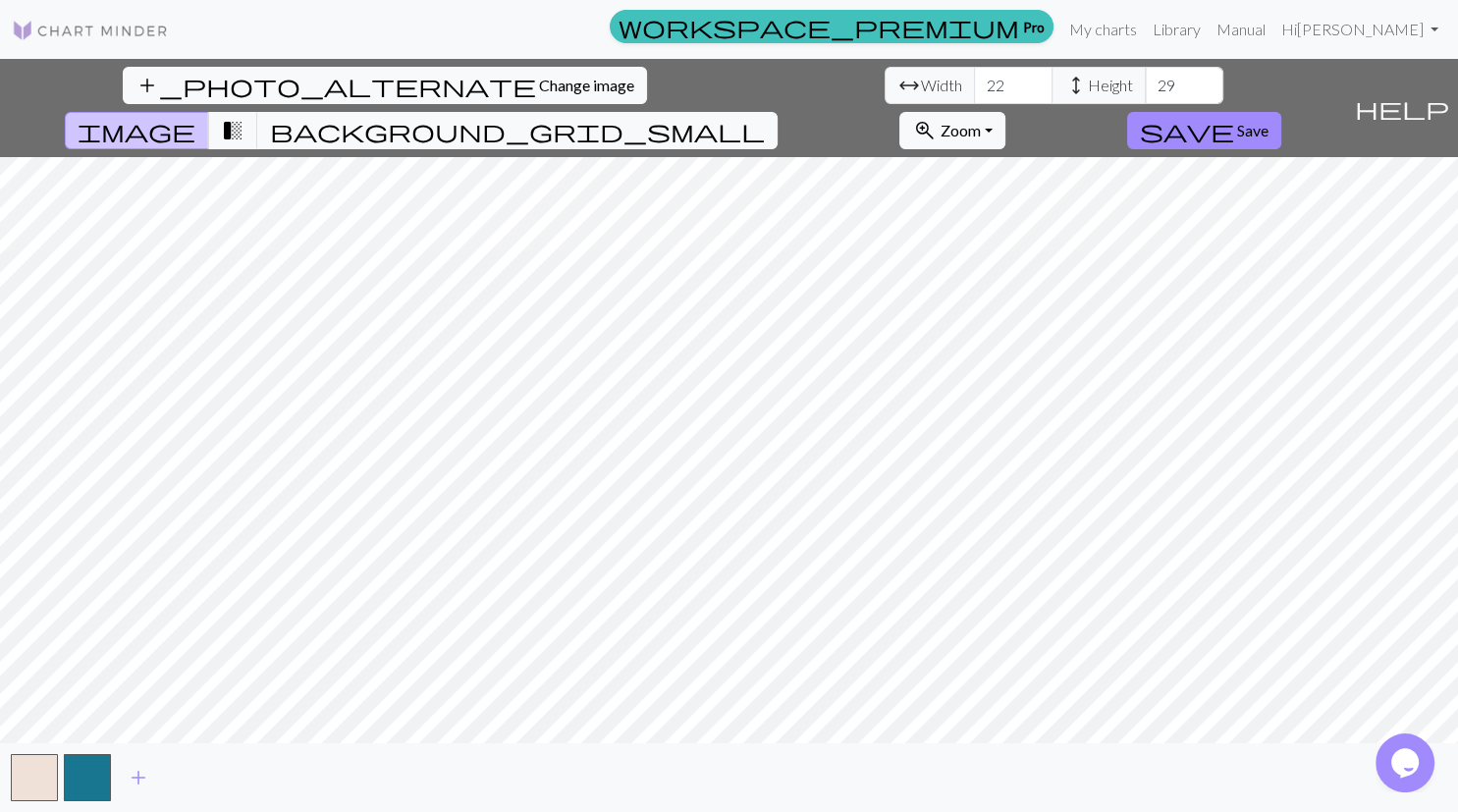 click on "29" at bounding box center [1184, 85] 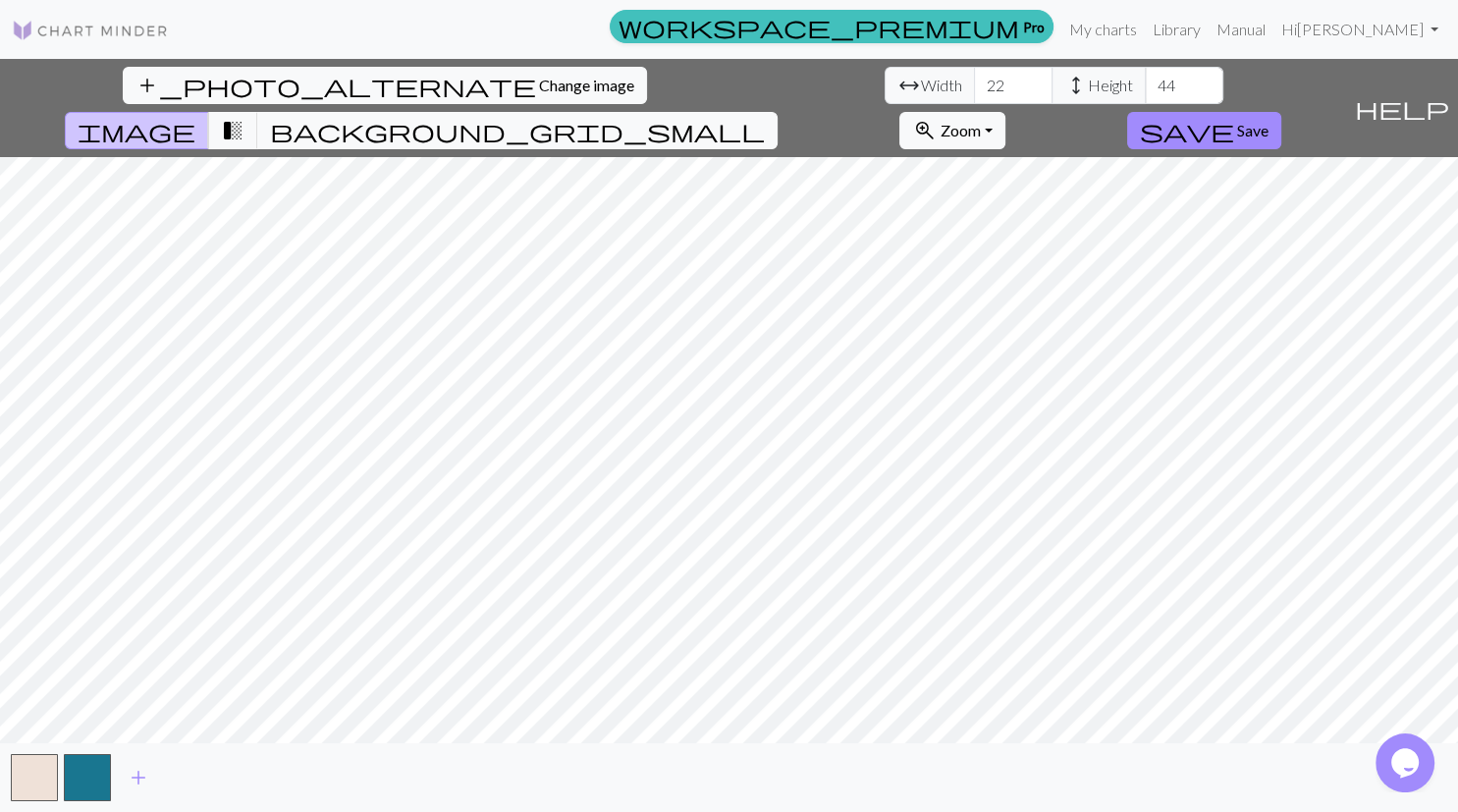 click on "44" at bounding box center [1184, 85] 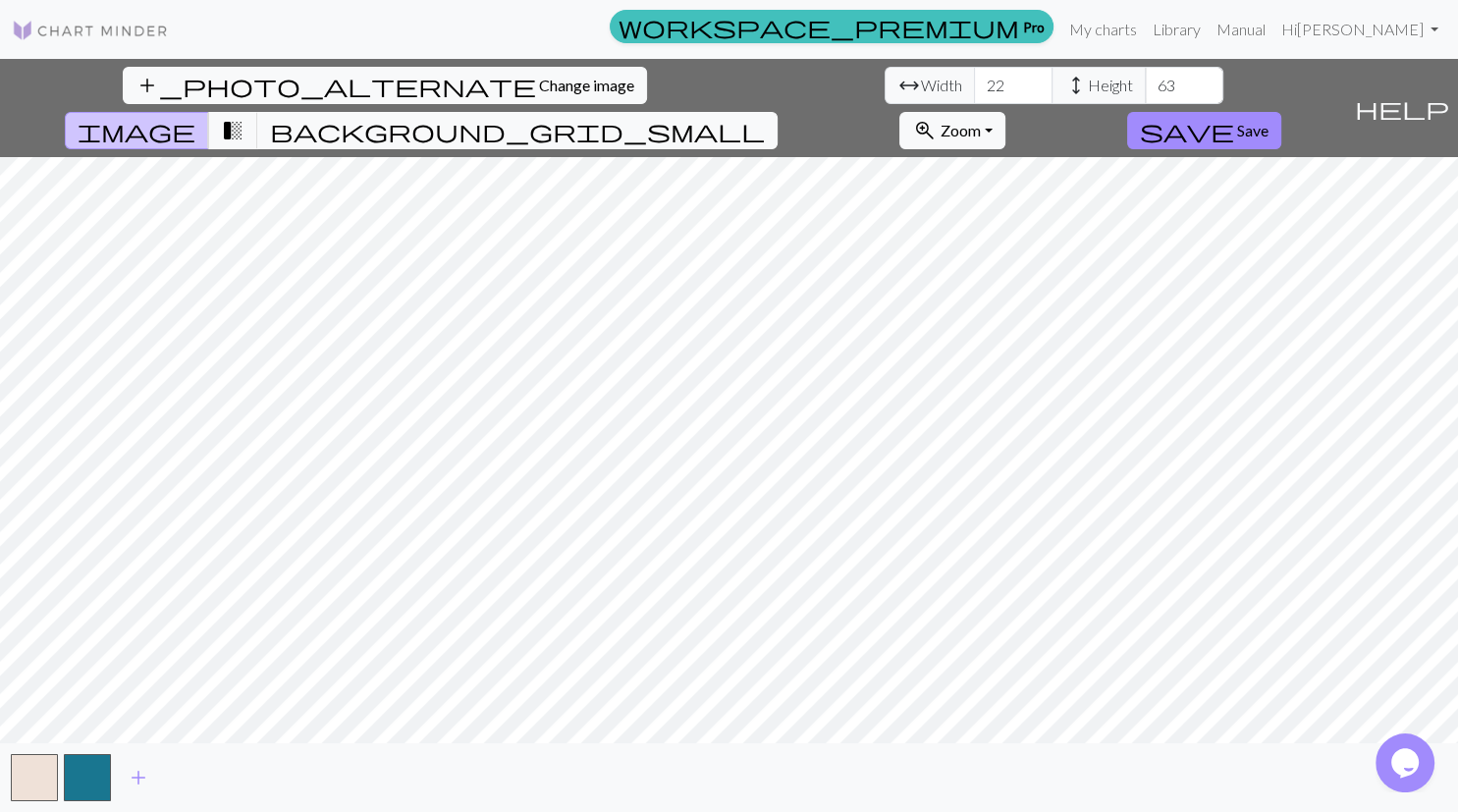 type on "63" 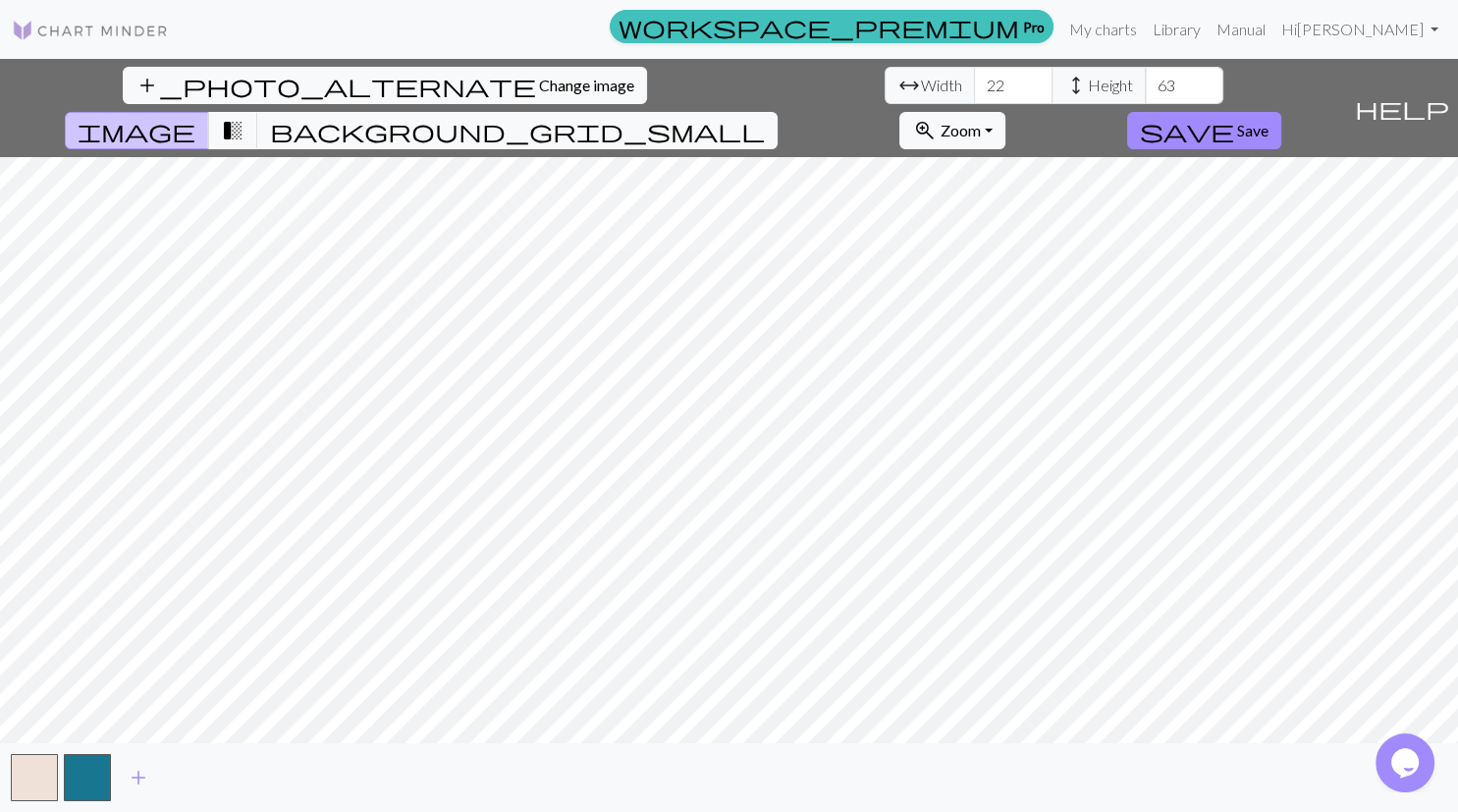 click on "63" at bounding box center [1184, 85] 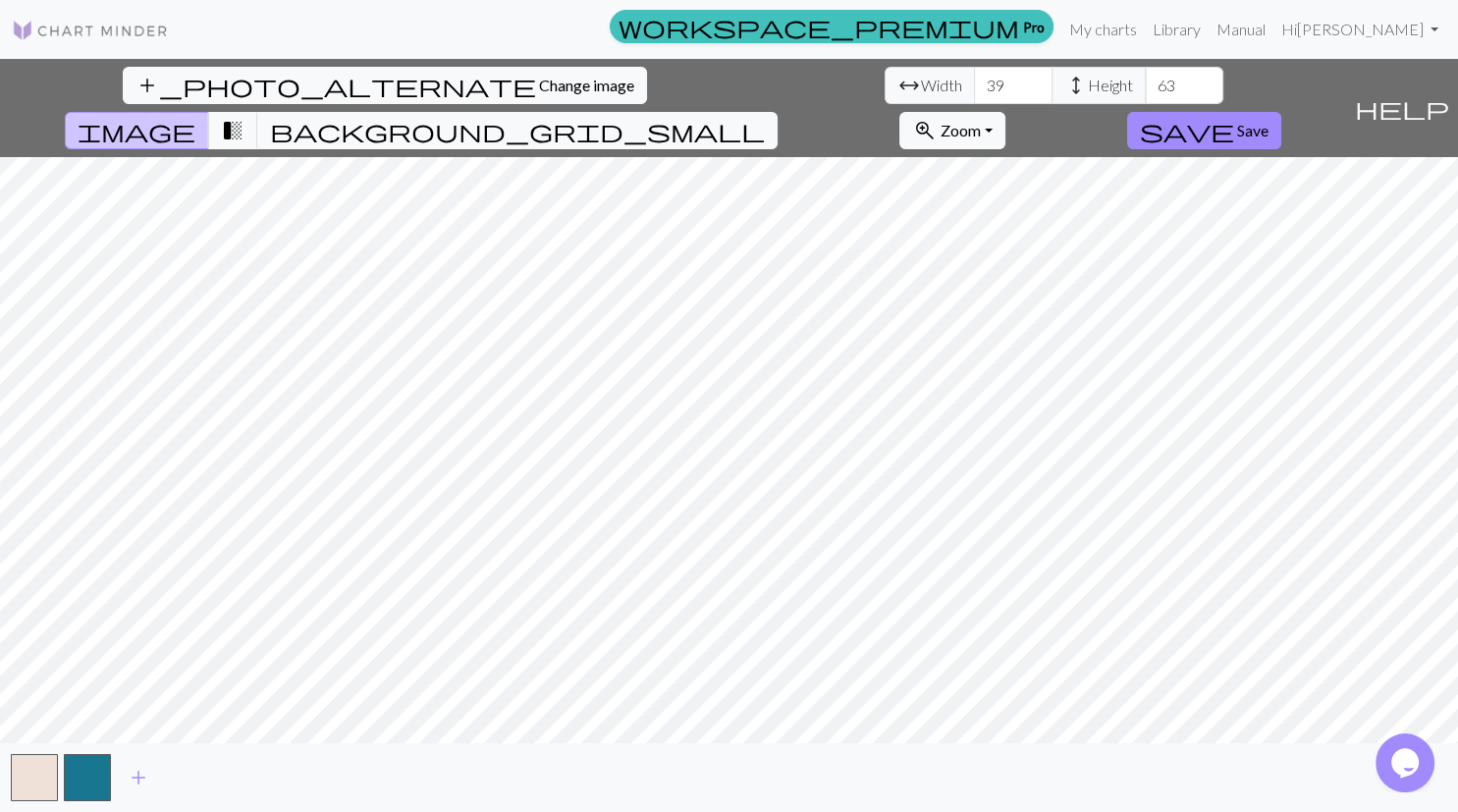type on "40" 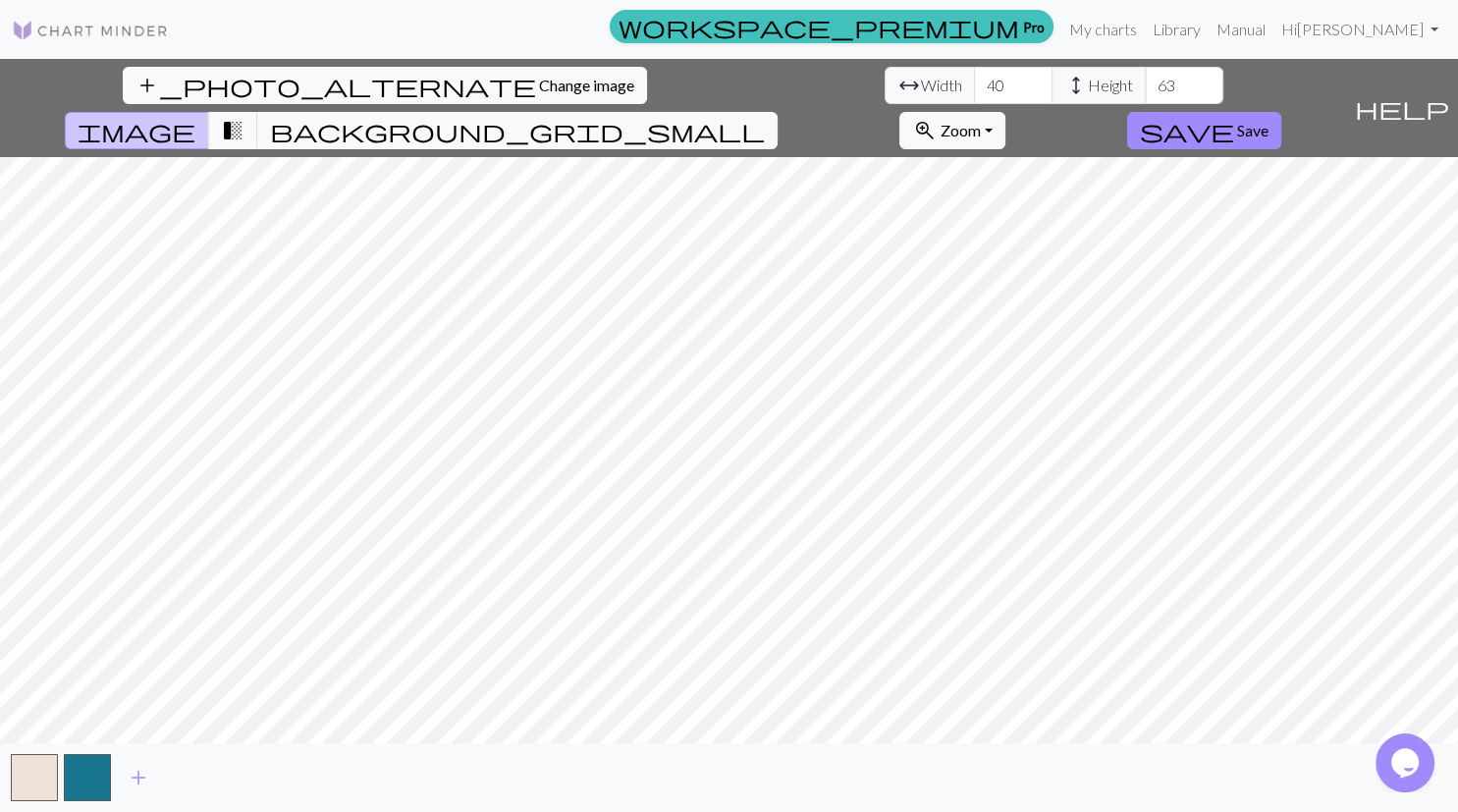 click on "40" at bounding box center (1013, 85) 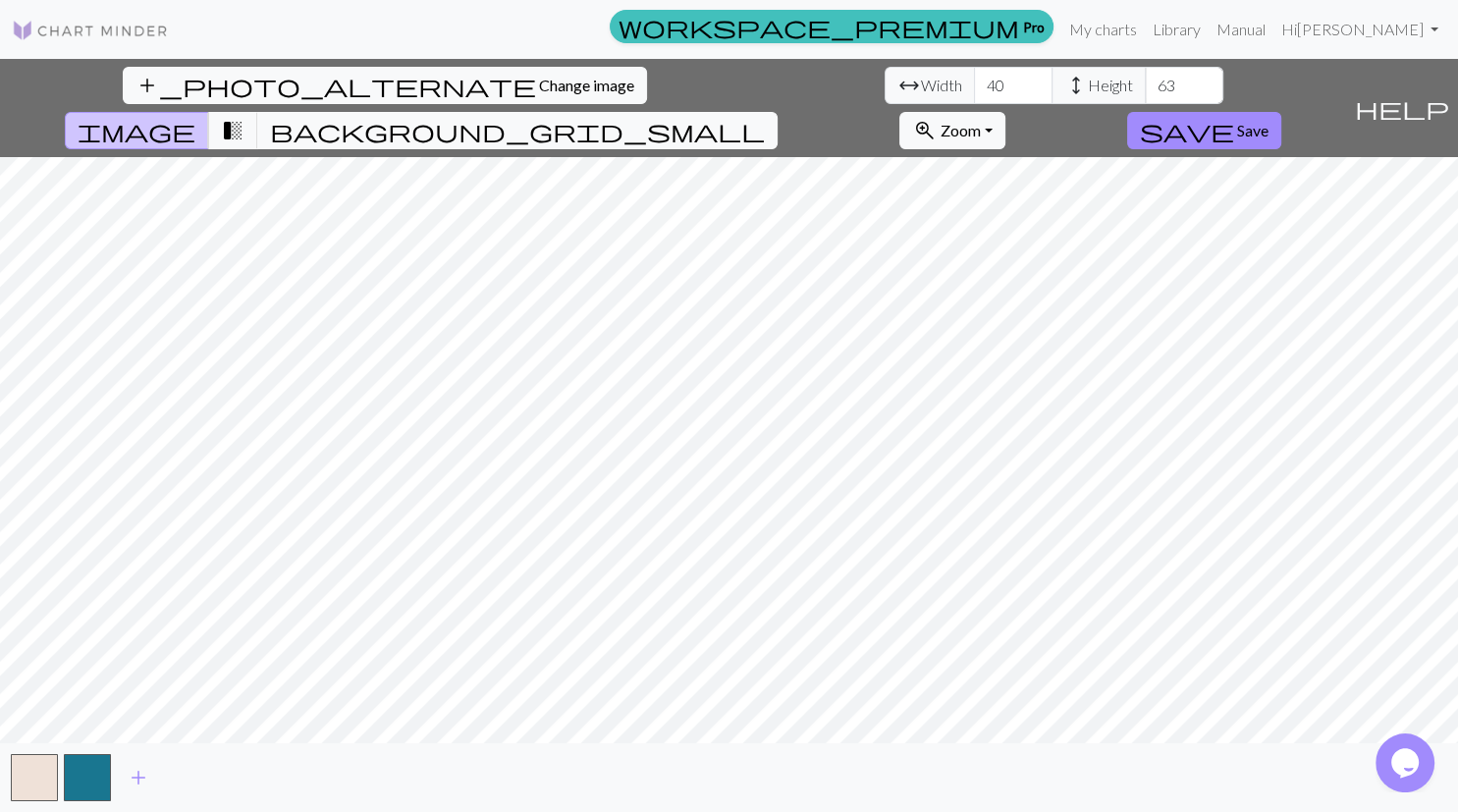 click on "add_photo_alternate   Change image arrow_range   Width 40 height   Height 63 image transition_fade background_grid_small zoom_in Zoom Zoom Fit all Fit width Fit height 50% 100% 150% 200% save   Save help Show me around add" at bounding box center [729, 435] 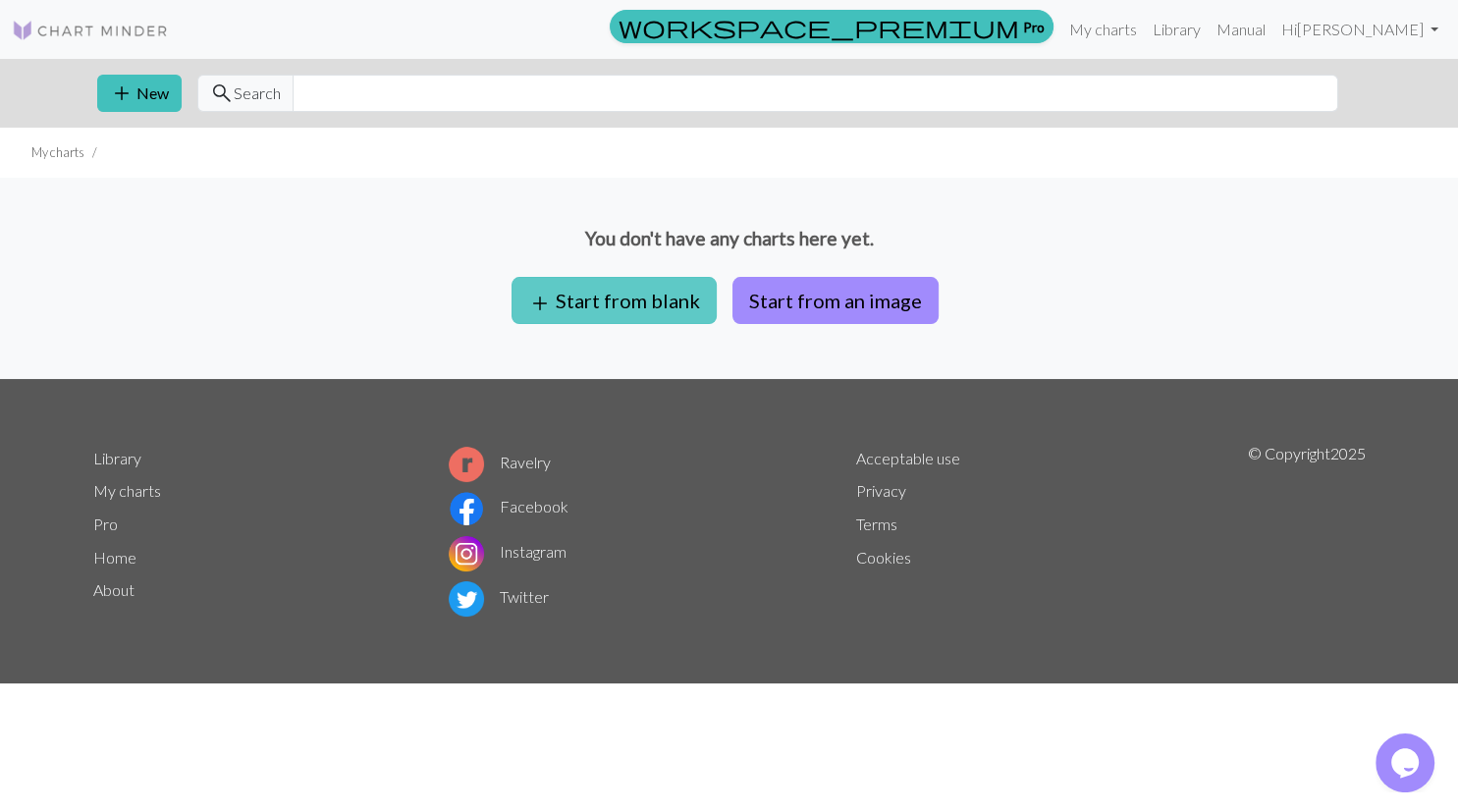 click on "add   Start from blank" at bounding box center (614, 300) 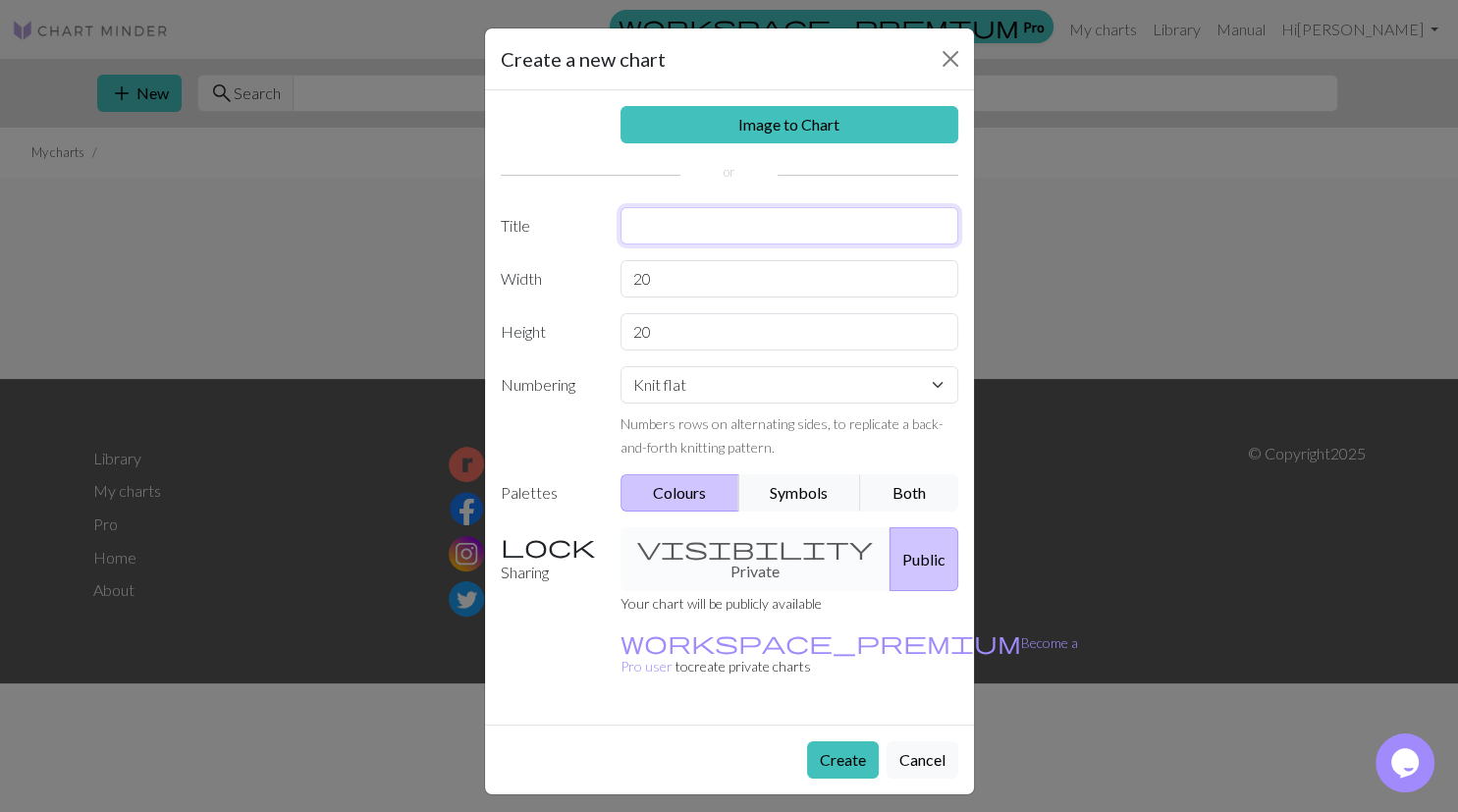 click at bounding box center [789, 226] 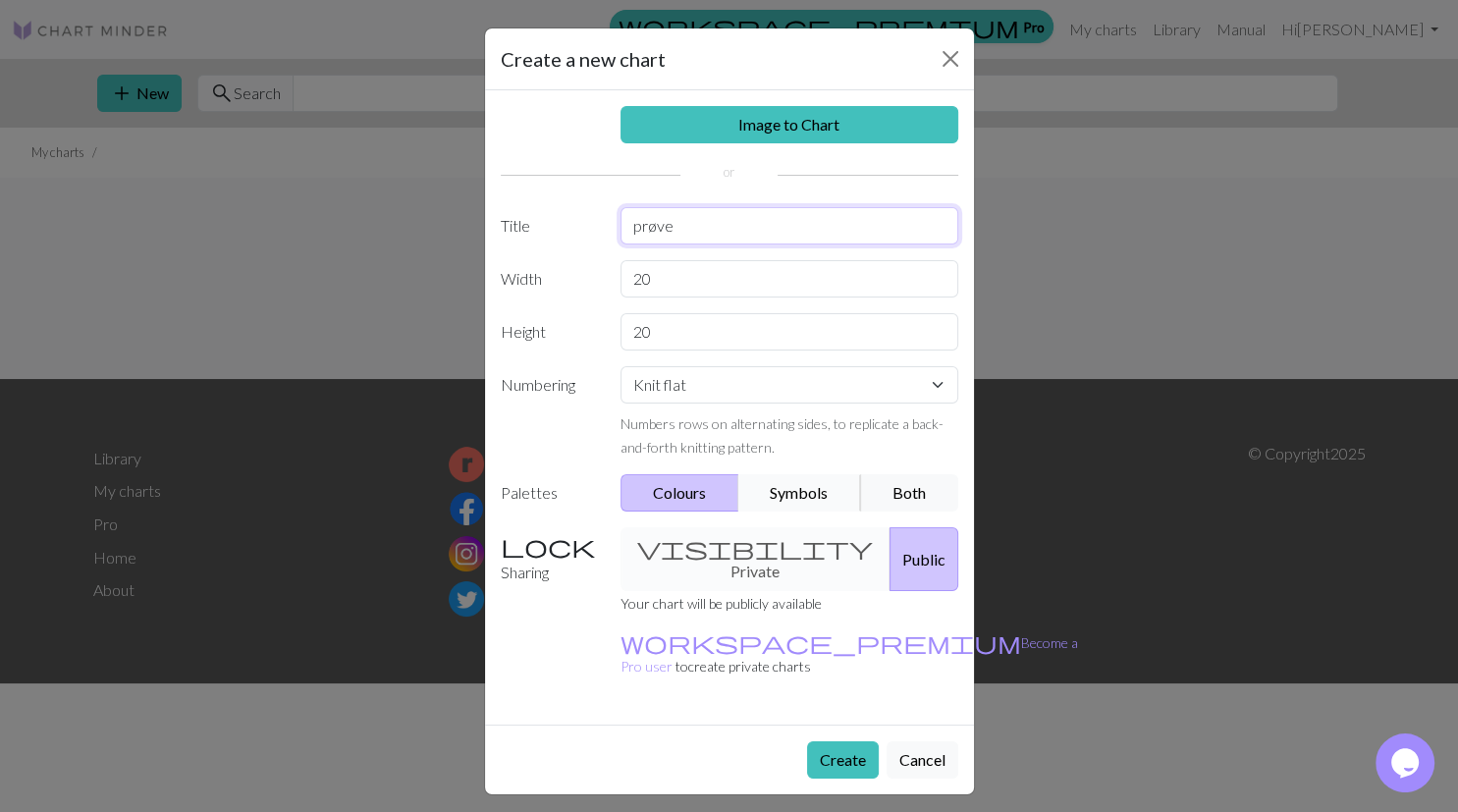 type on "prøve" 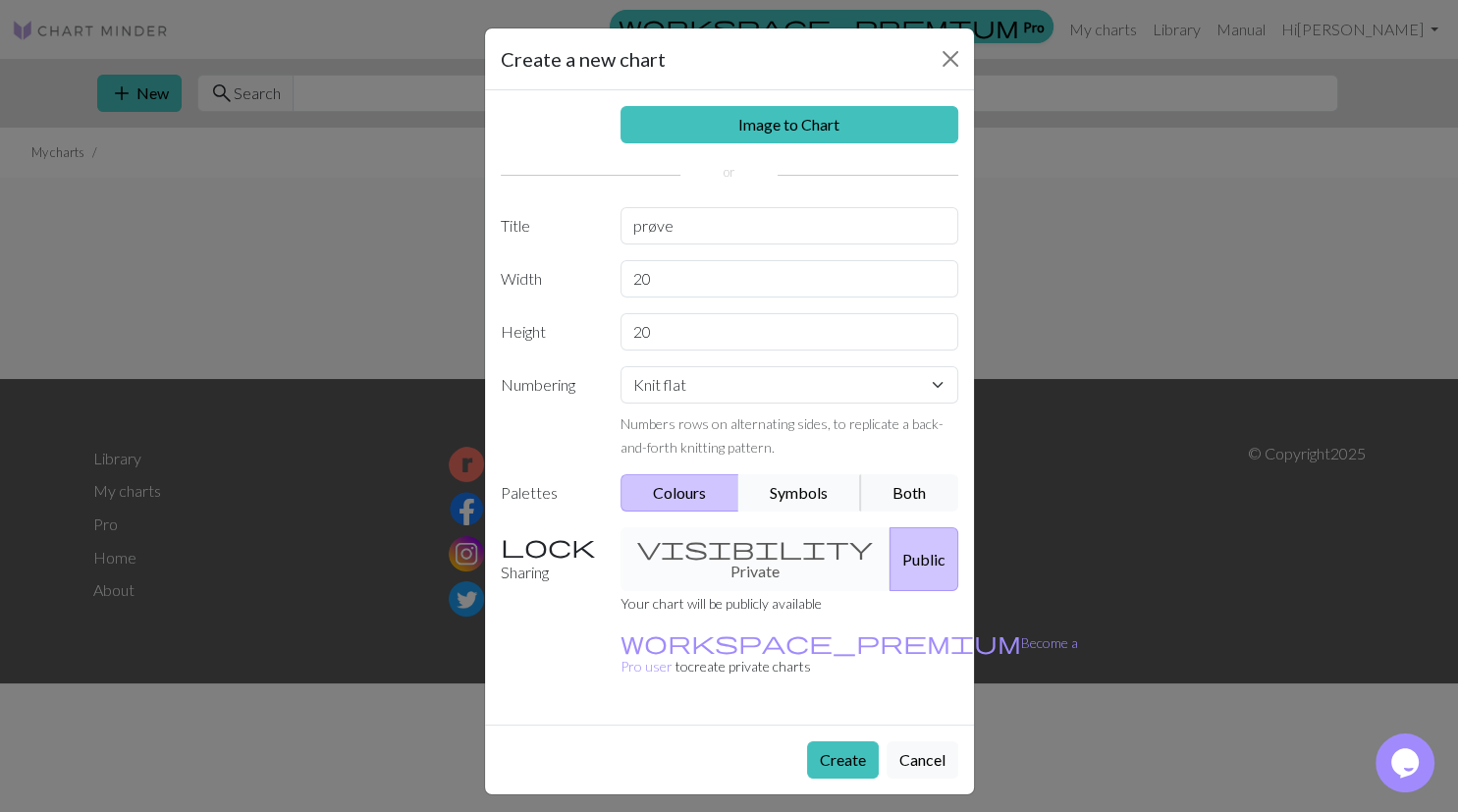 click on "Symbols" at bounding box center [800, 493] 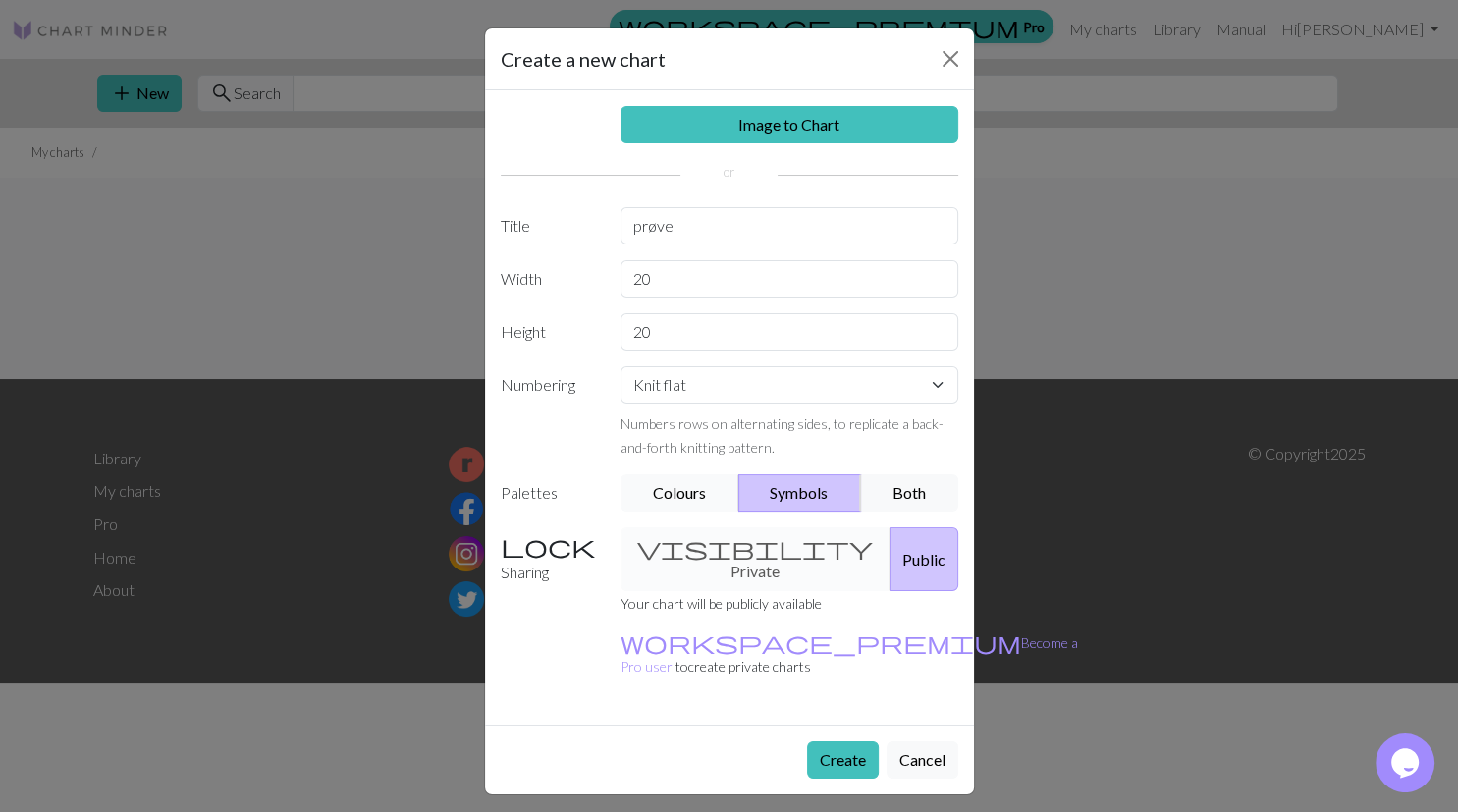 click on "Colours" at bounding box center [679, 493] 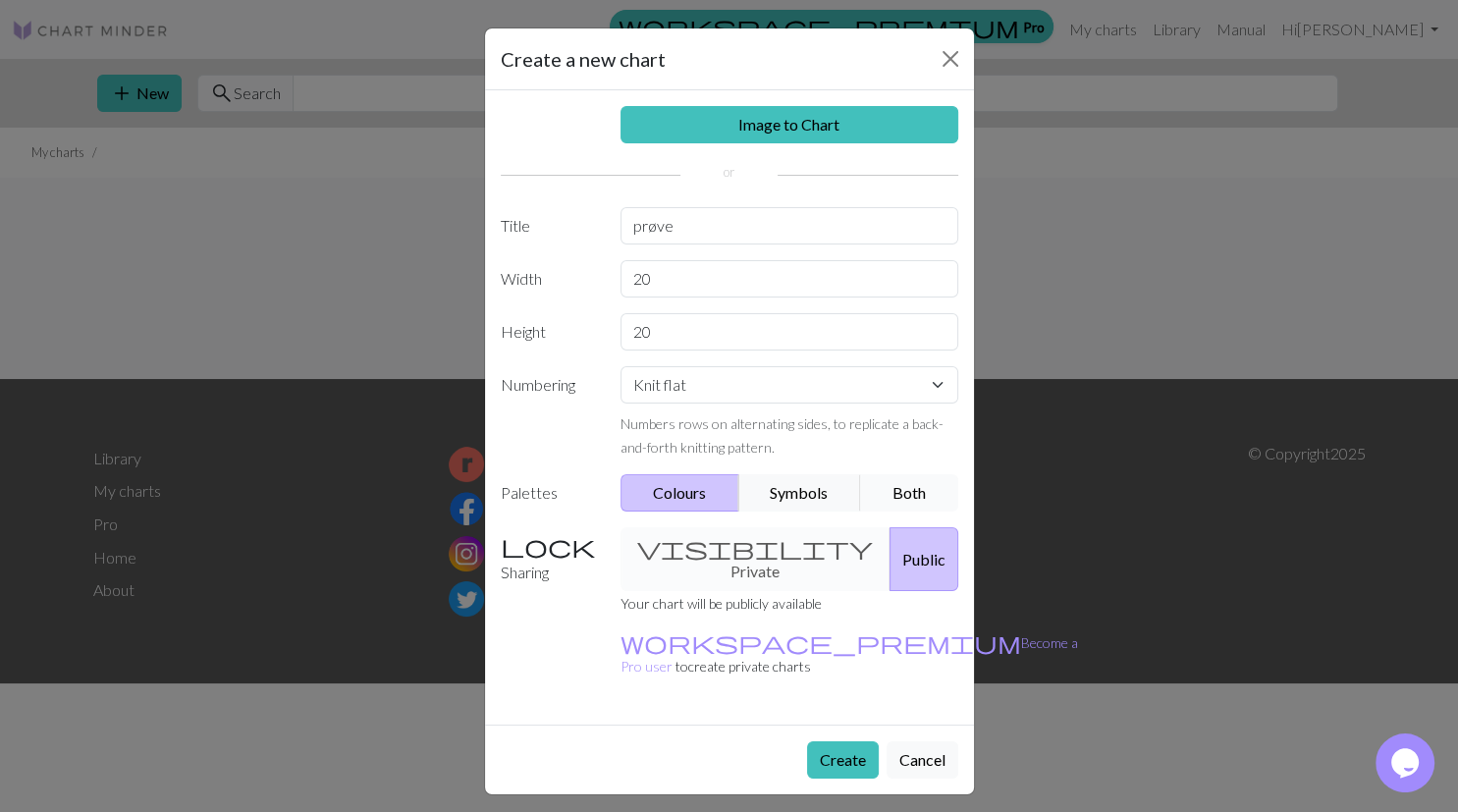 click on "Both" at bounding box center [909, 493] 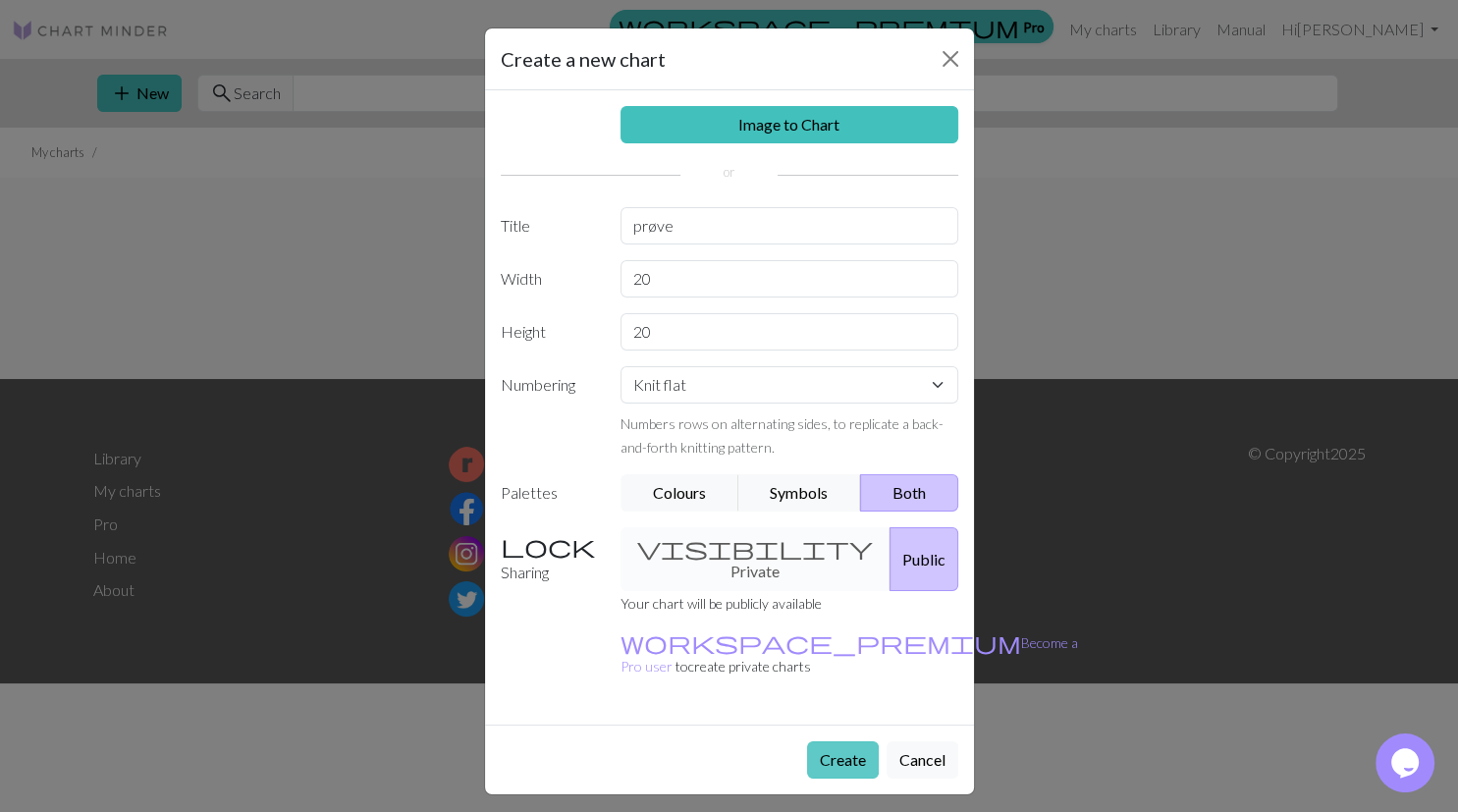 click on "Create" at bounding box center [842, 760] 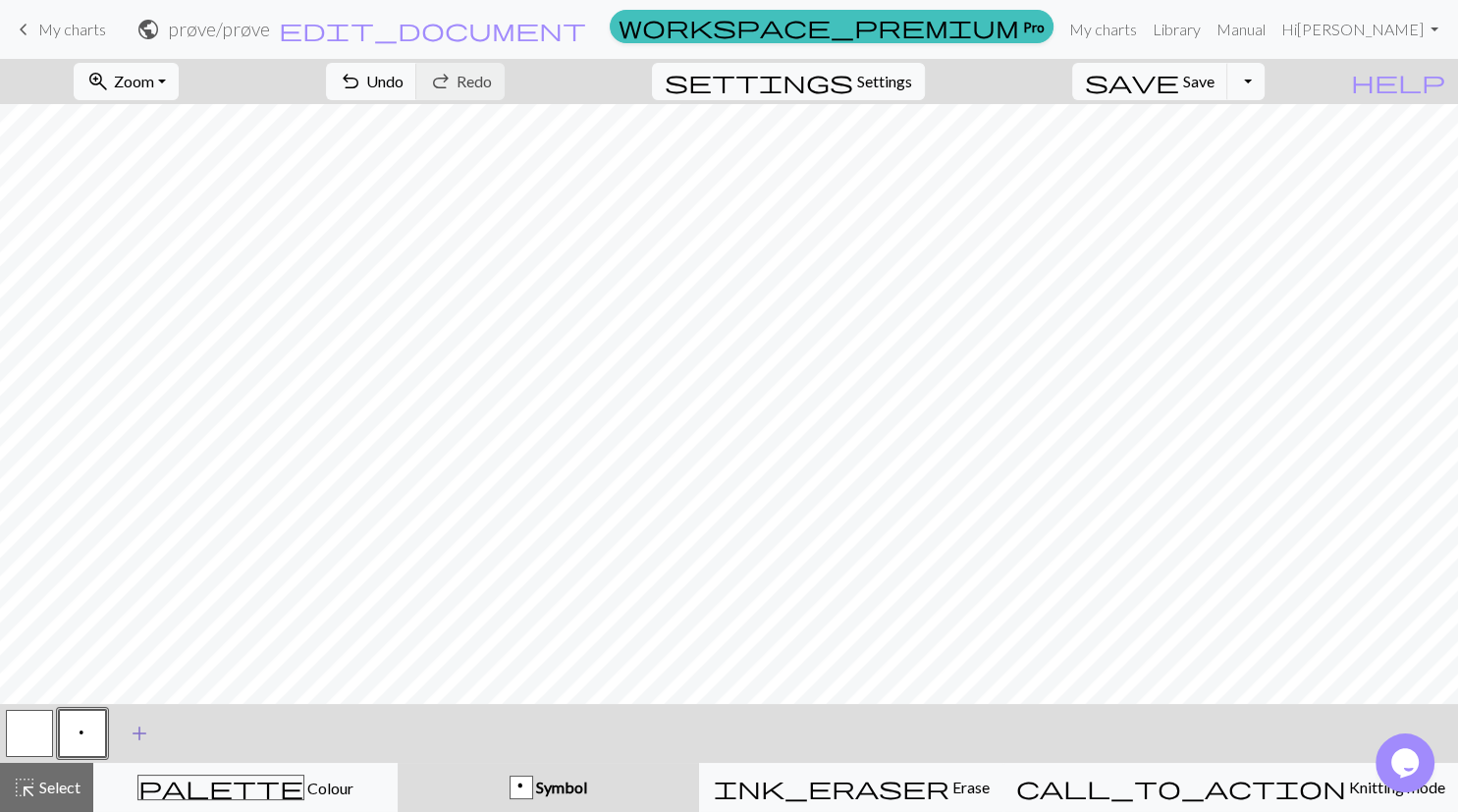 click on "add" at bounding box center (139, 733) 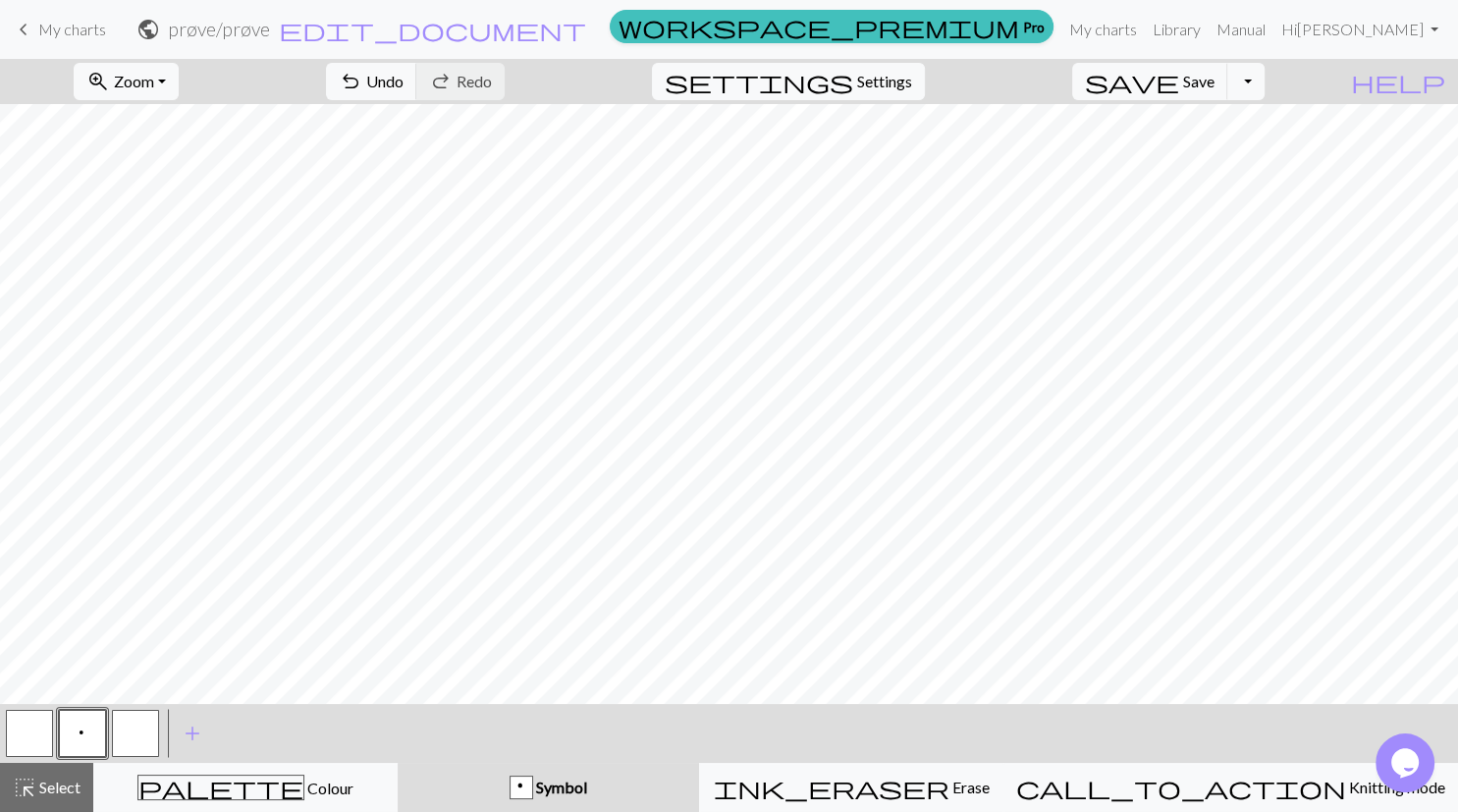 click at bounding box center (135, 733) 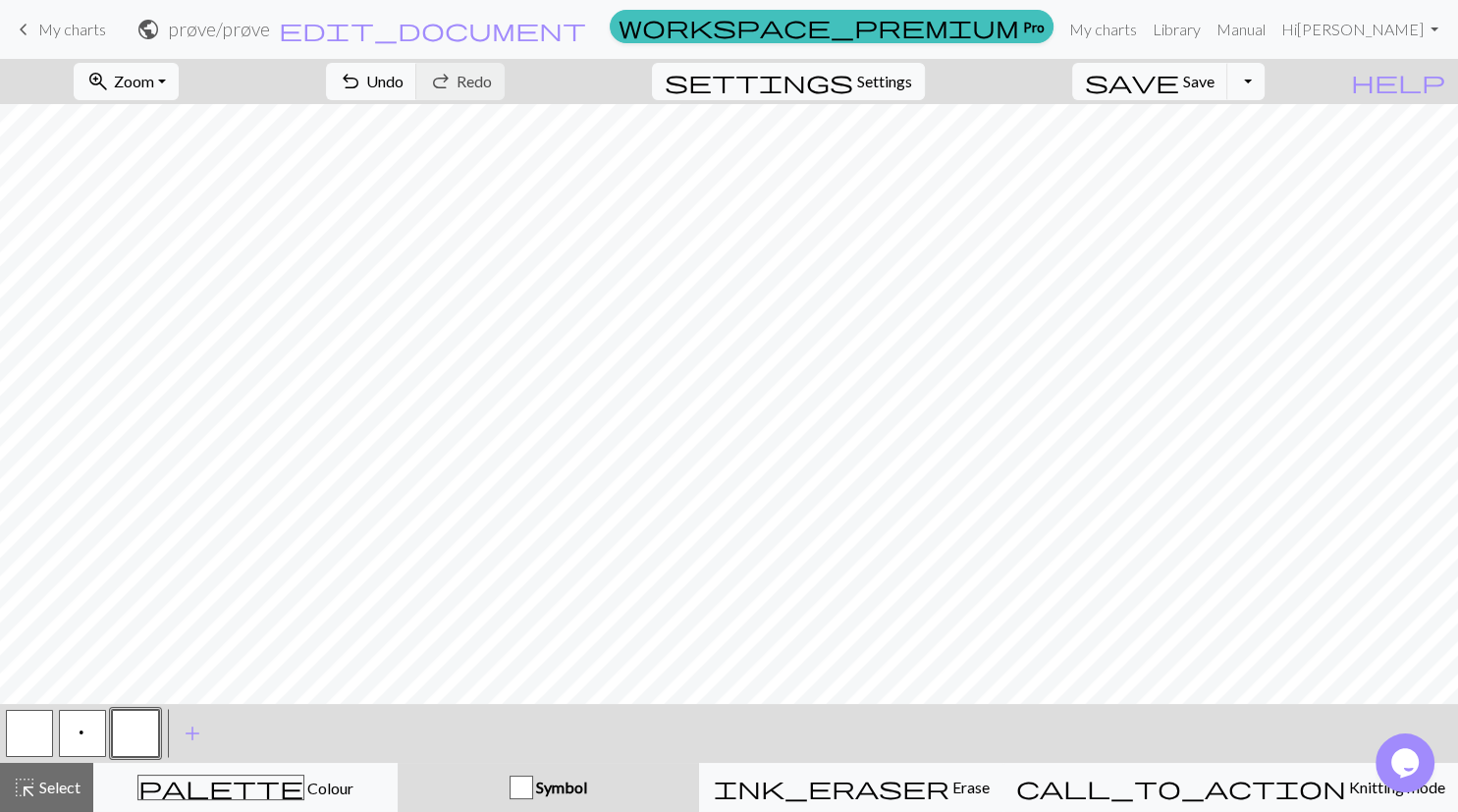 type 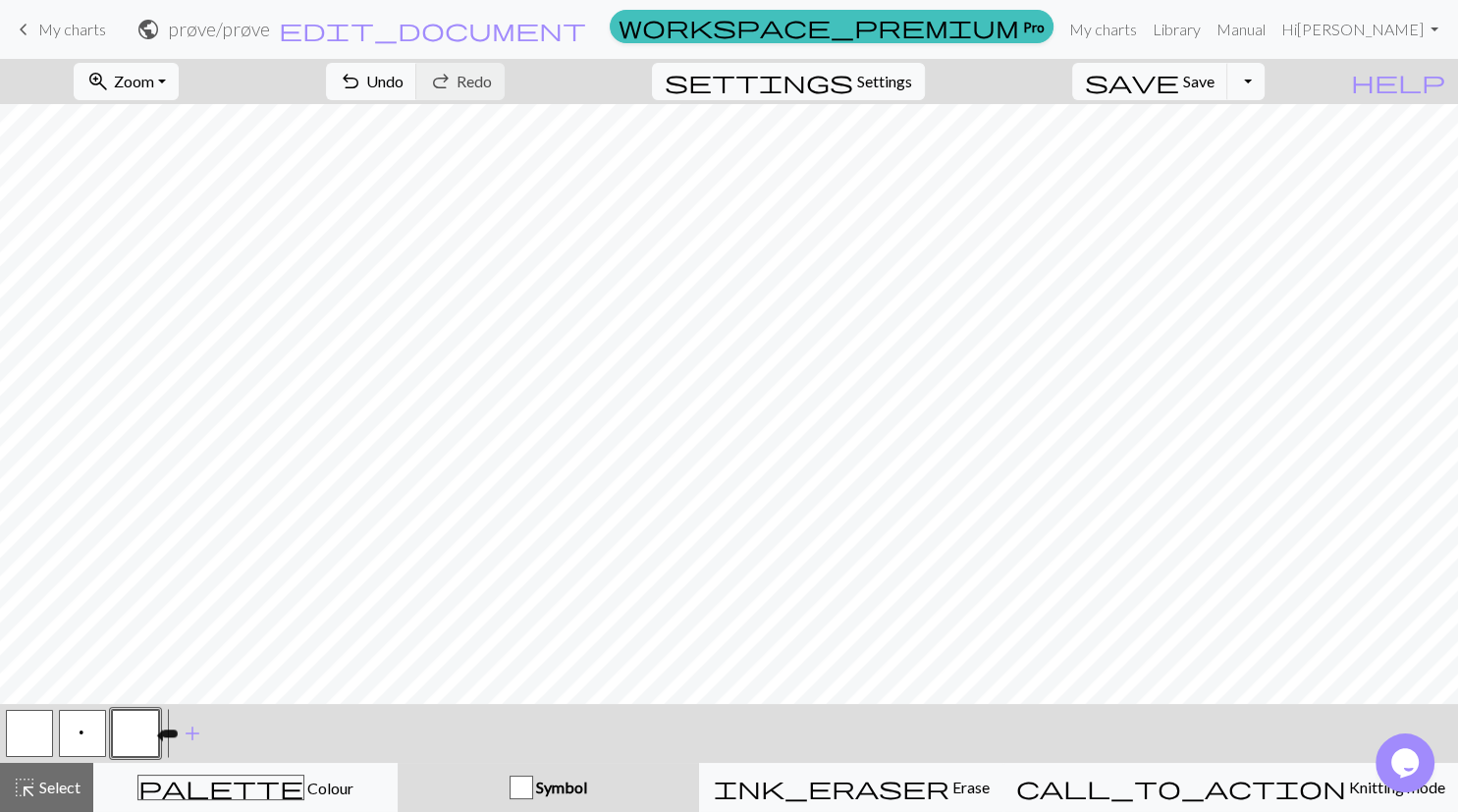 click at bounding box center [135, 733] 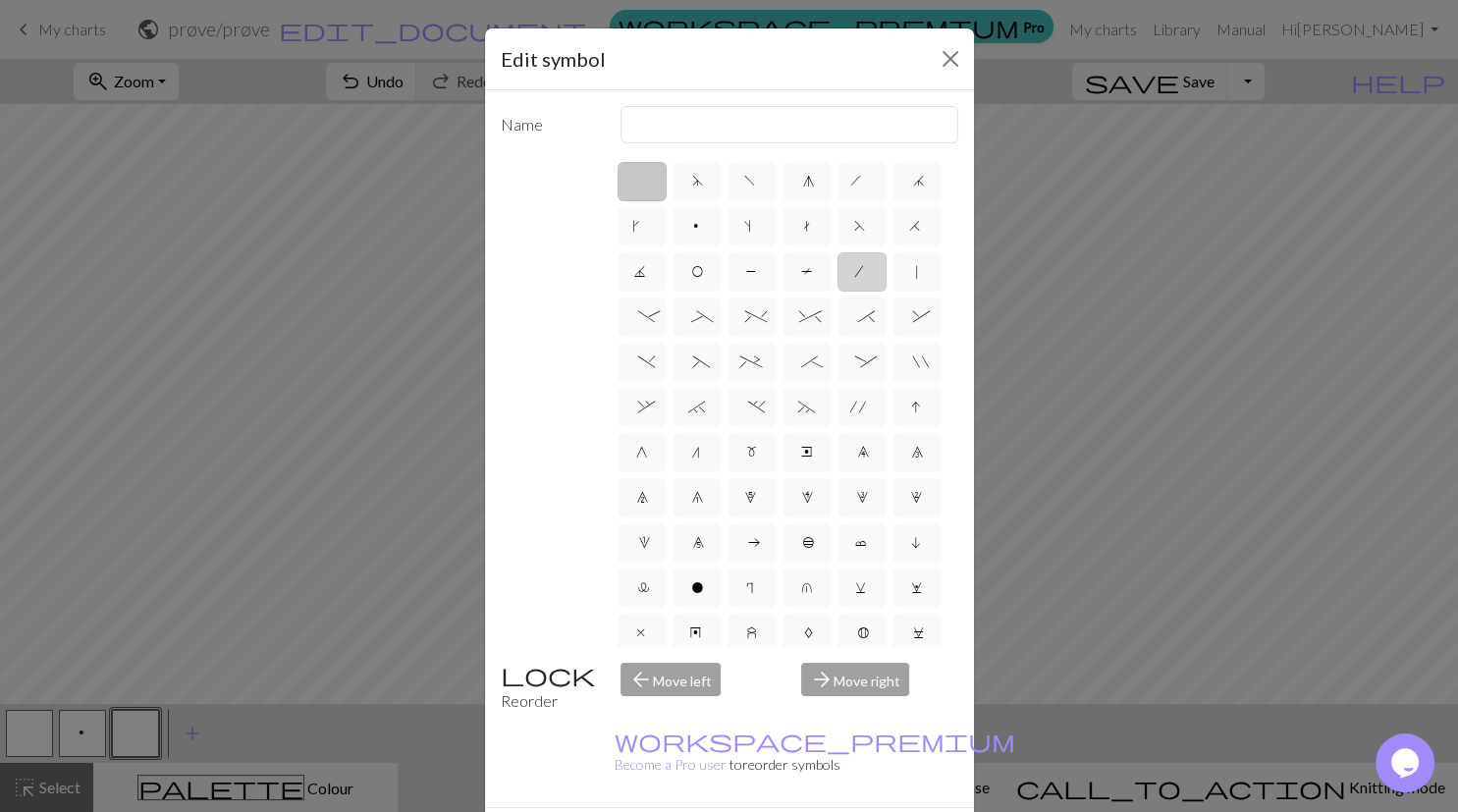 click on "/" at bounding box center (862, 274) 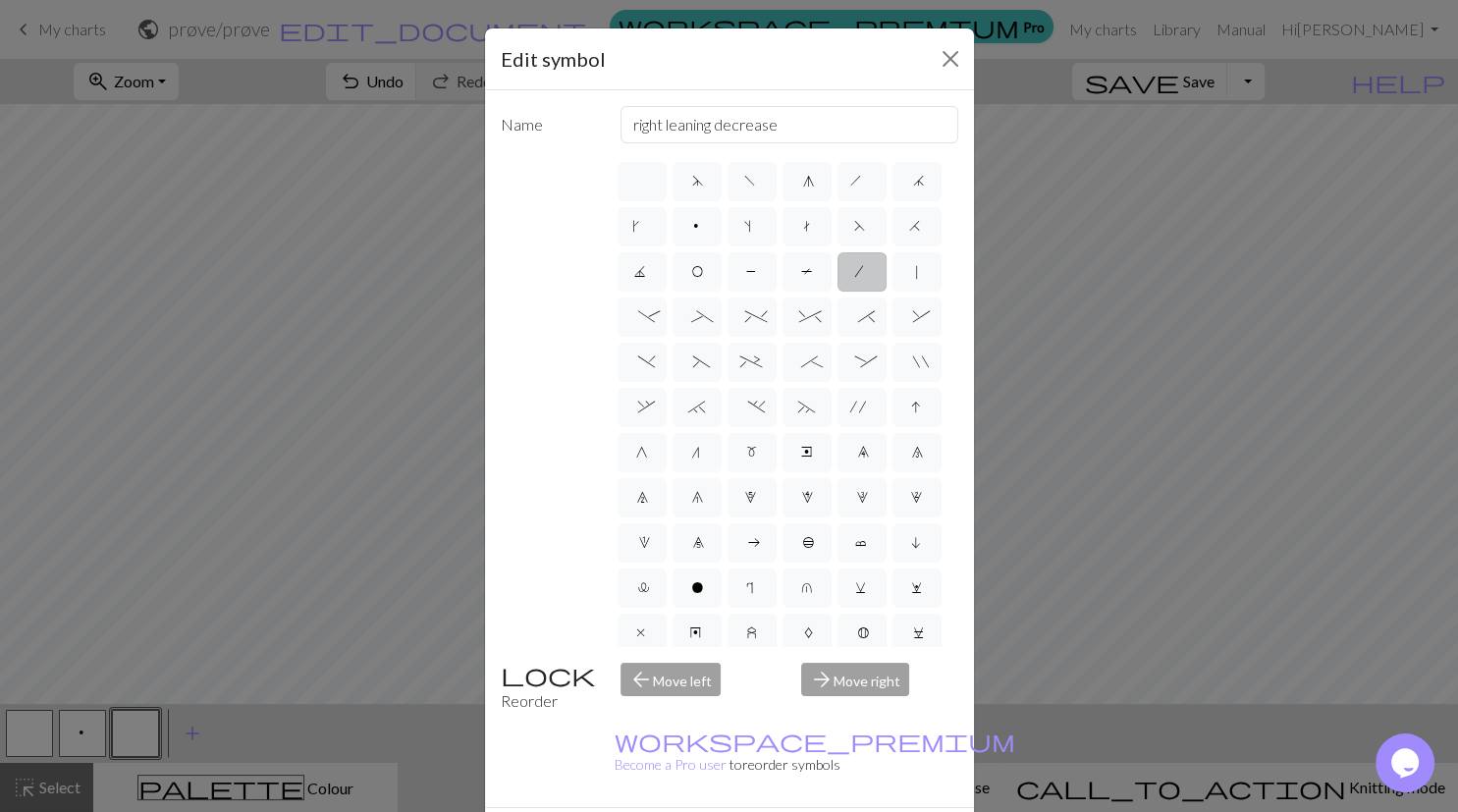 click on "Done" at bounding box center [847, 842] 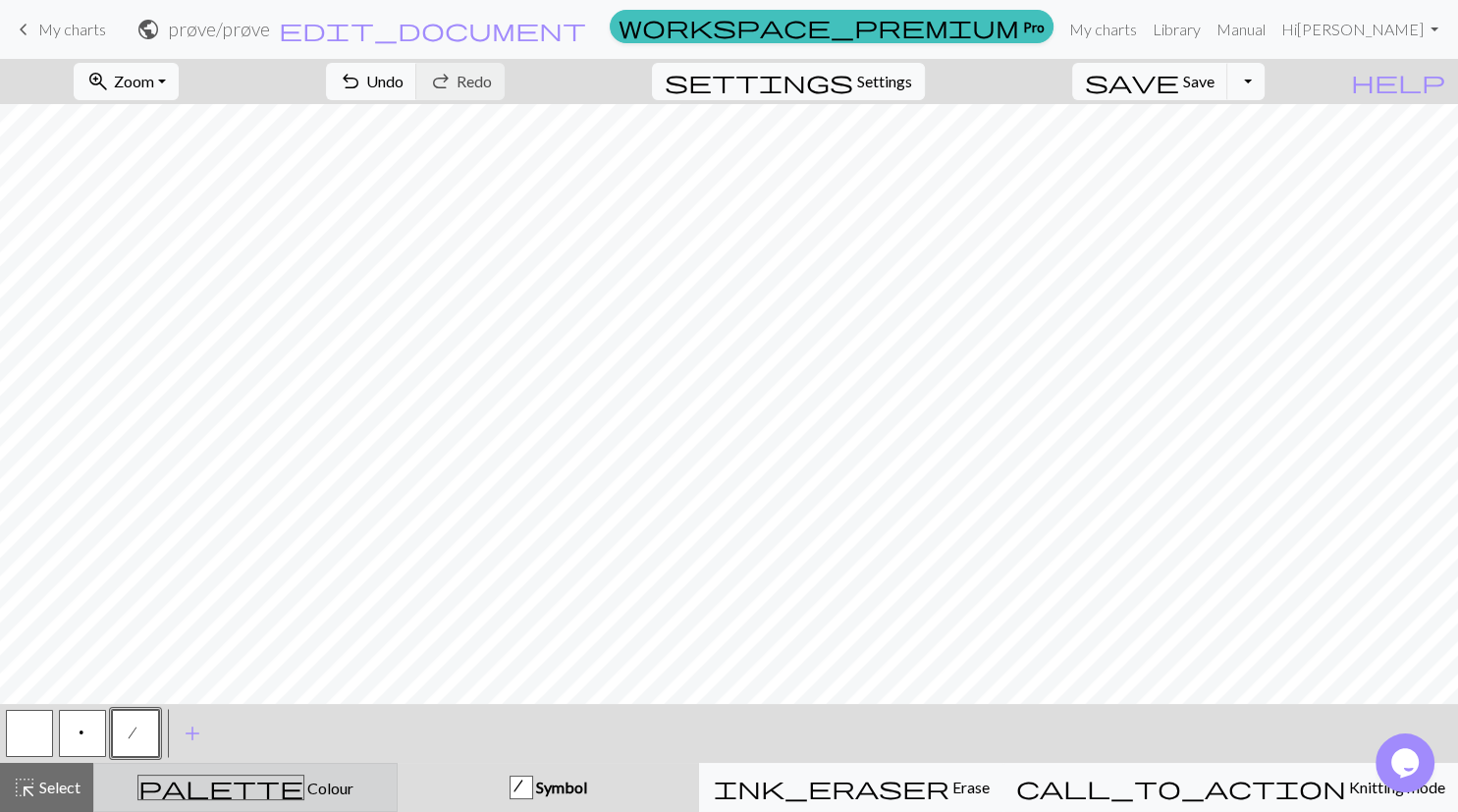 click on "palette   Colour   Colour" at bounding box center (245, 787) 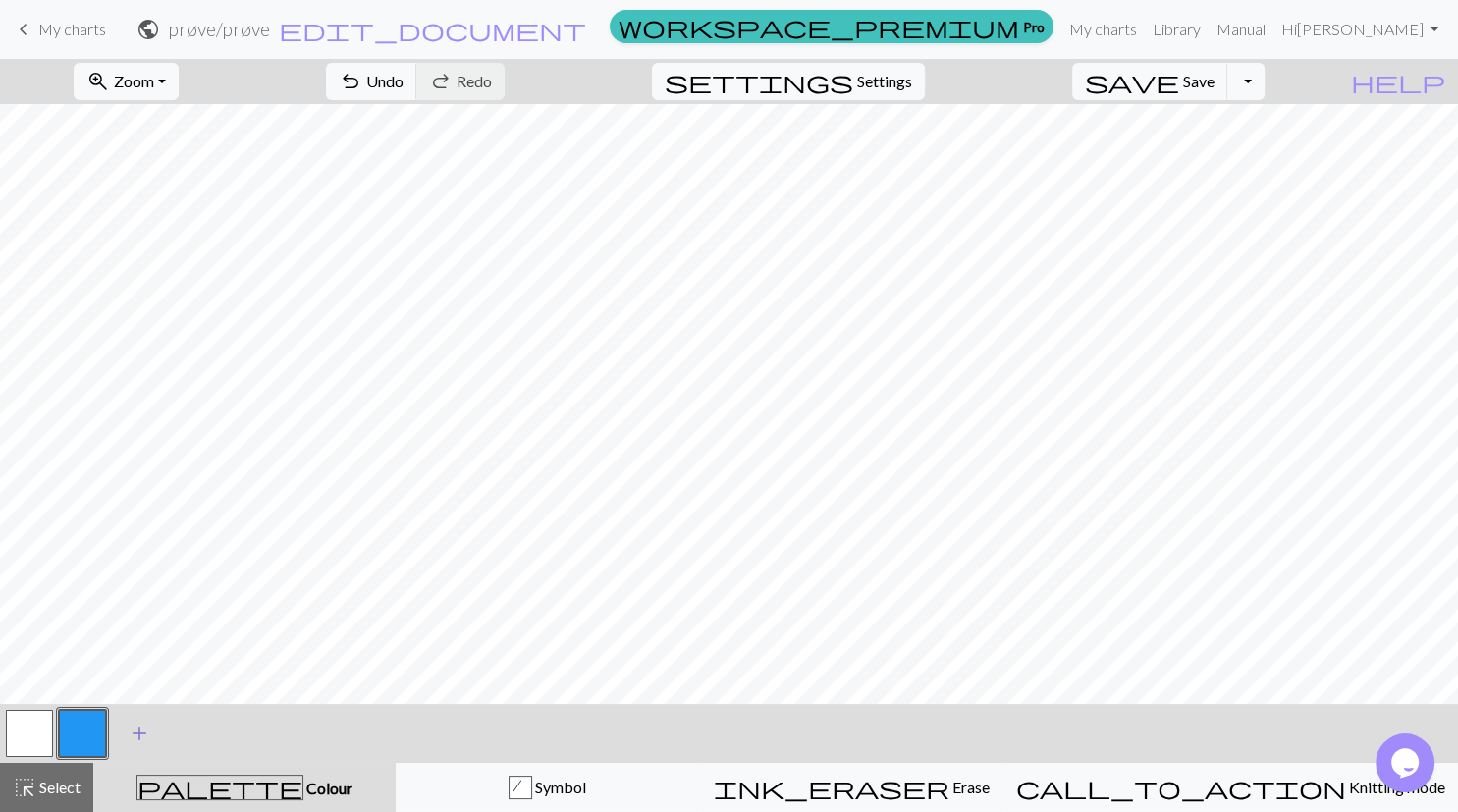 click on "add" at bounding box center (139, 733) 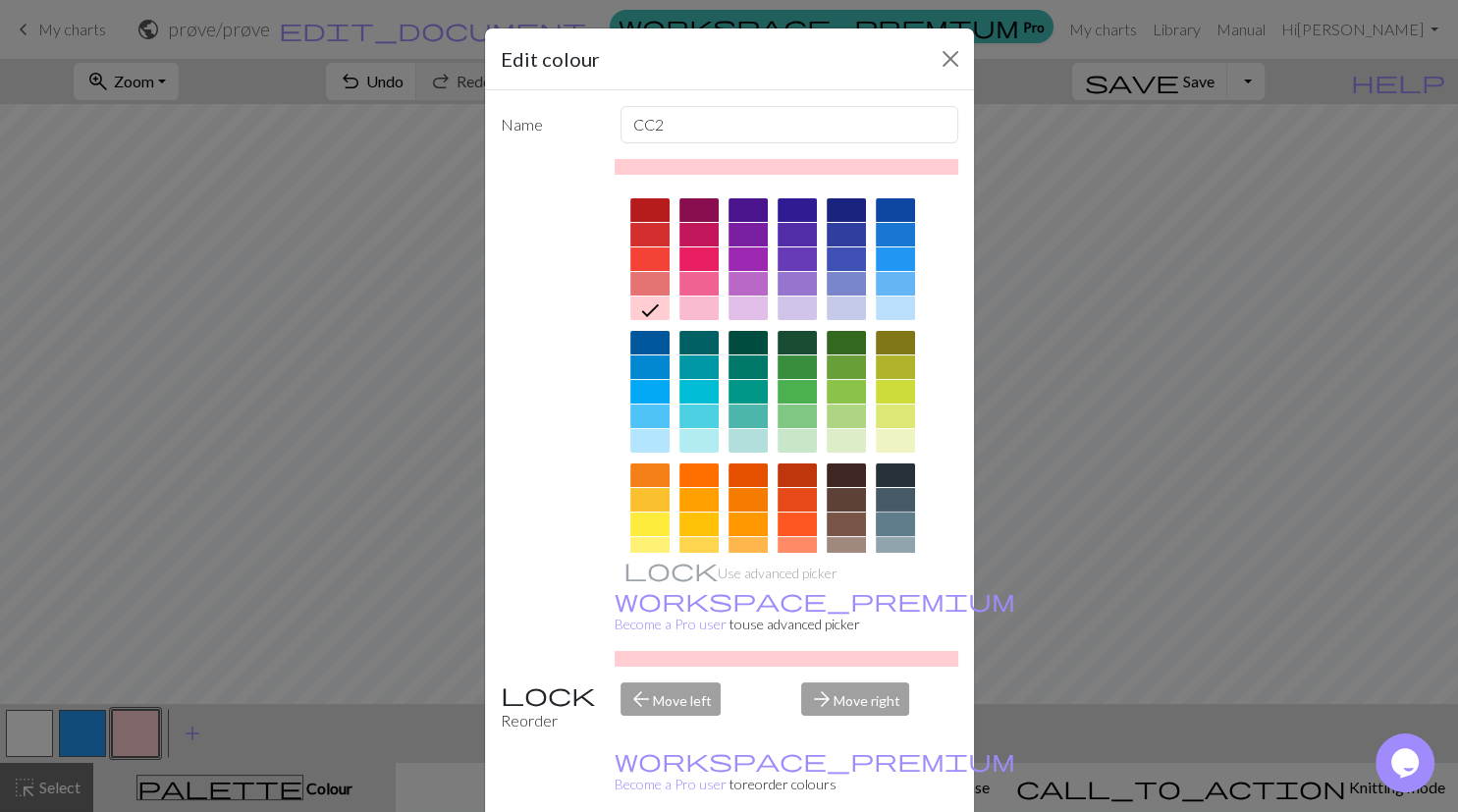 click at bounding box center [895, 524] 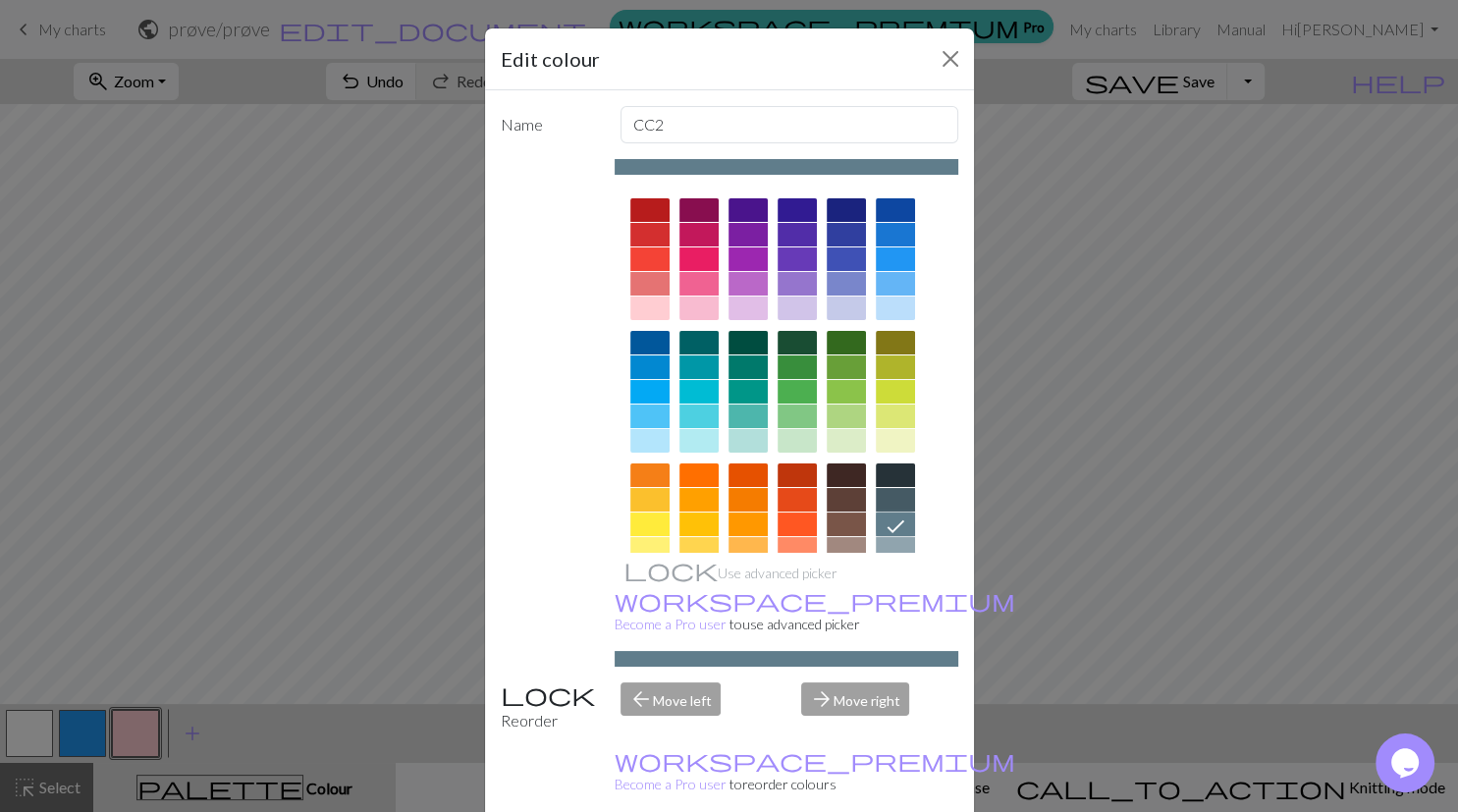 click on "Done" at bounding box center [847, 862] 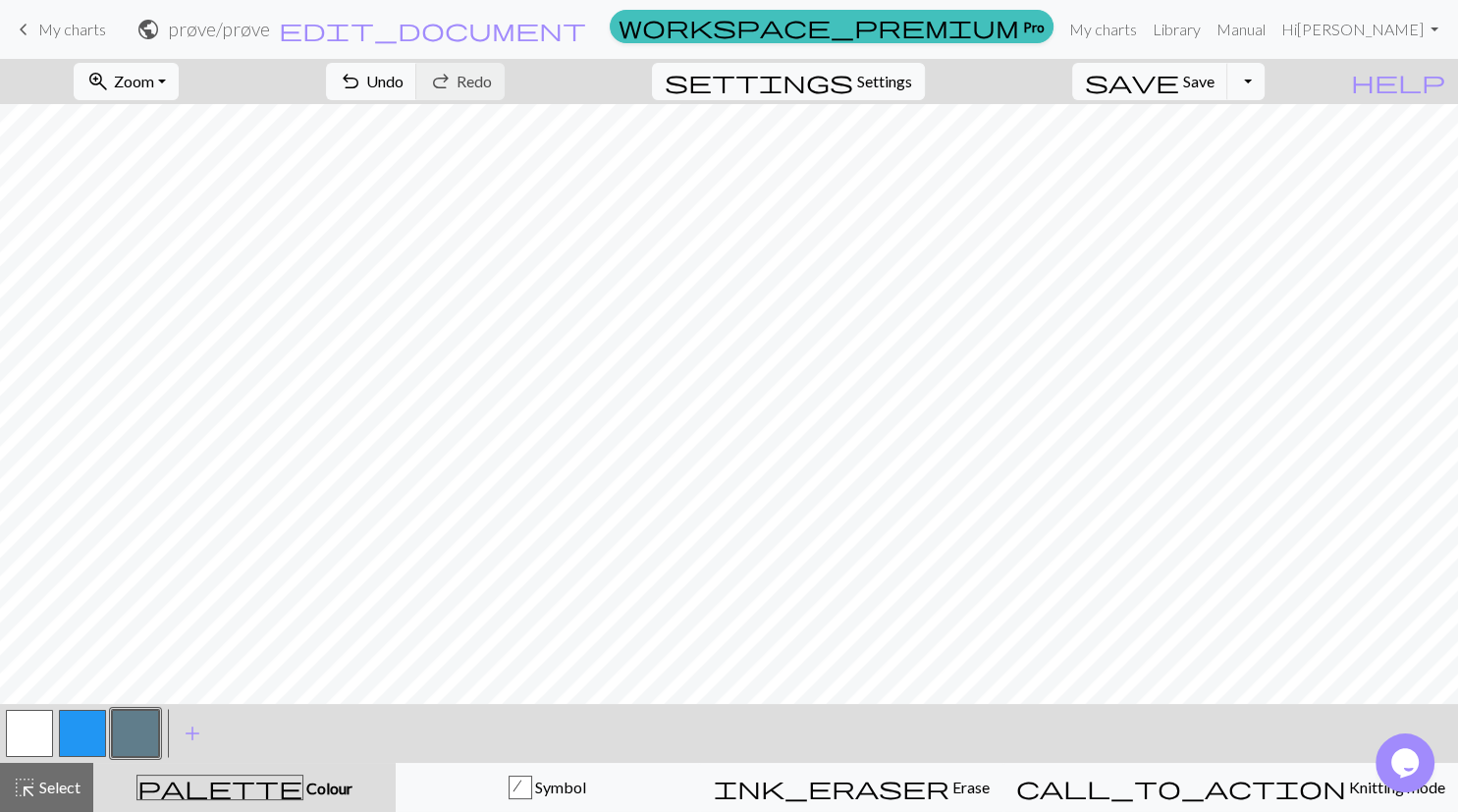 click on "keyboard_arrow_left" at bounding box center (24, 29) 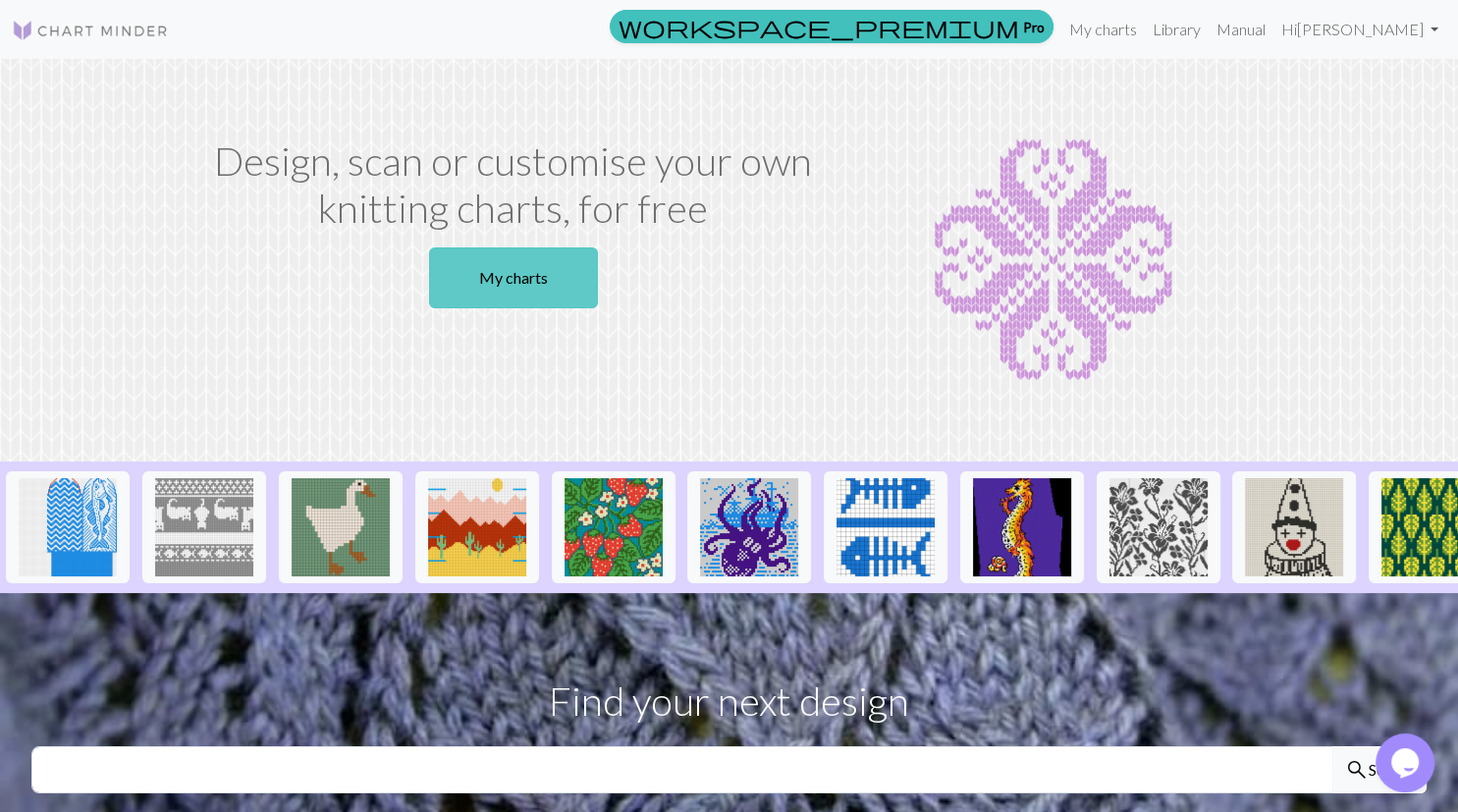 click on "My charts" at bounding box center [513, 278] 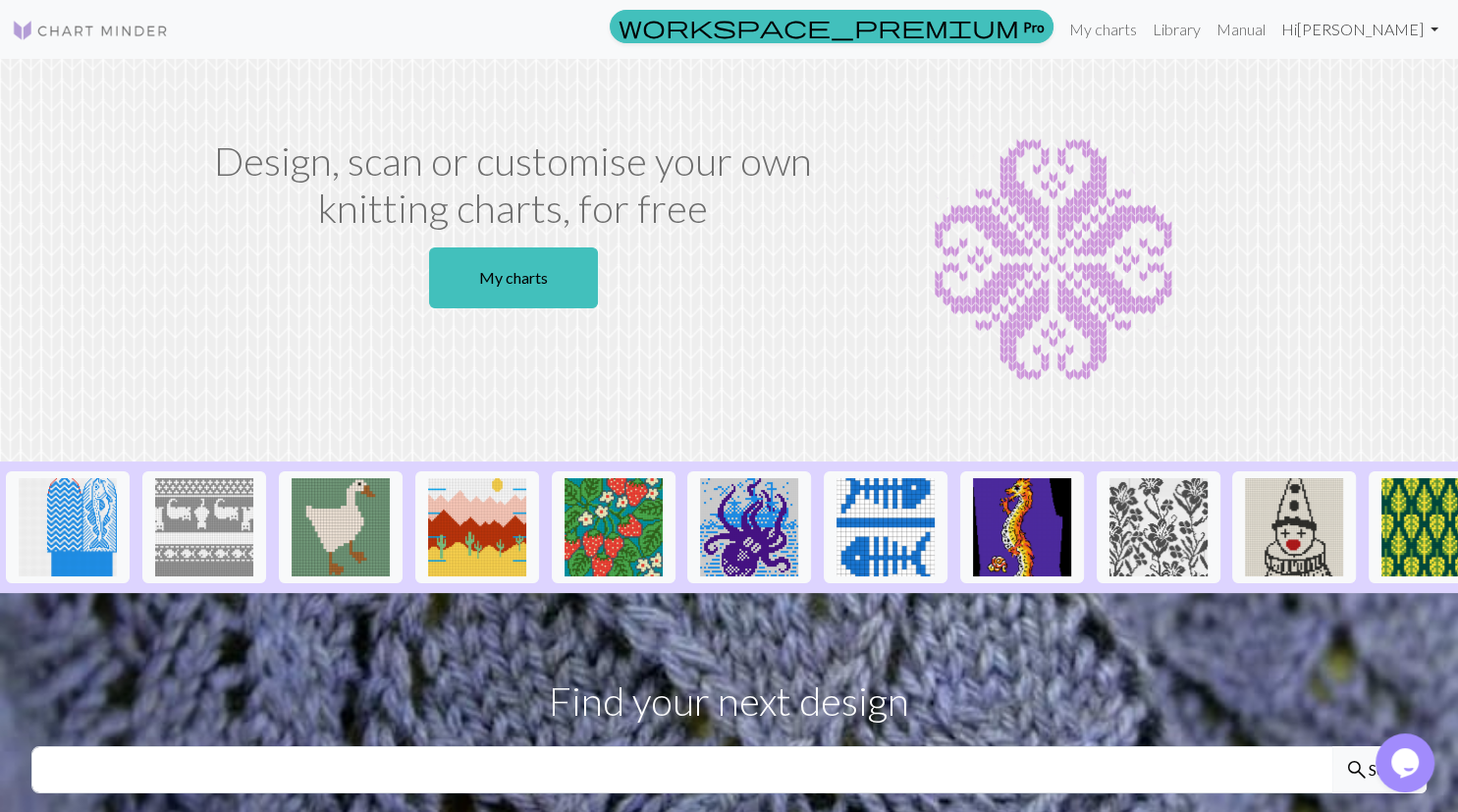 click on "Hi  [PERSON_NAME]" at bounding box center (1360, 29) 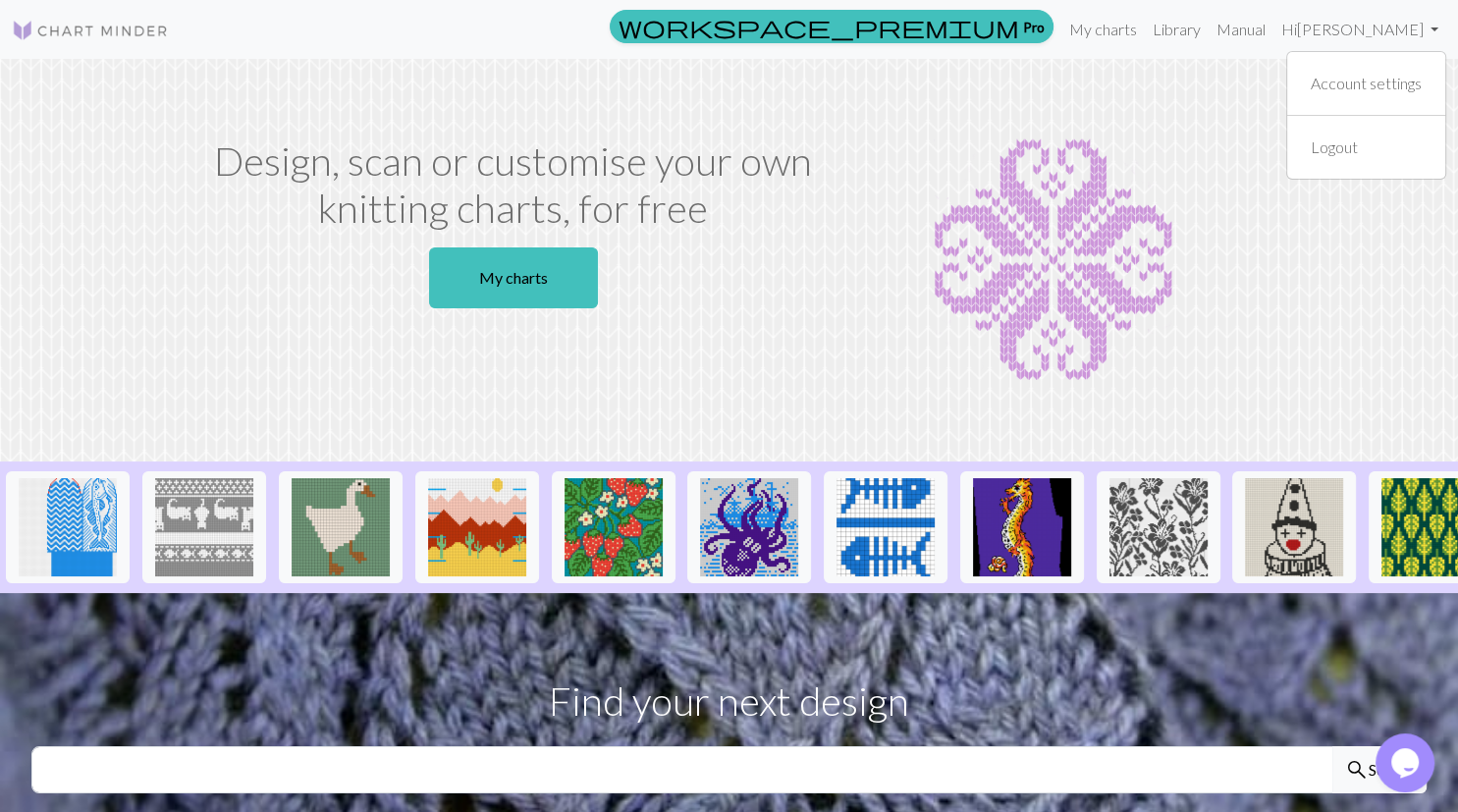 click at bounding box center [1053, 260] 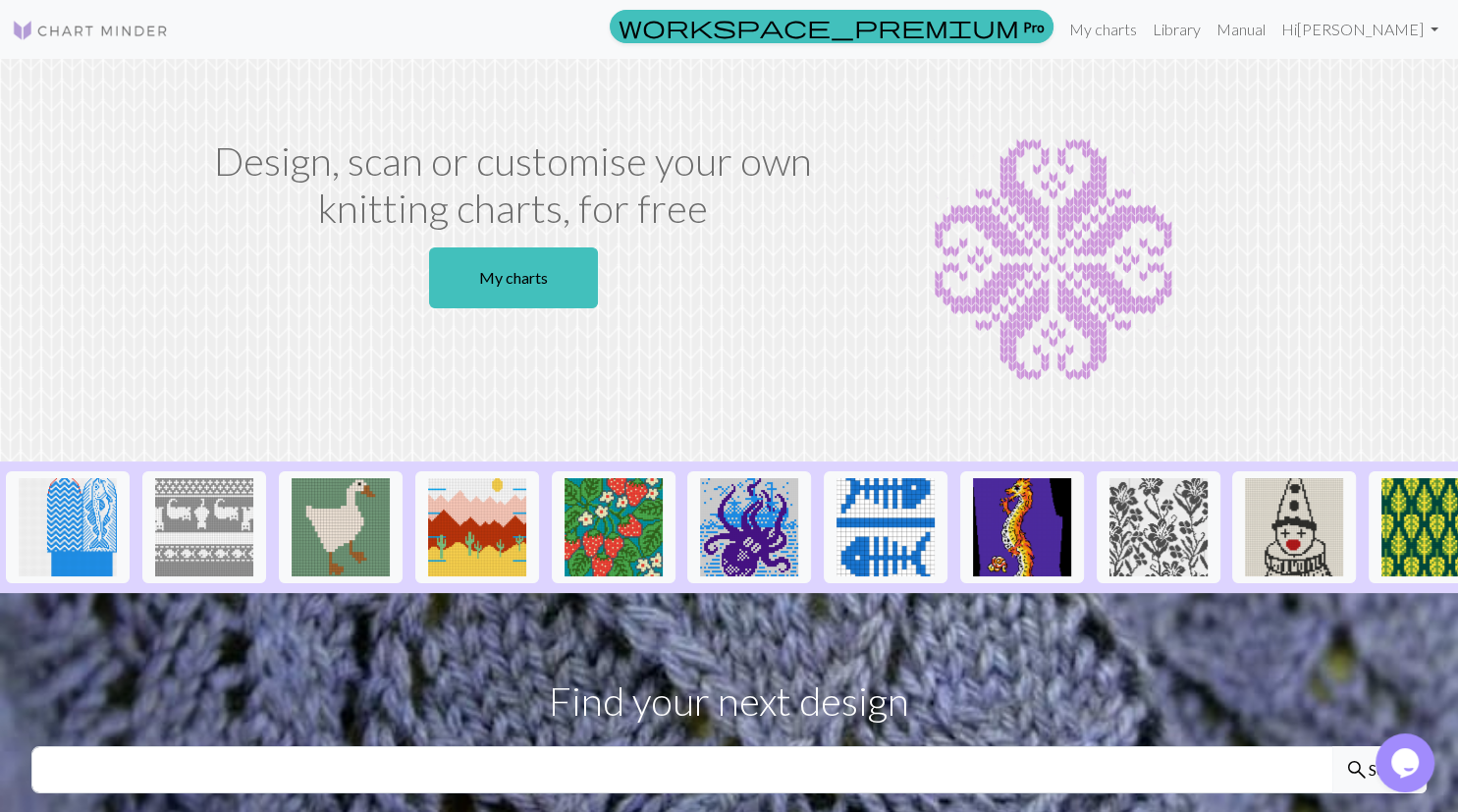 click at bounding box center [90, 30] 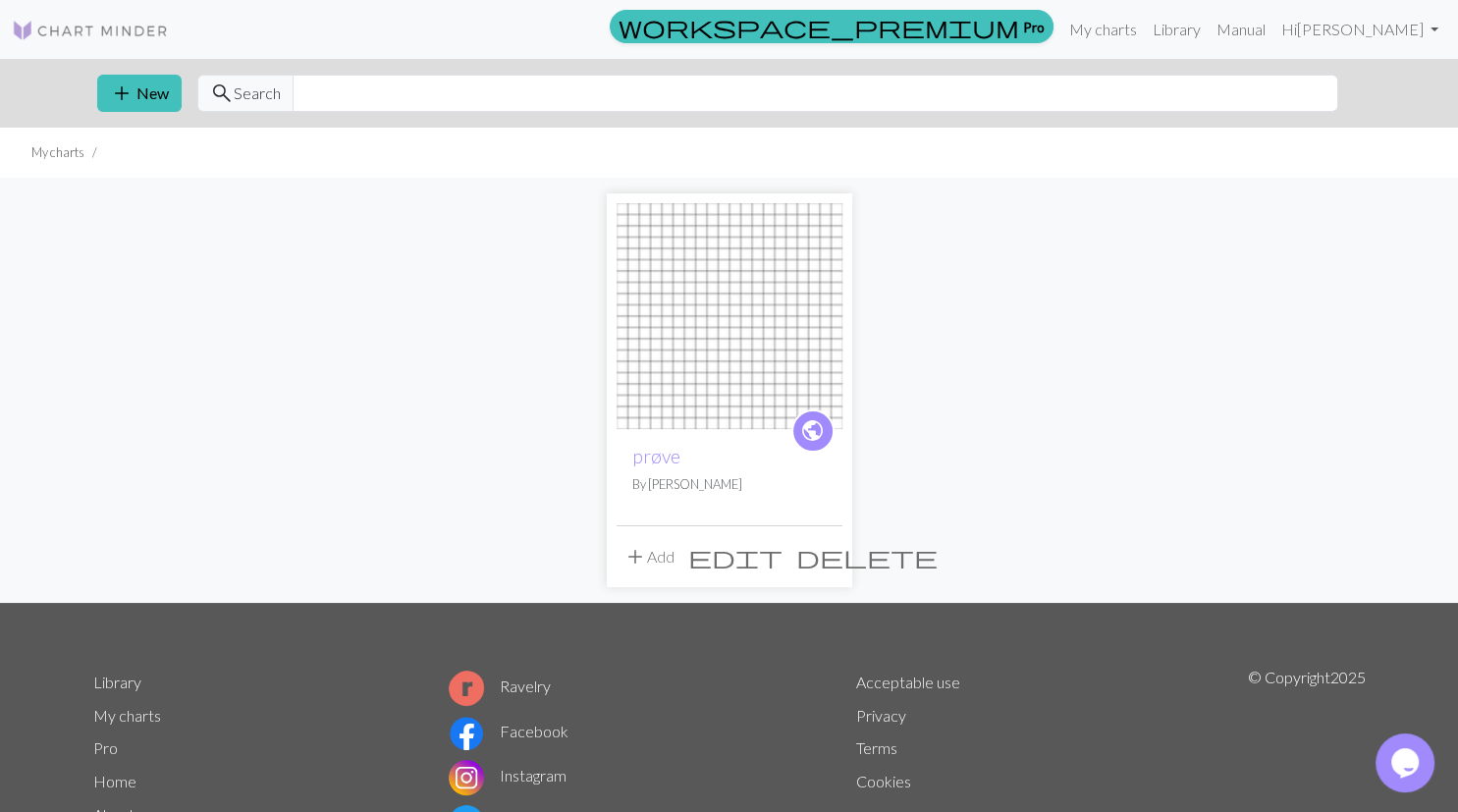 click at bounding box center (729, 316) 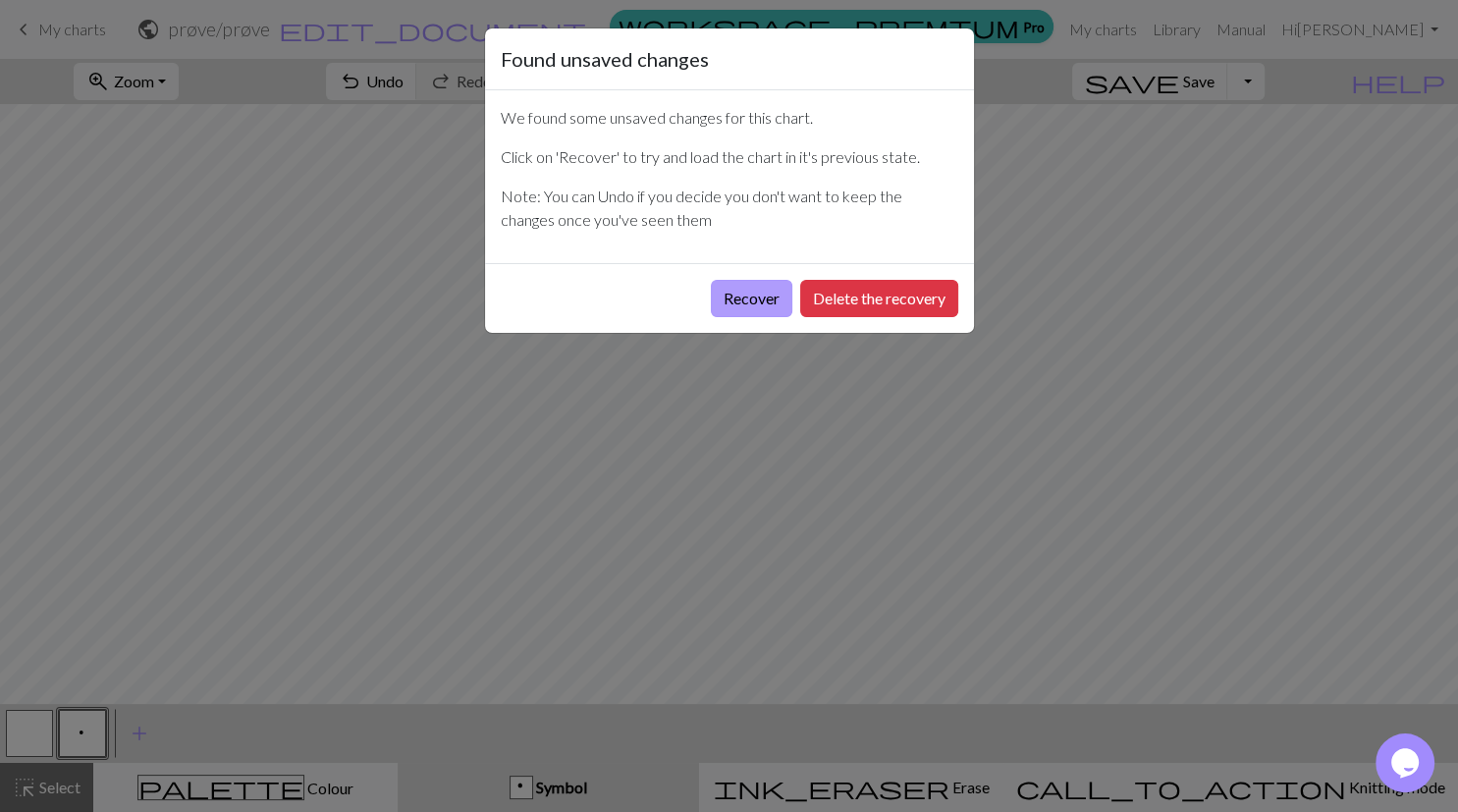 click on "Recover" at bounding box center (751, 298) 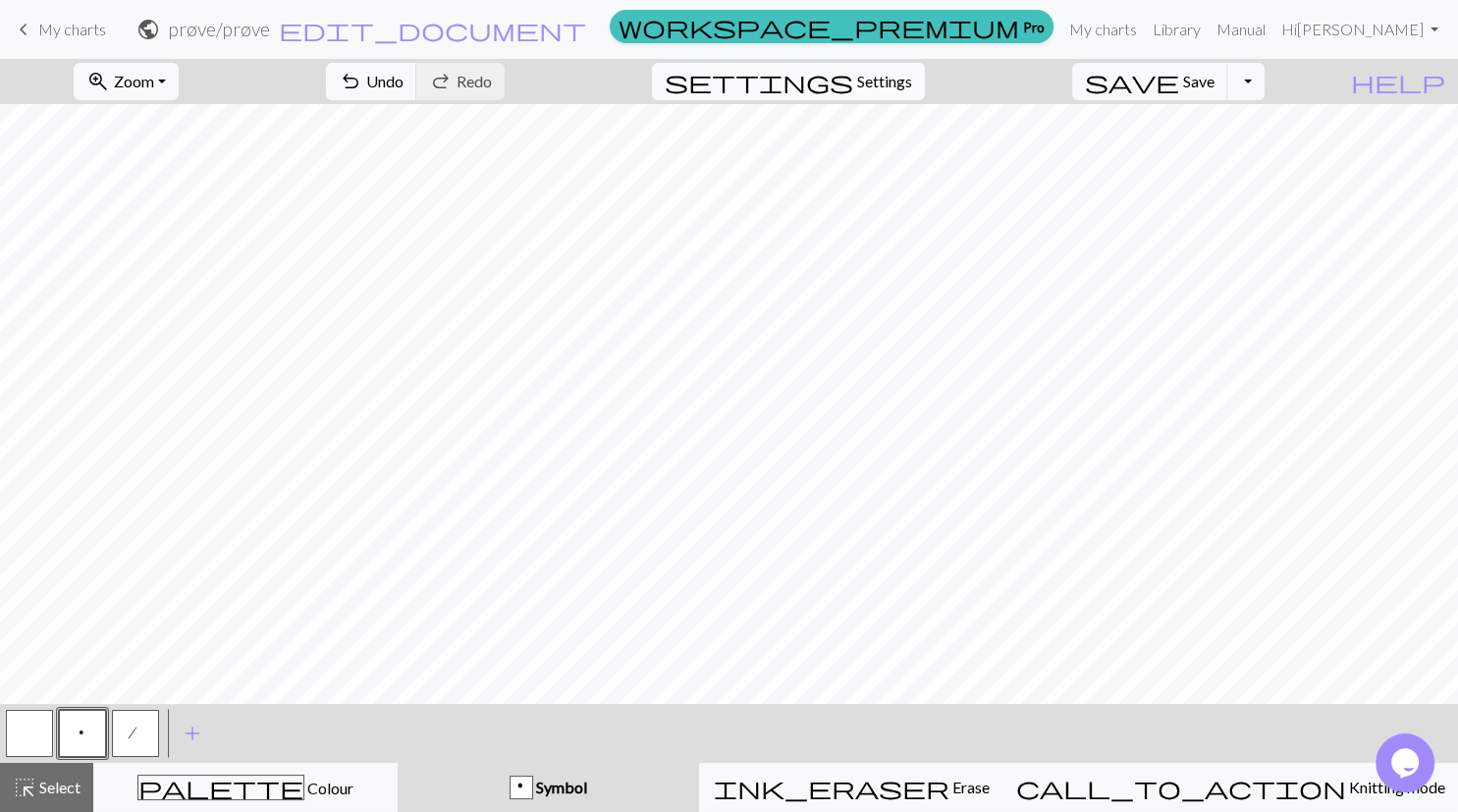 click on "Settings" at bounding box center [885, 81] 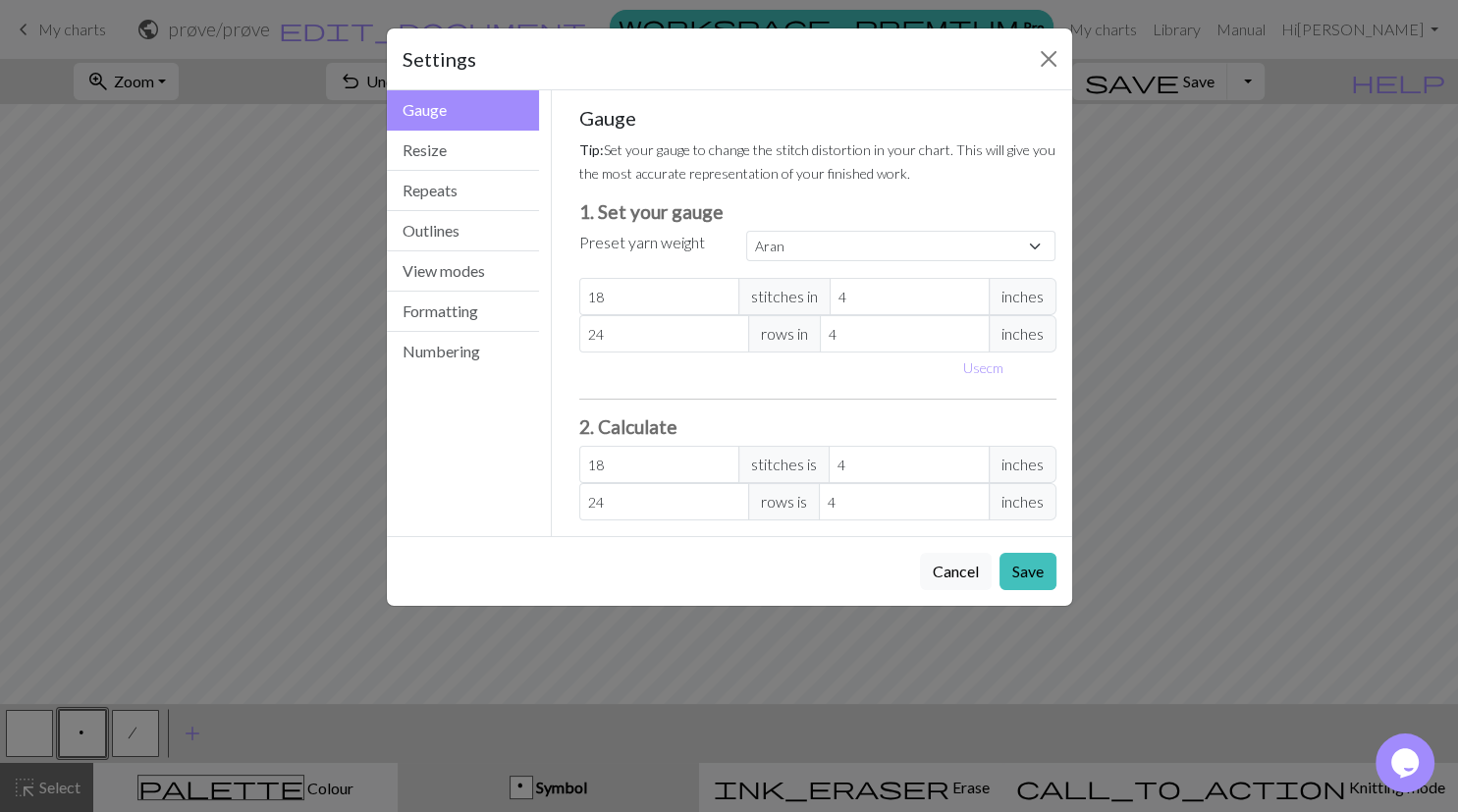 select on "custom" 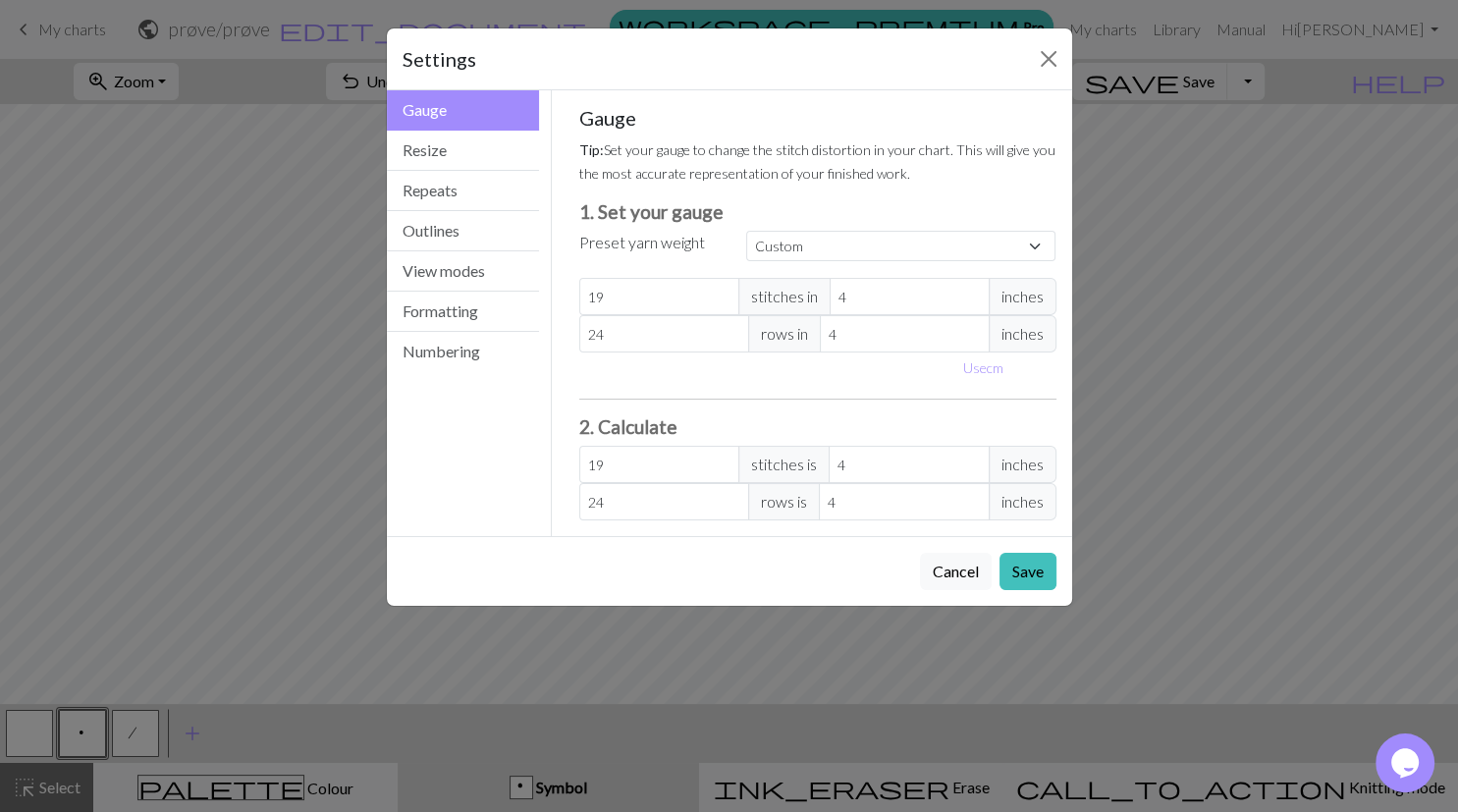 click on "19" at bounding box center (659, 297) 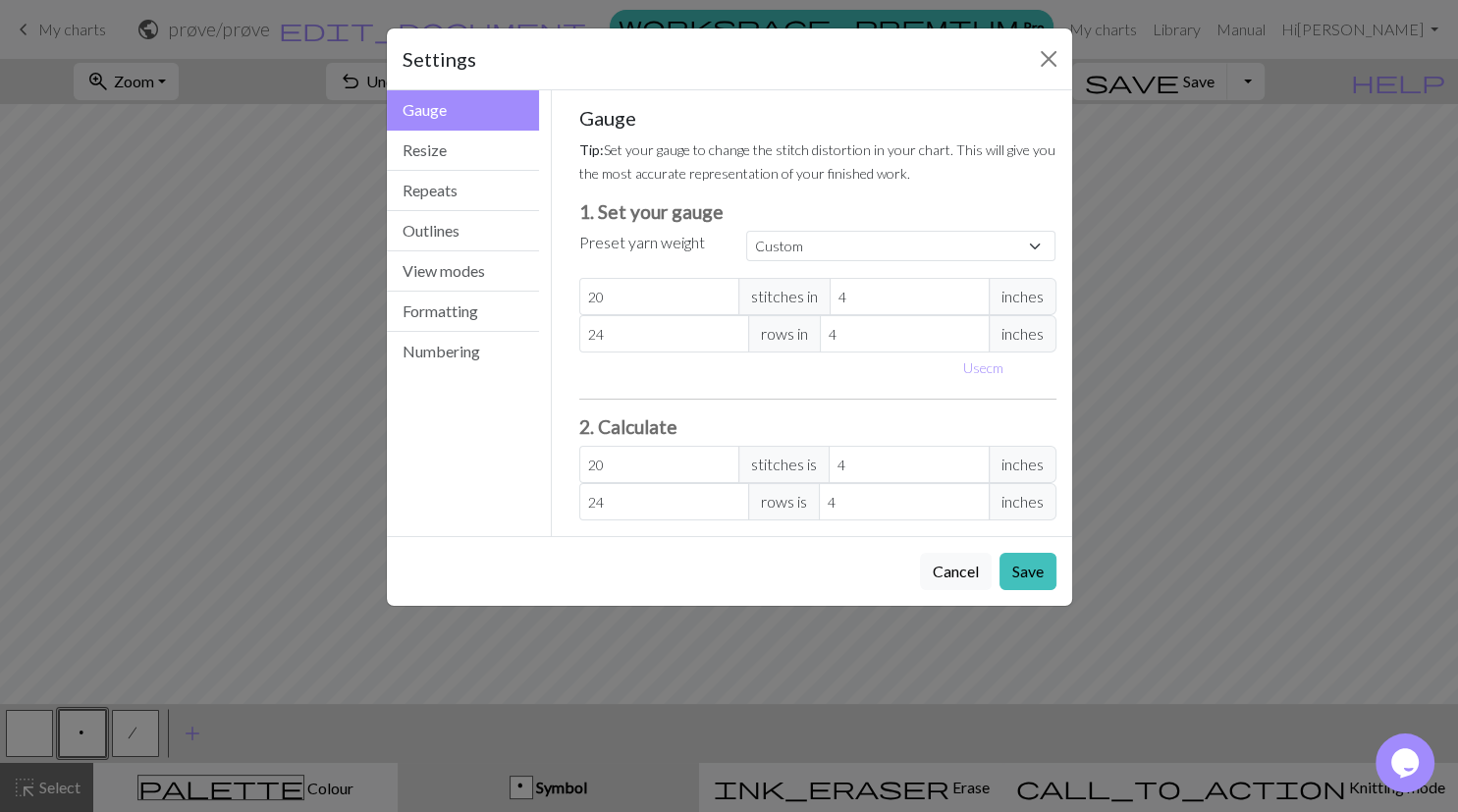 click on "20" at bounding box center [659, 297] 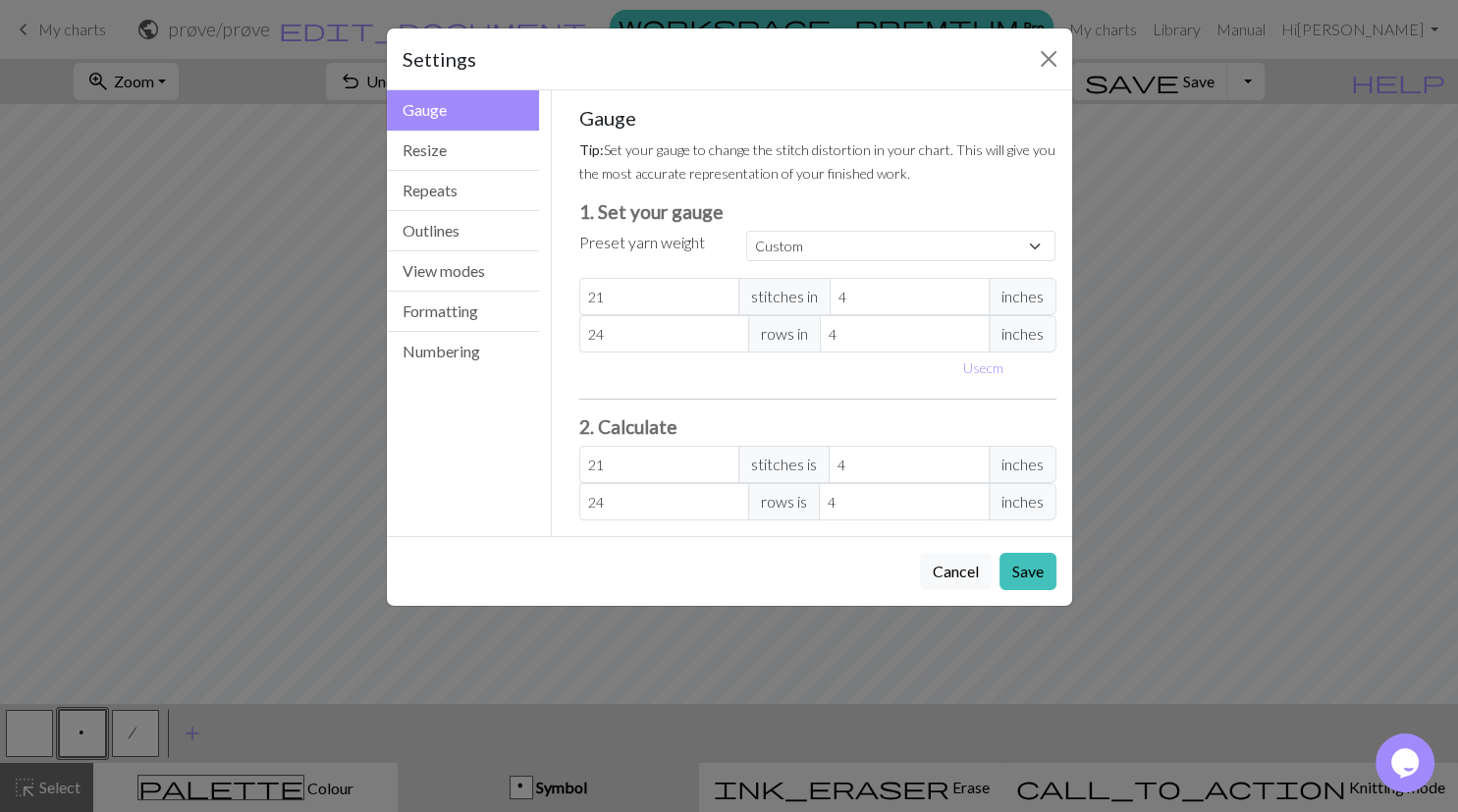 click on "21" at bounding box center [659, 297] 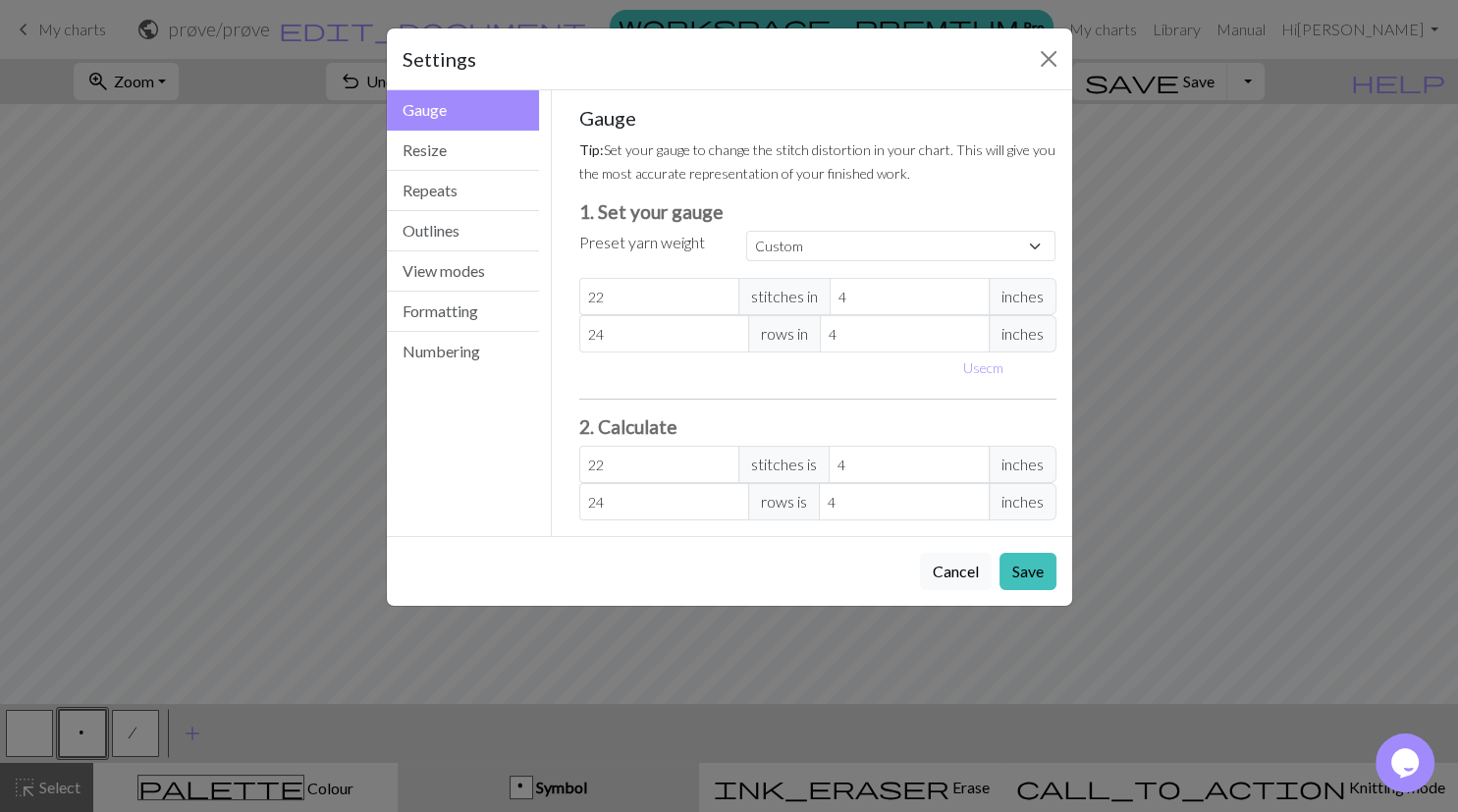 click on "22" at bounding box center [659, 297] 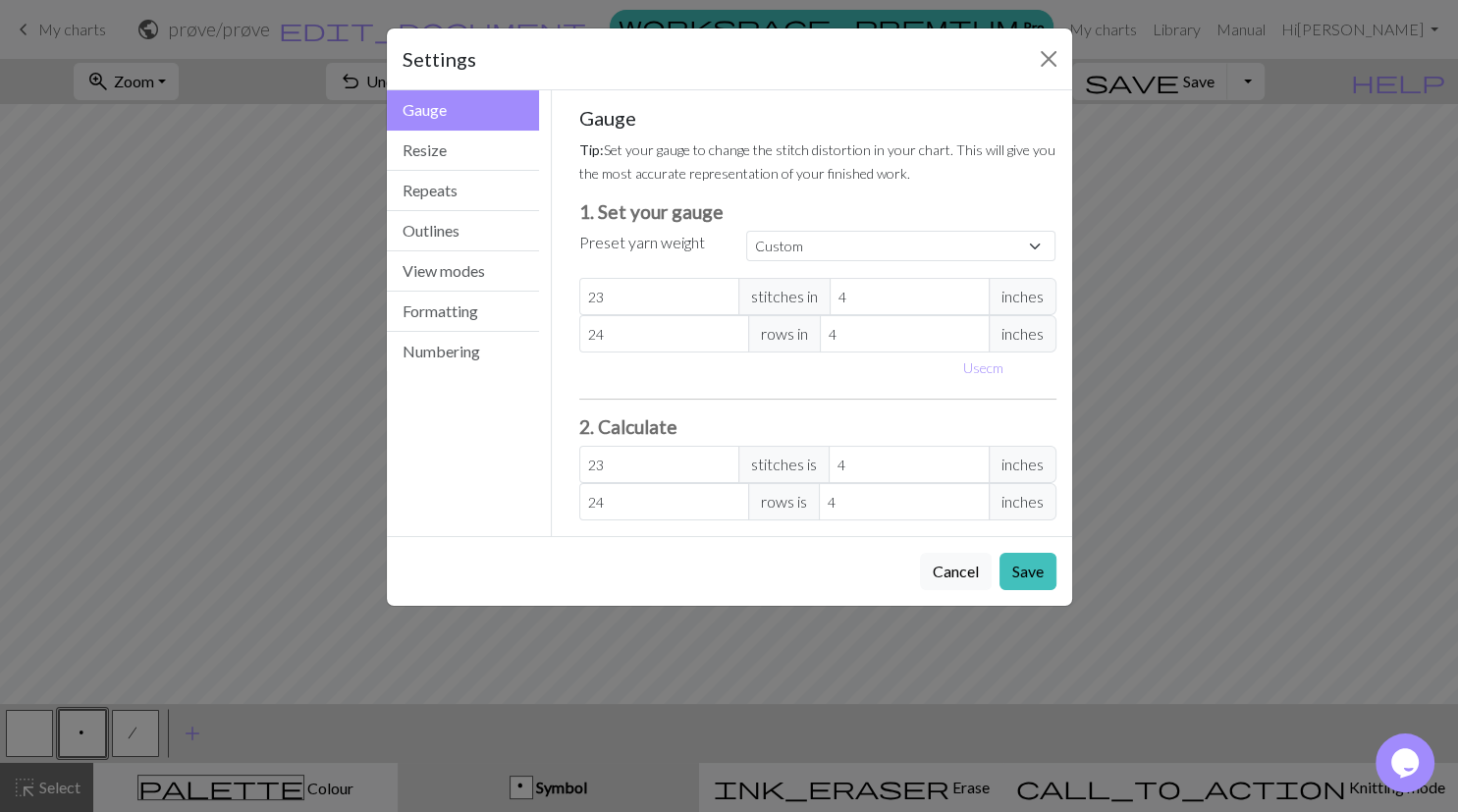 click on "23" at bounding box center (659, 297) 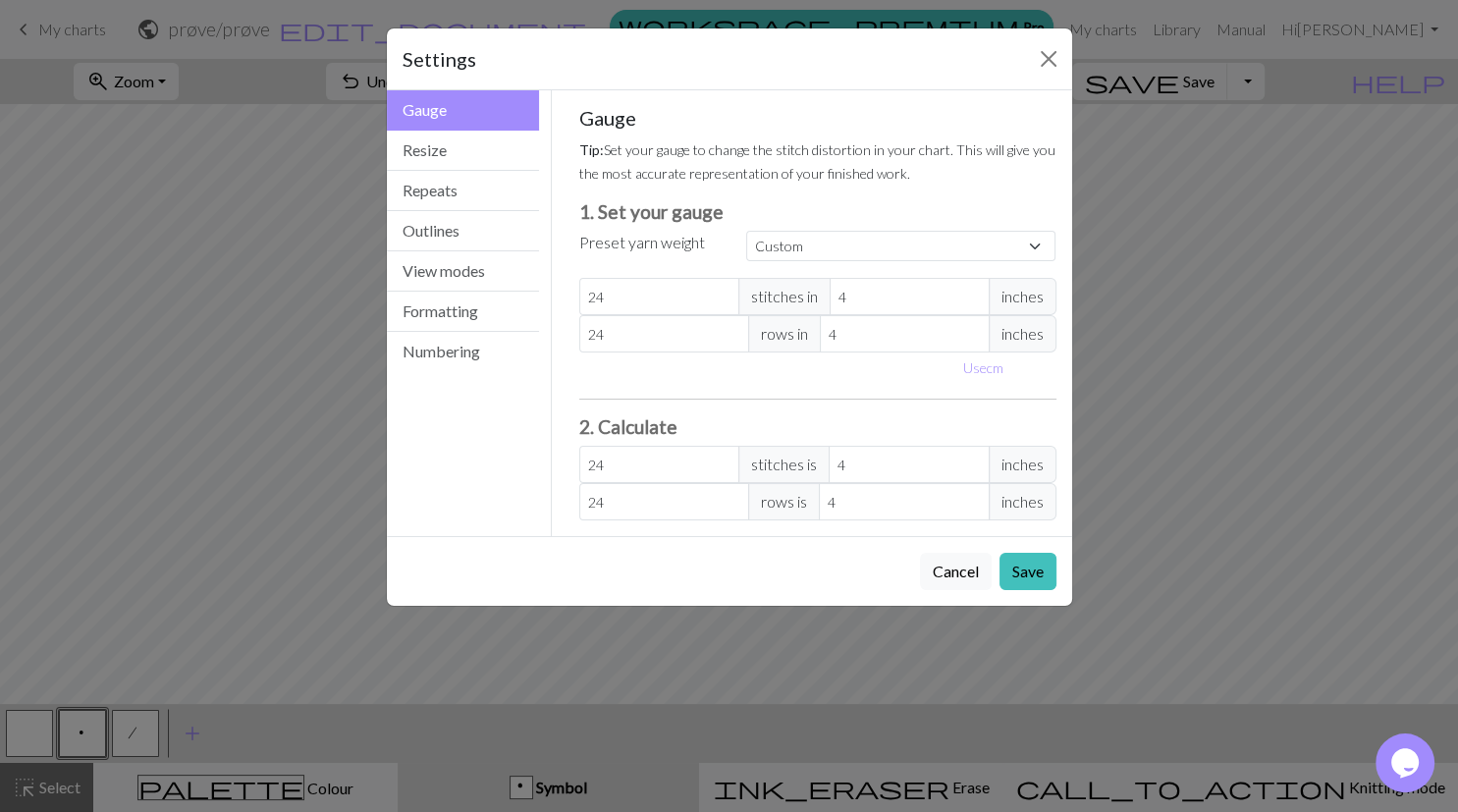 click on "24" at bounding box center (659, 297) 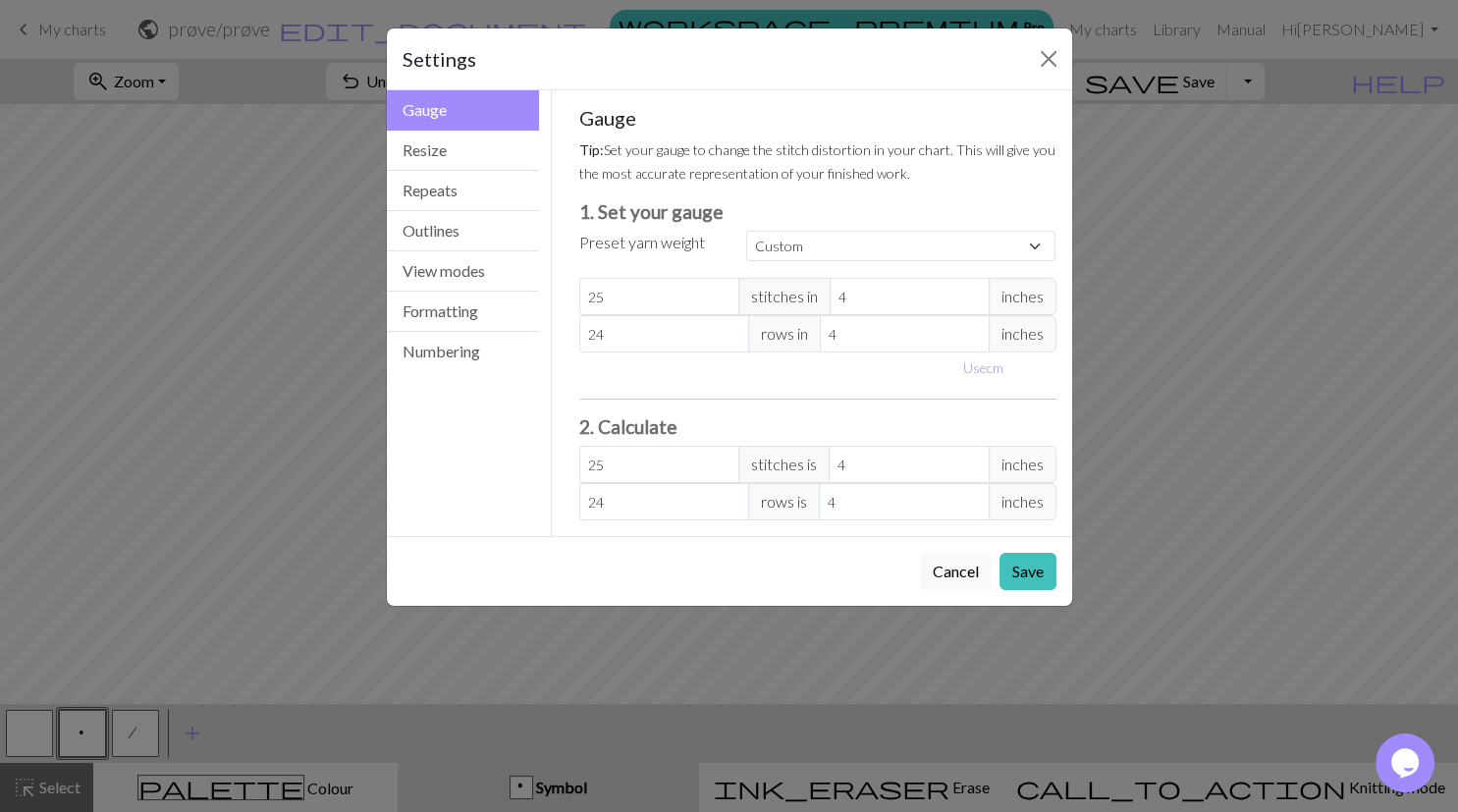 click on "25" at bounding box center [659, 297] 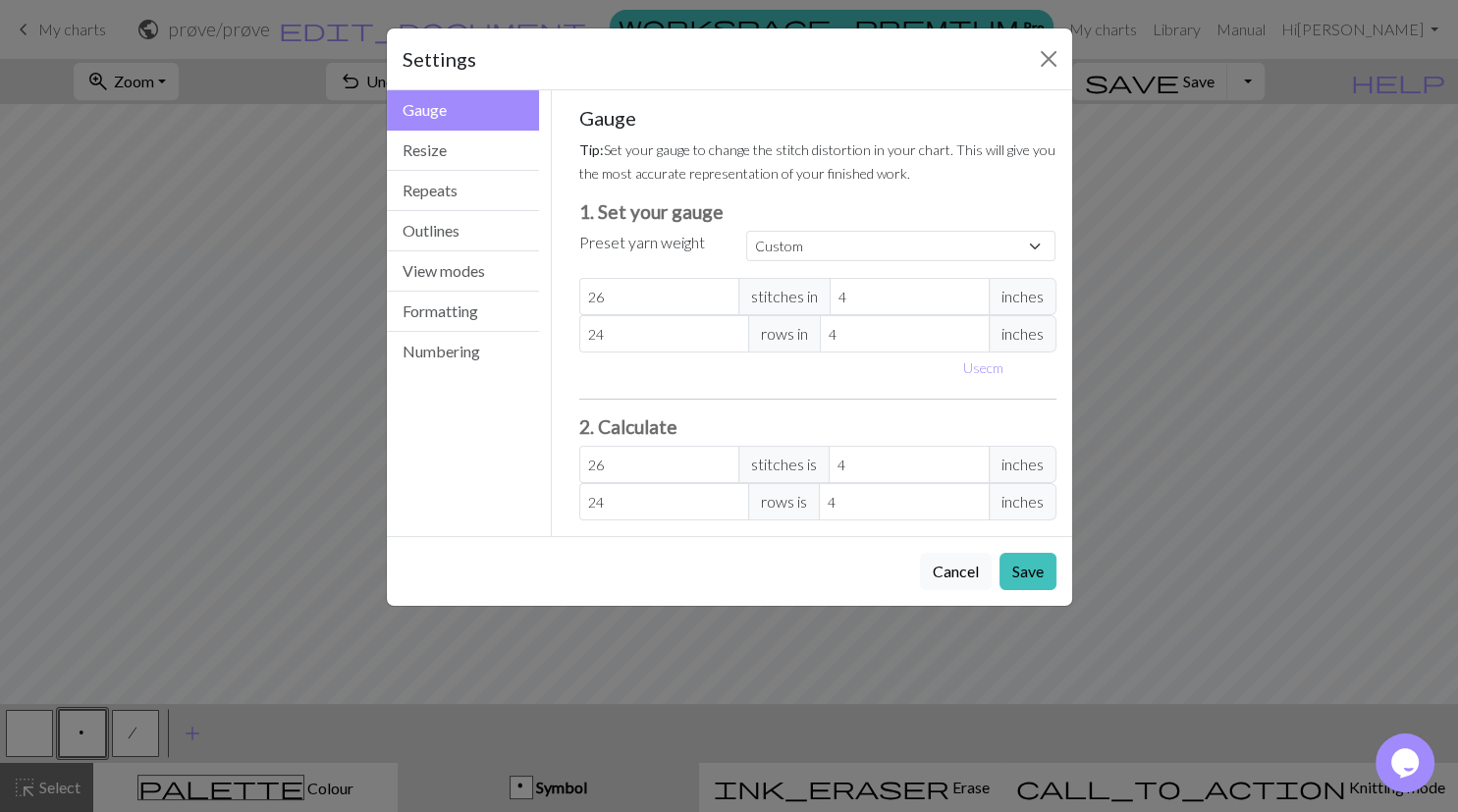 type on "26" 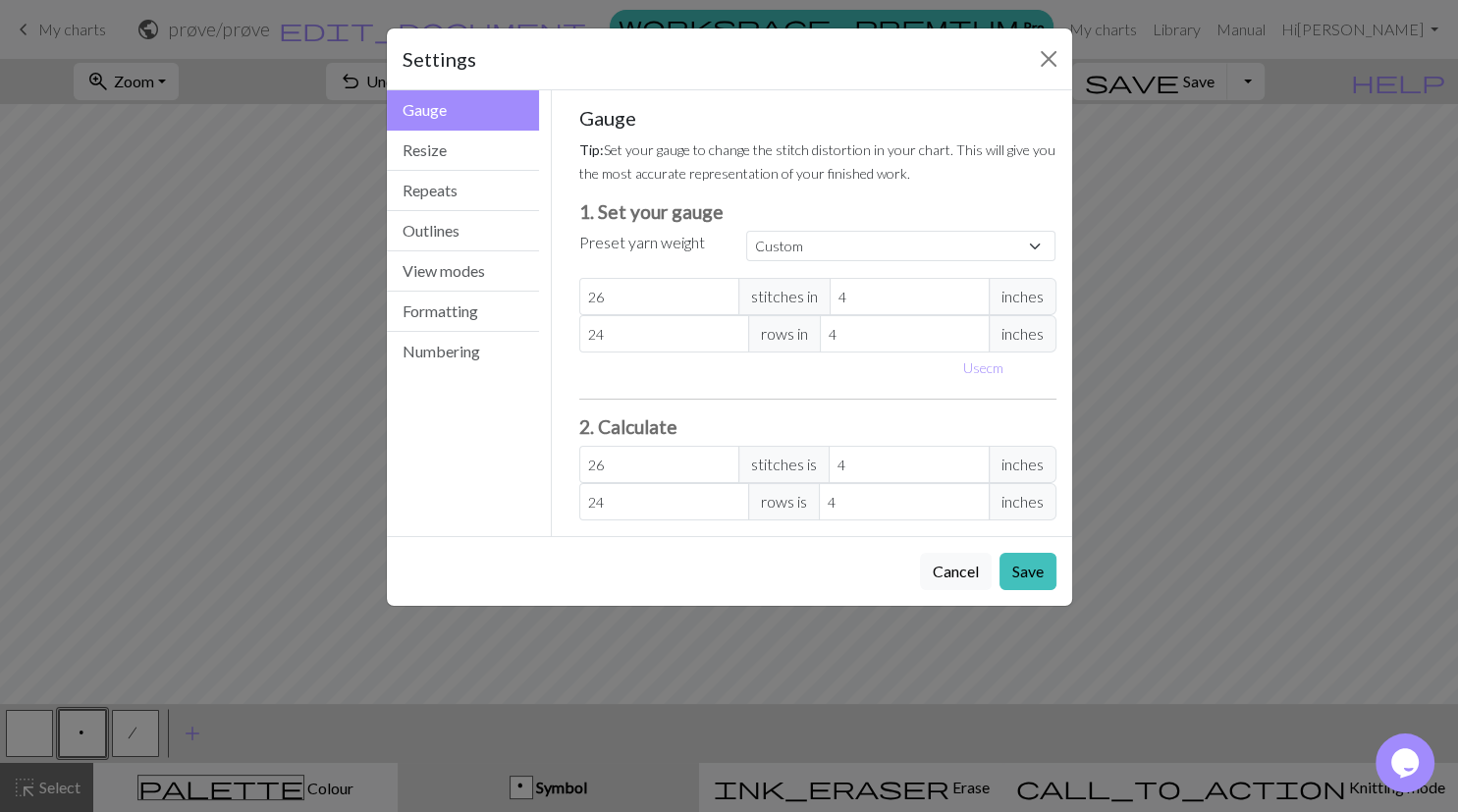 type on "25" 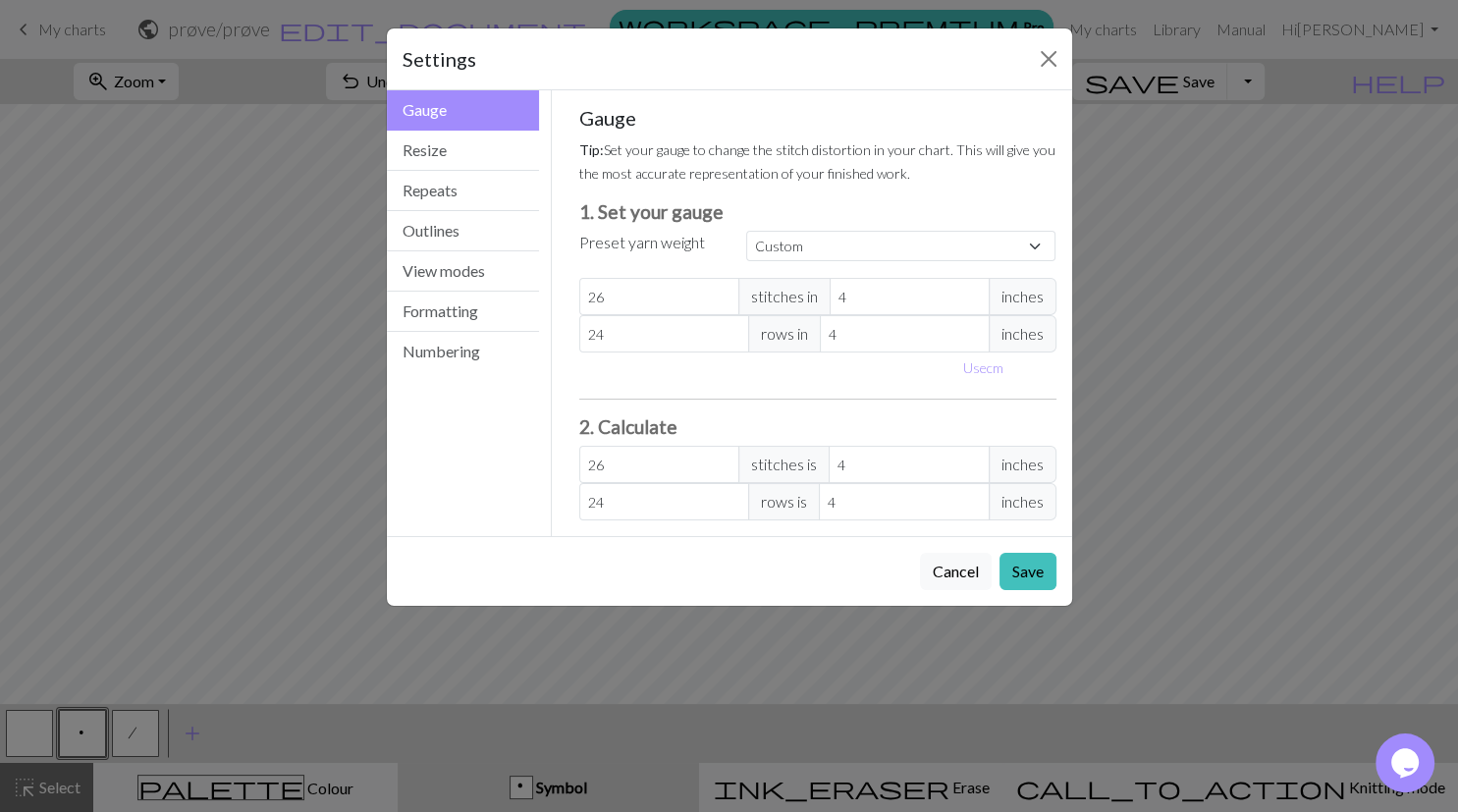 type on "25" 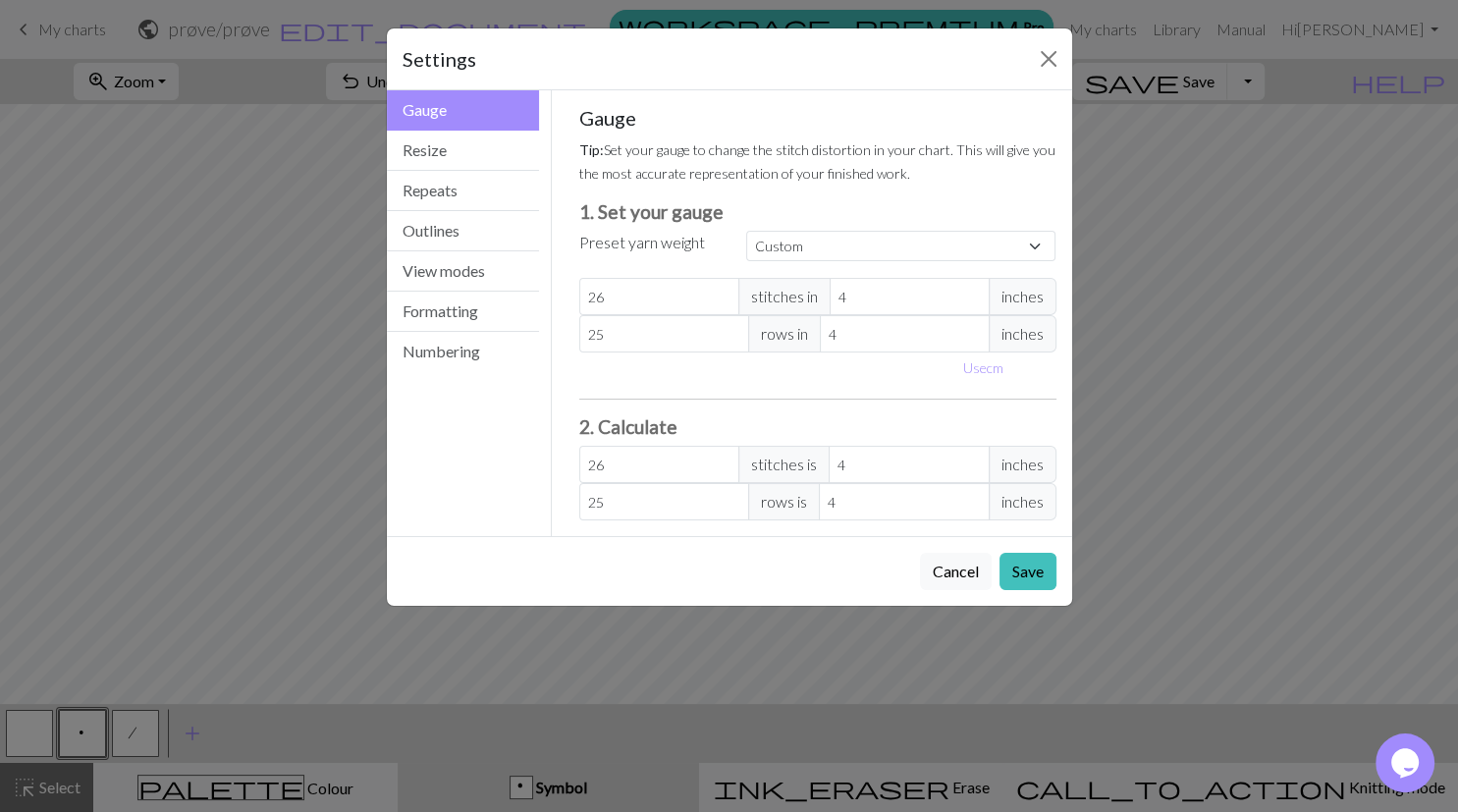 click on "25" at bounding box center [664, 334] 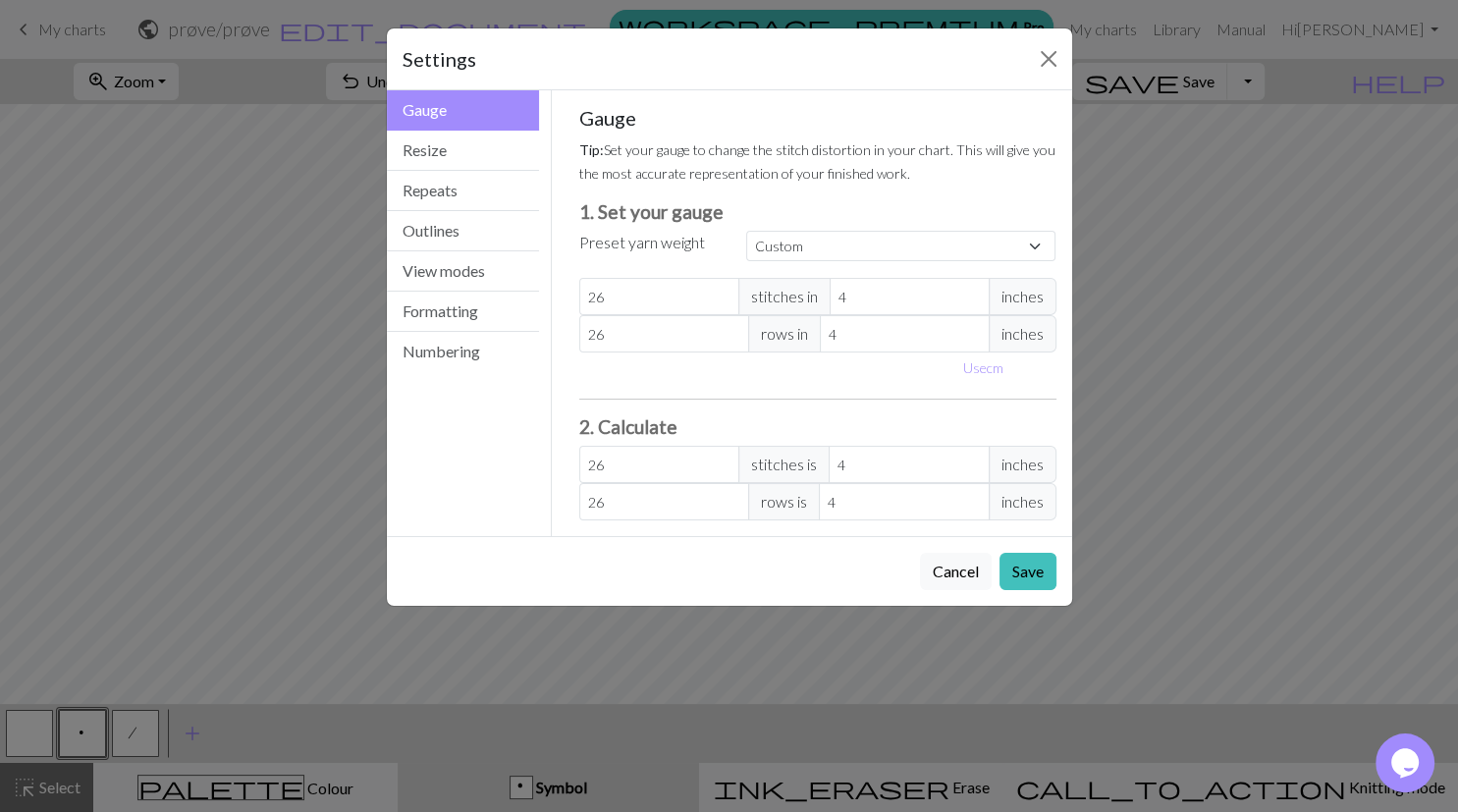 click on "26" at bounding box center (664, 334) 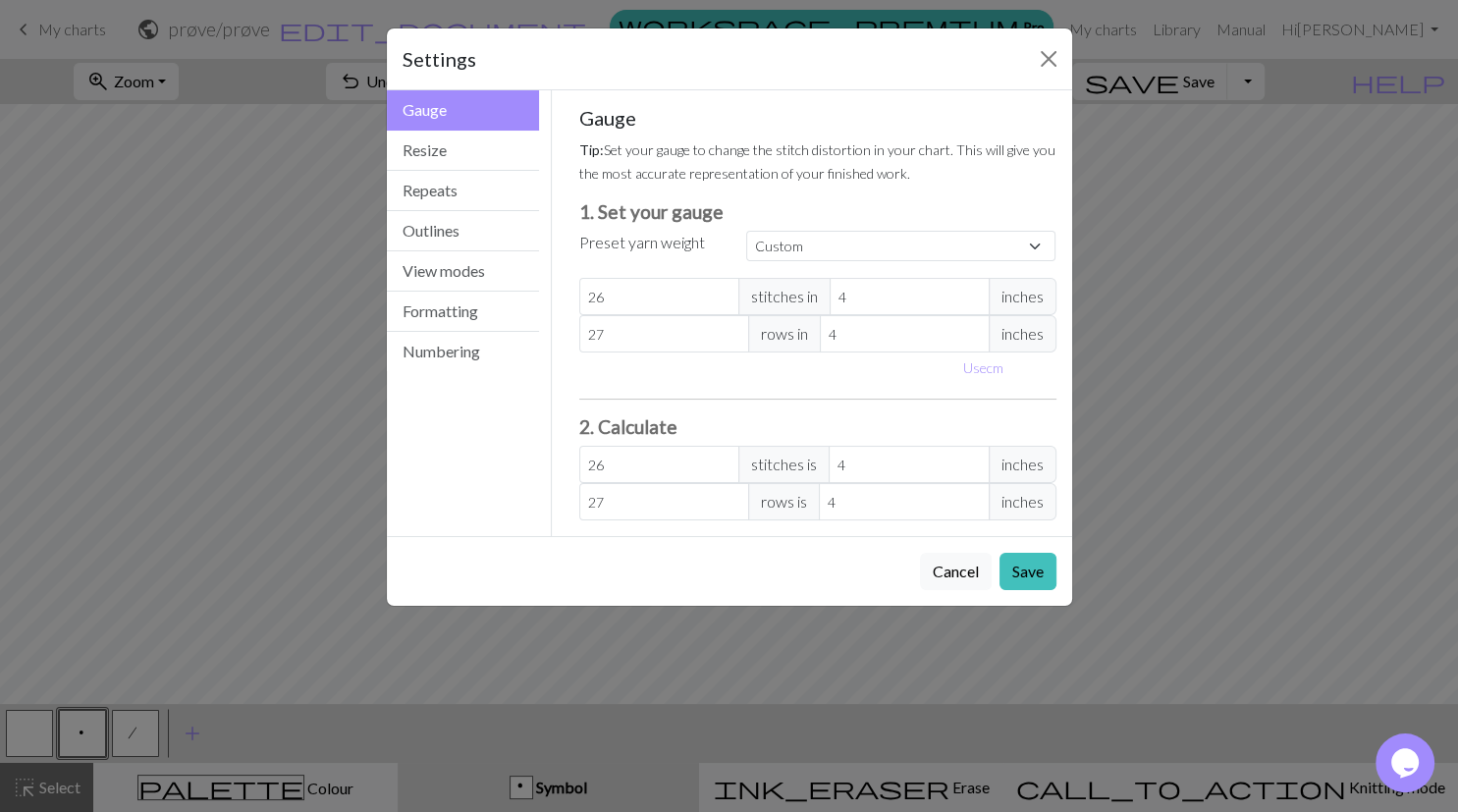 click on "27" at bounding box center [664, 334] 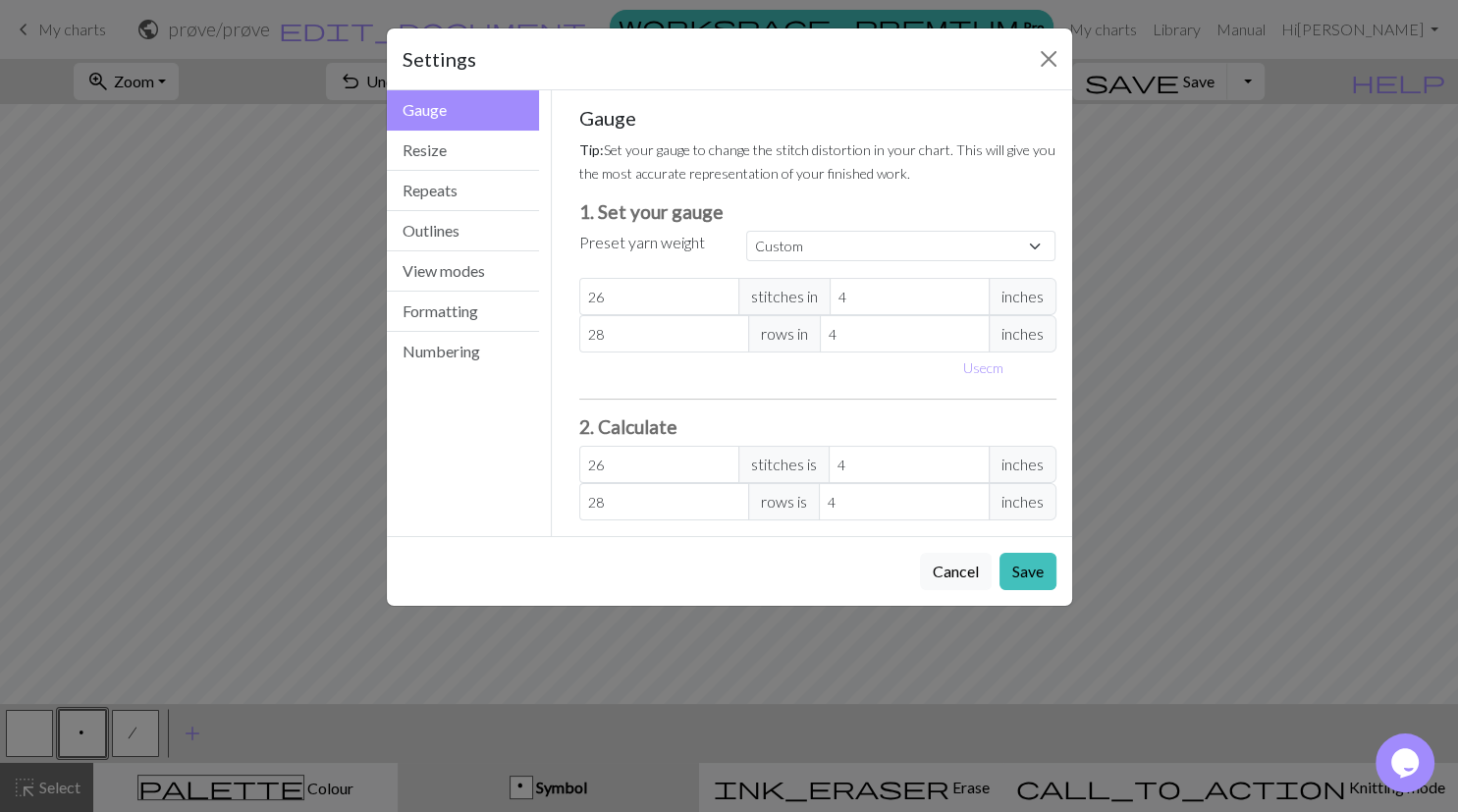 click on "28" at bounding box center [664, 334] 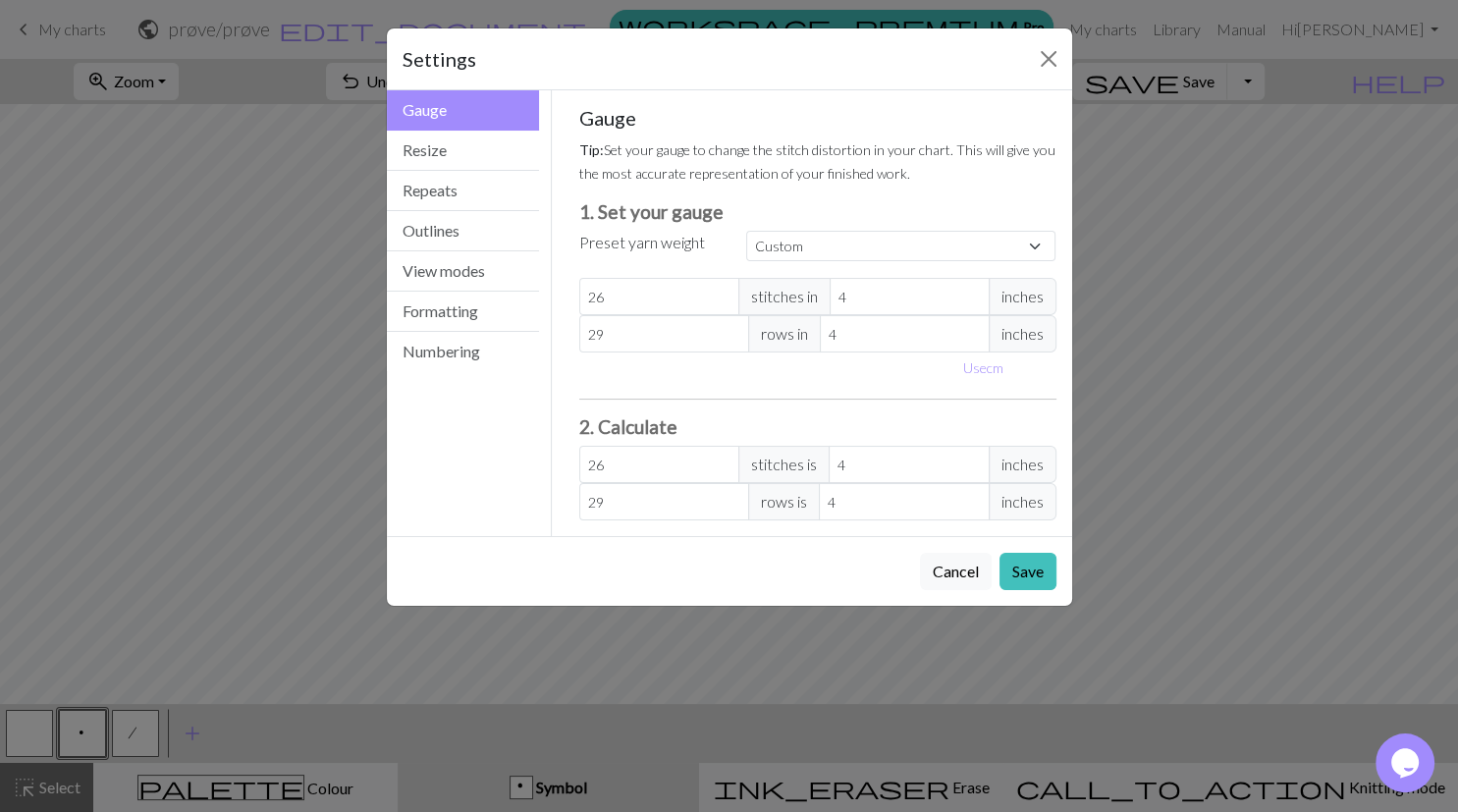 click on "29" at bounding box center (664, 334) 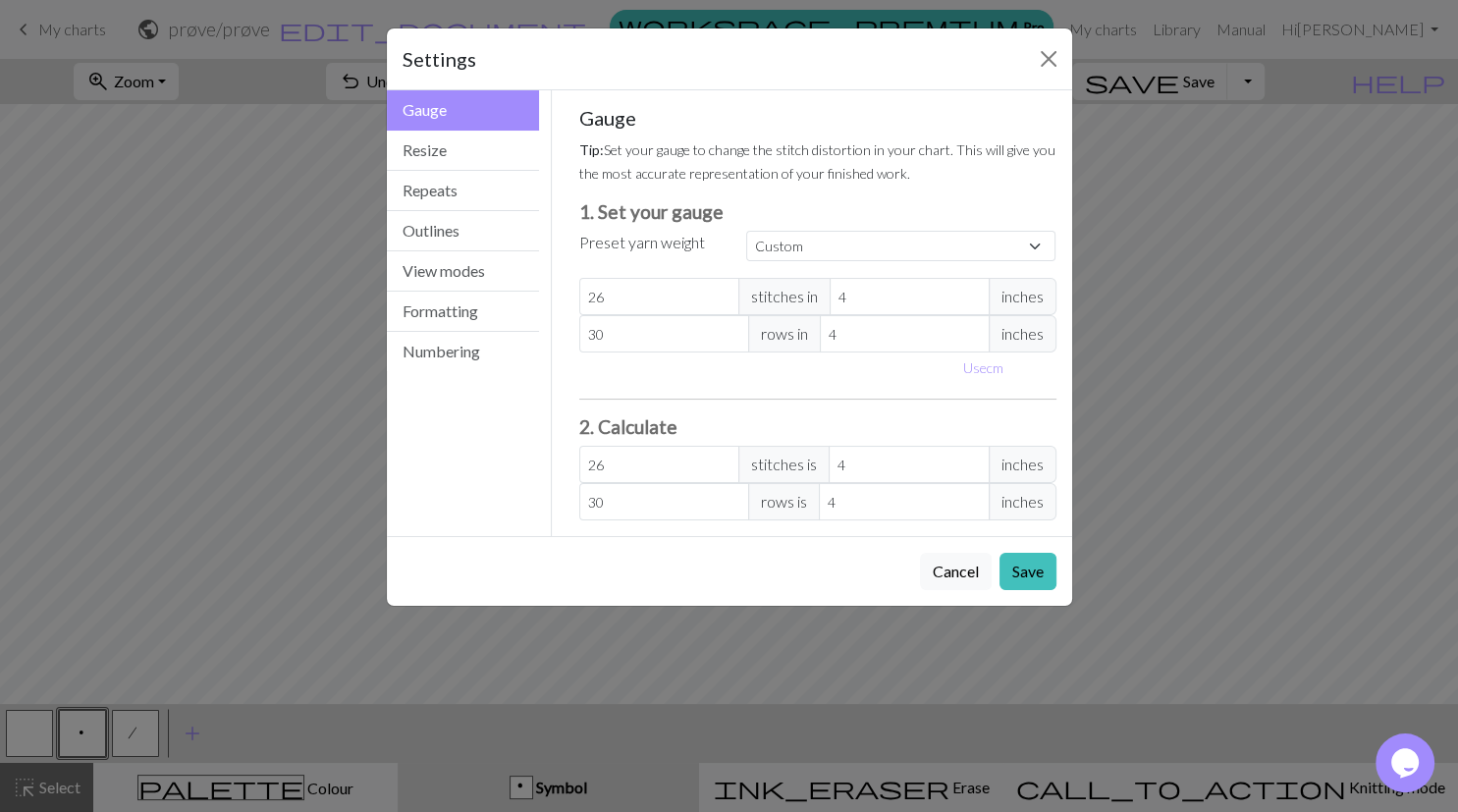 click on "30" at bounding box center (664, 334) 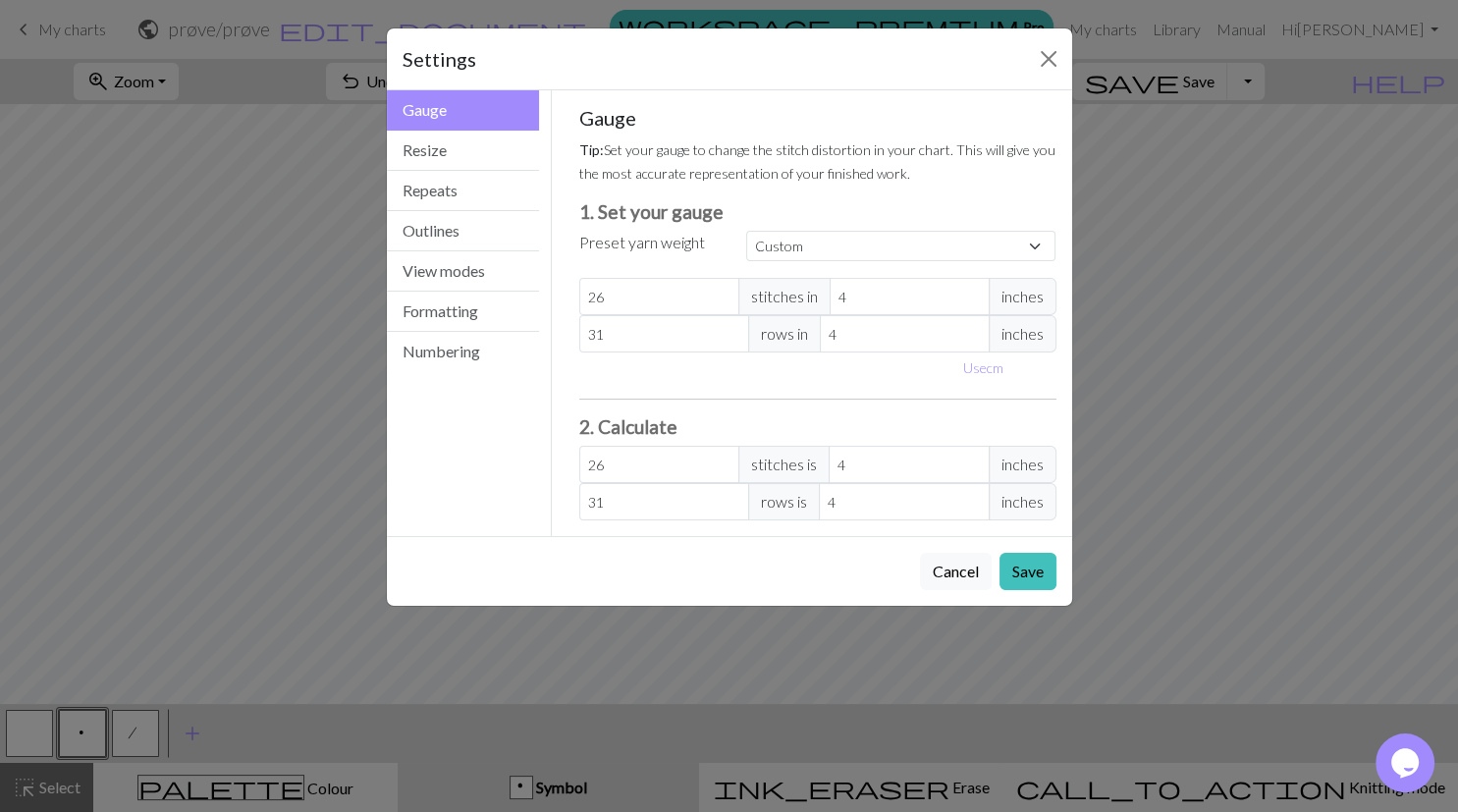 click on "31" at bounding box center (664, 334) 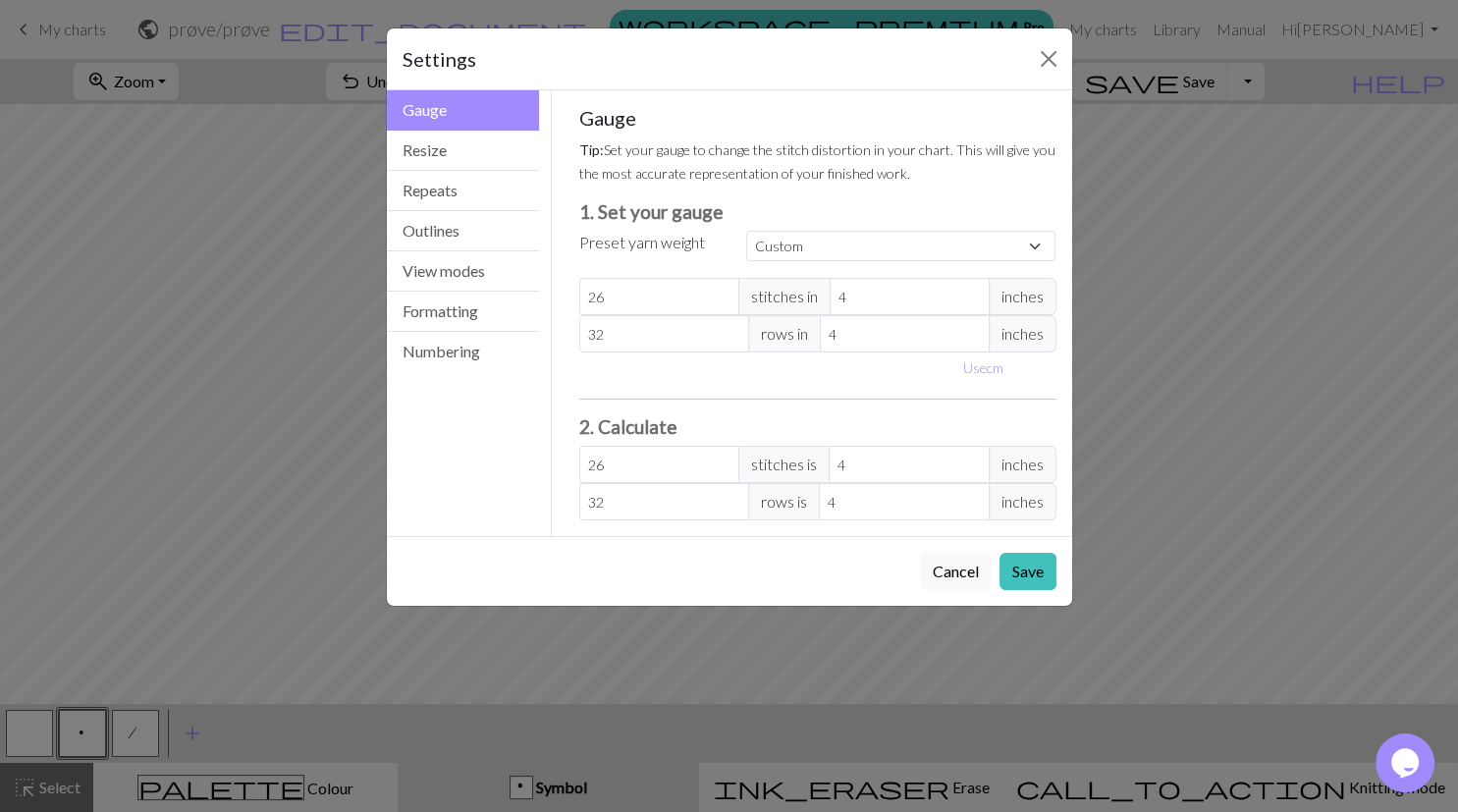 type on "32" 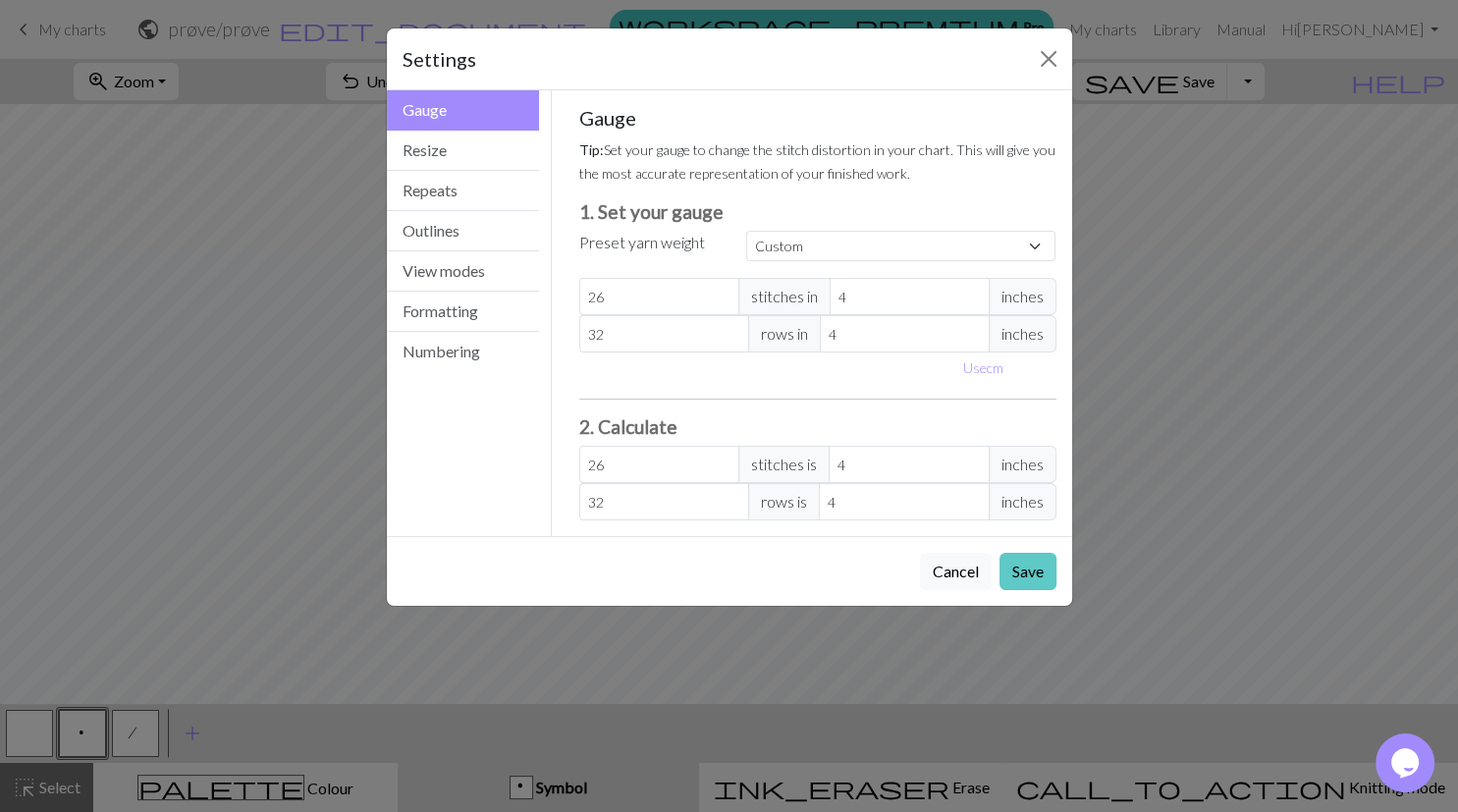 click on "Save" at bounding box center [1028, 571] 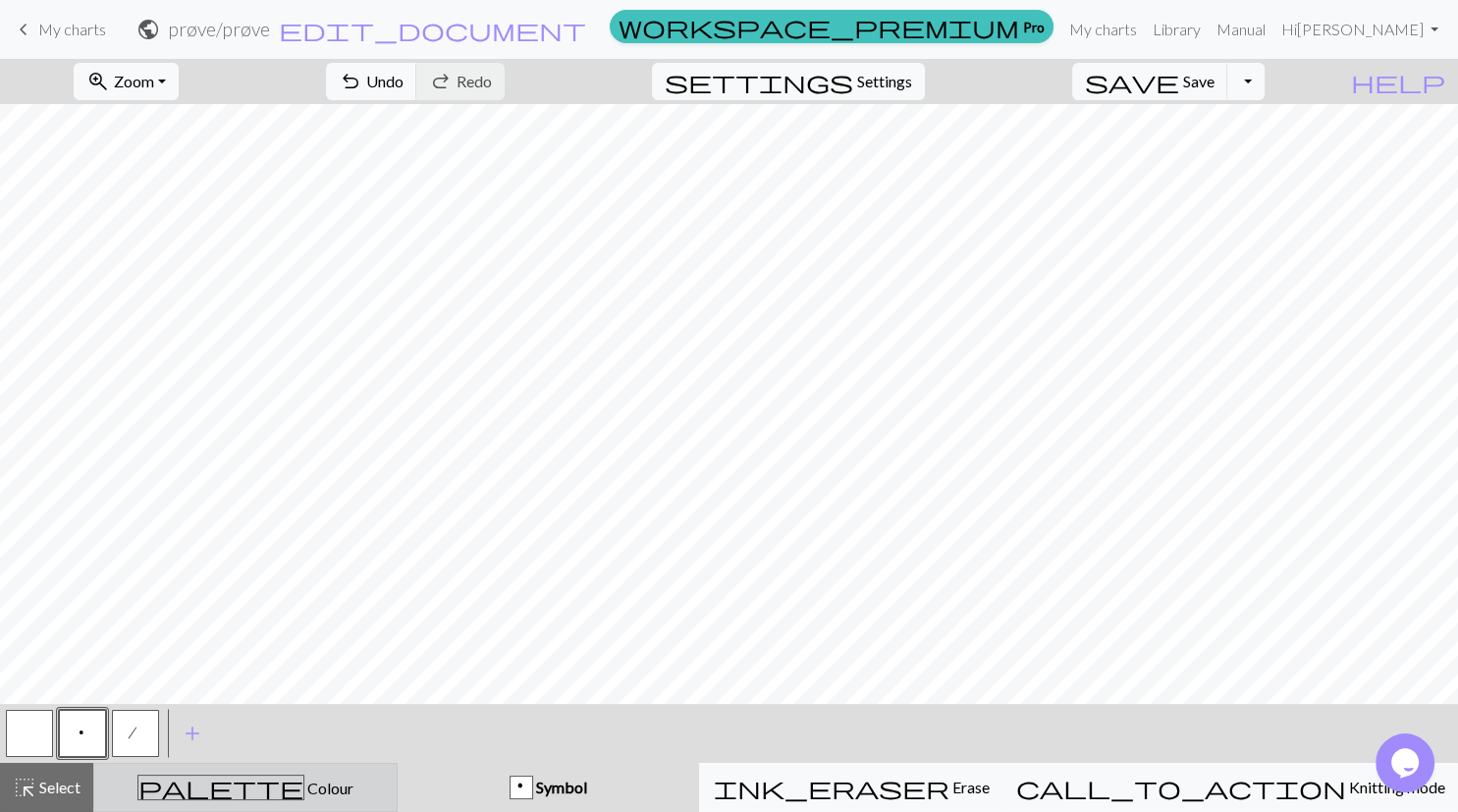 click on "palette   Colour   Colour" at bounding box center (245, 787) 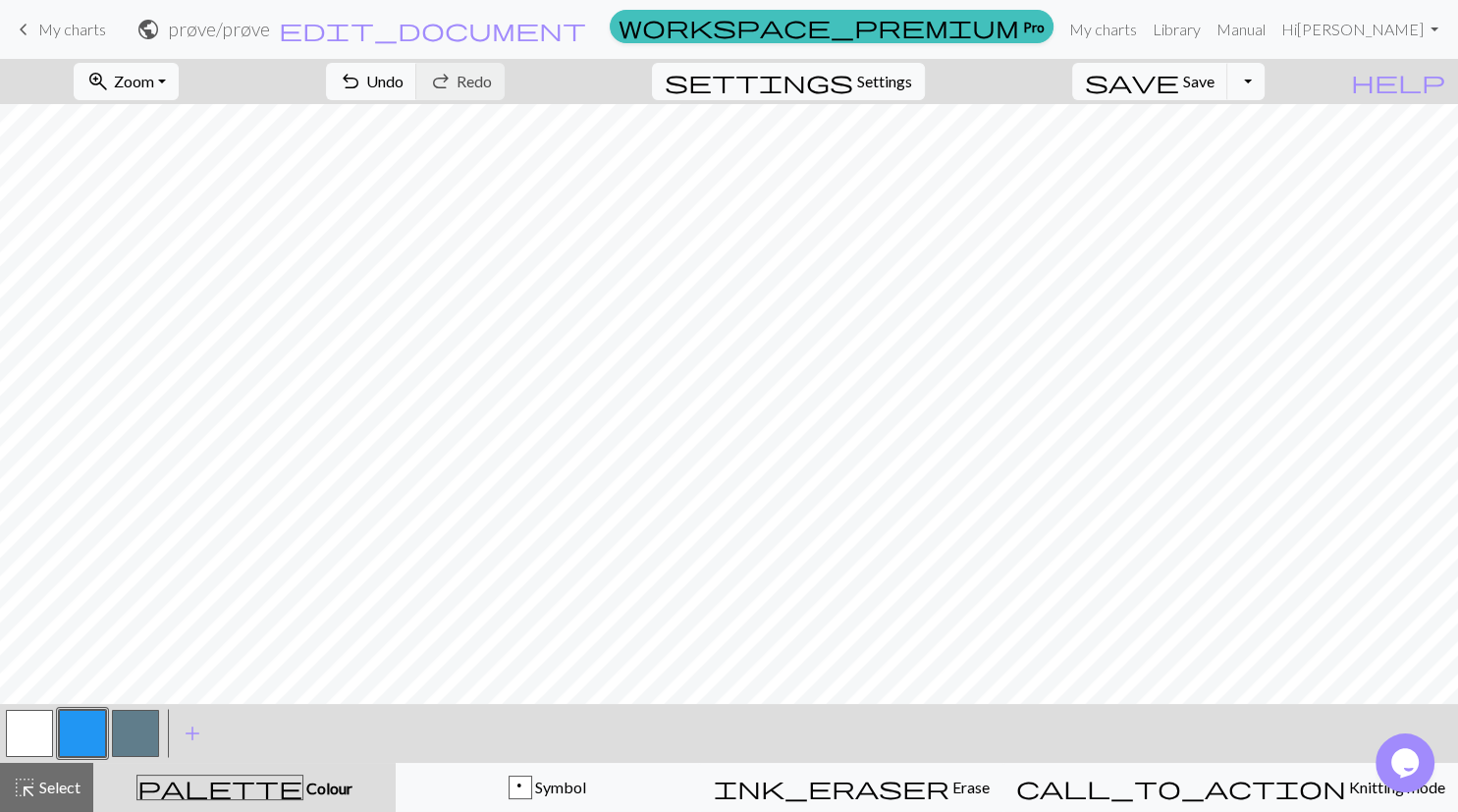 click at bounding box center [135, 733] 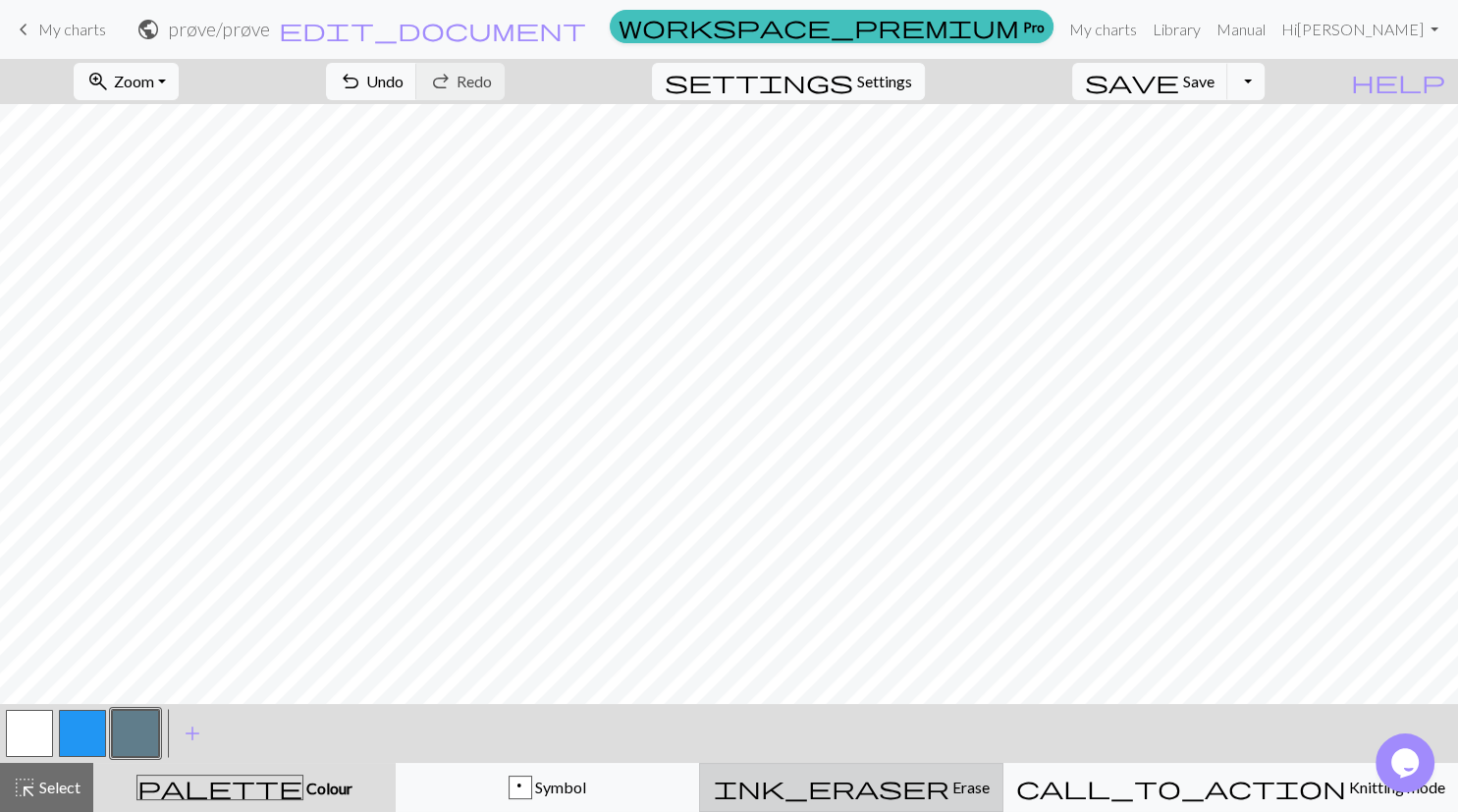 click on "ink_eraser" at bounding box center [832, 787] 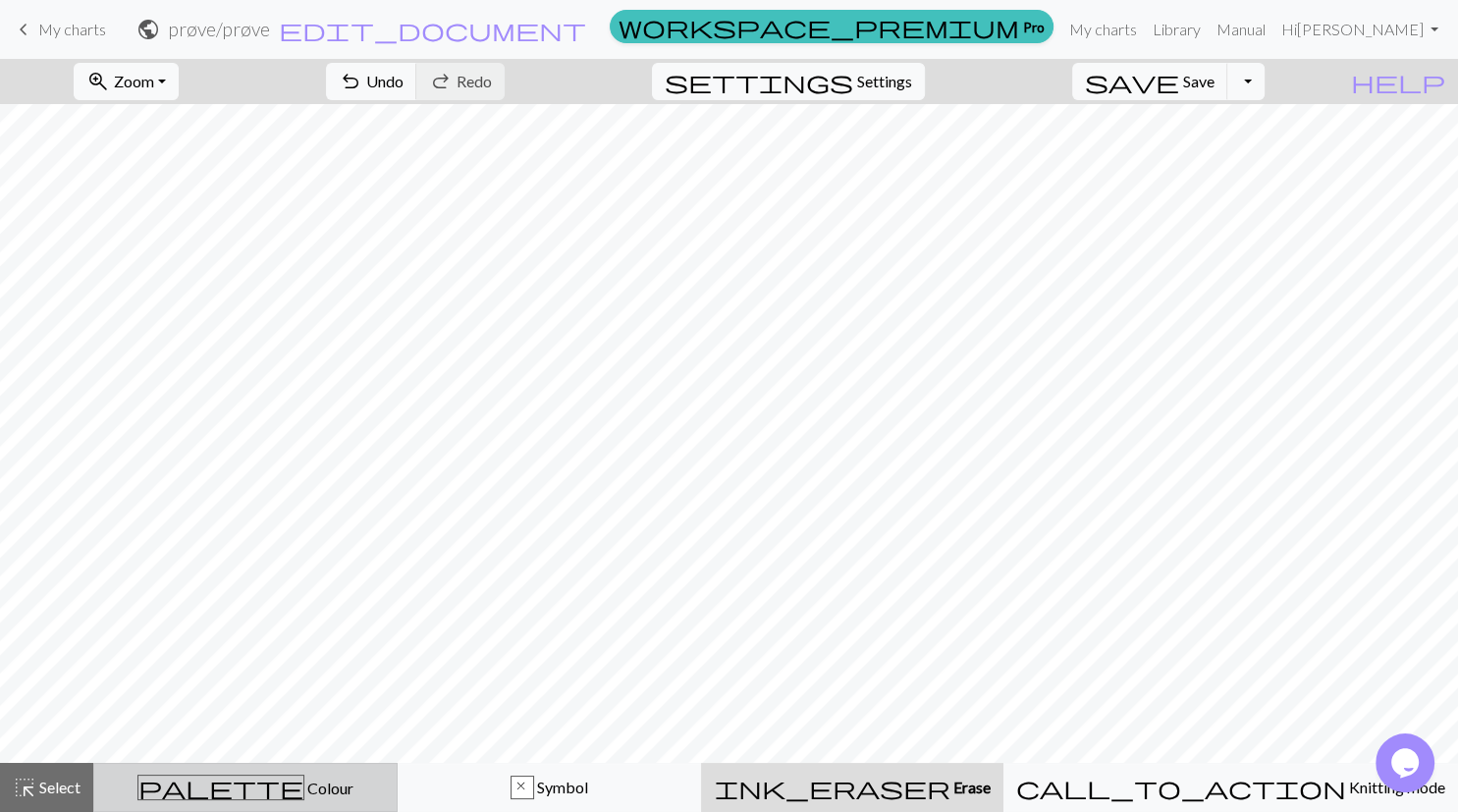 click on "palette   Colour   Colour" at bounding box center (245, 787) 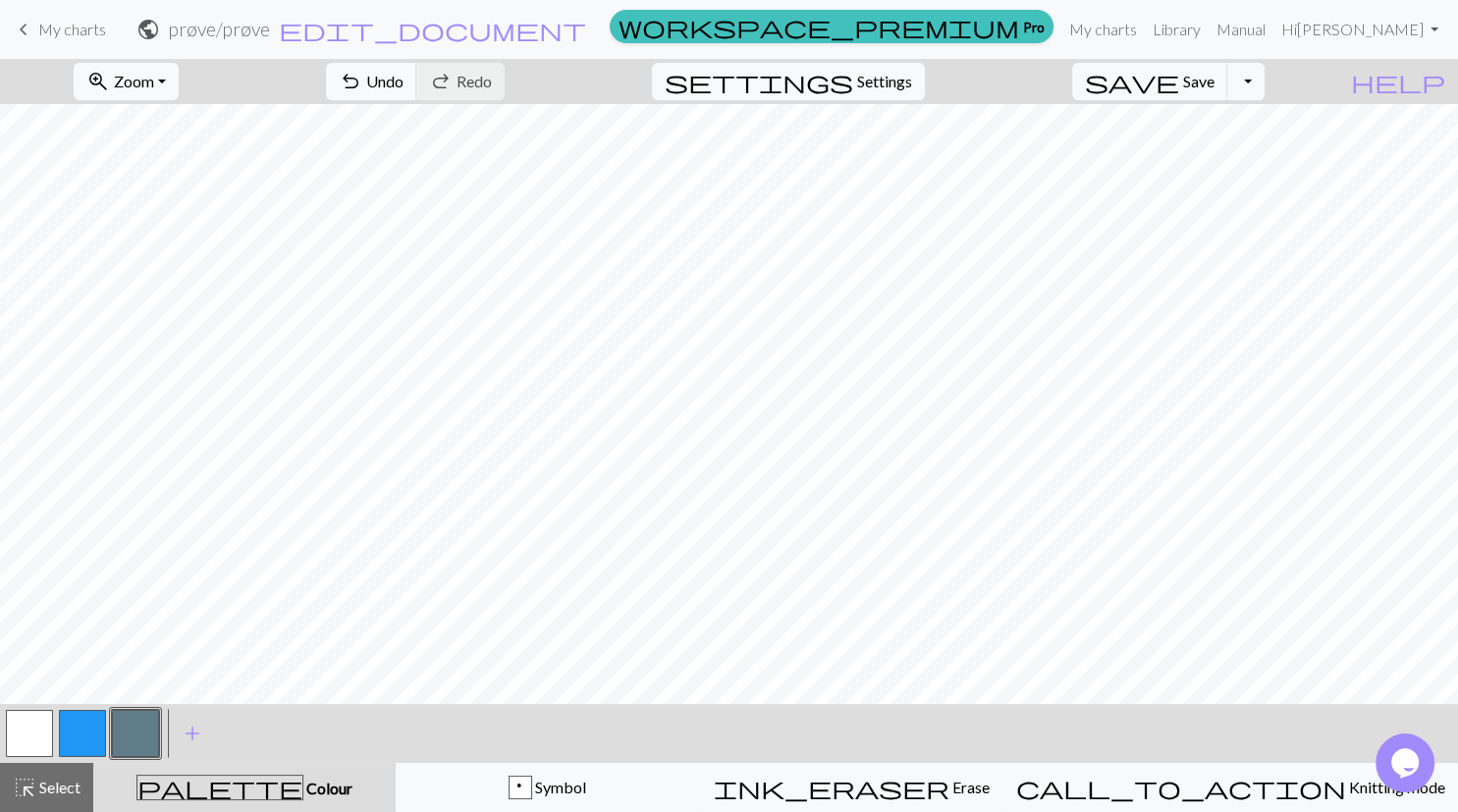 click at bounding box center (135, 733) 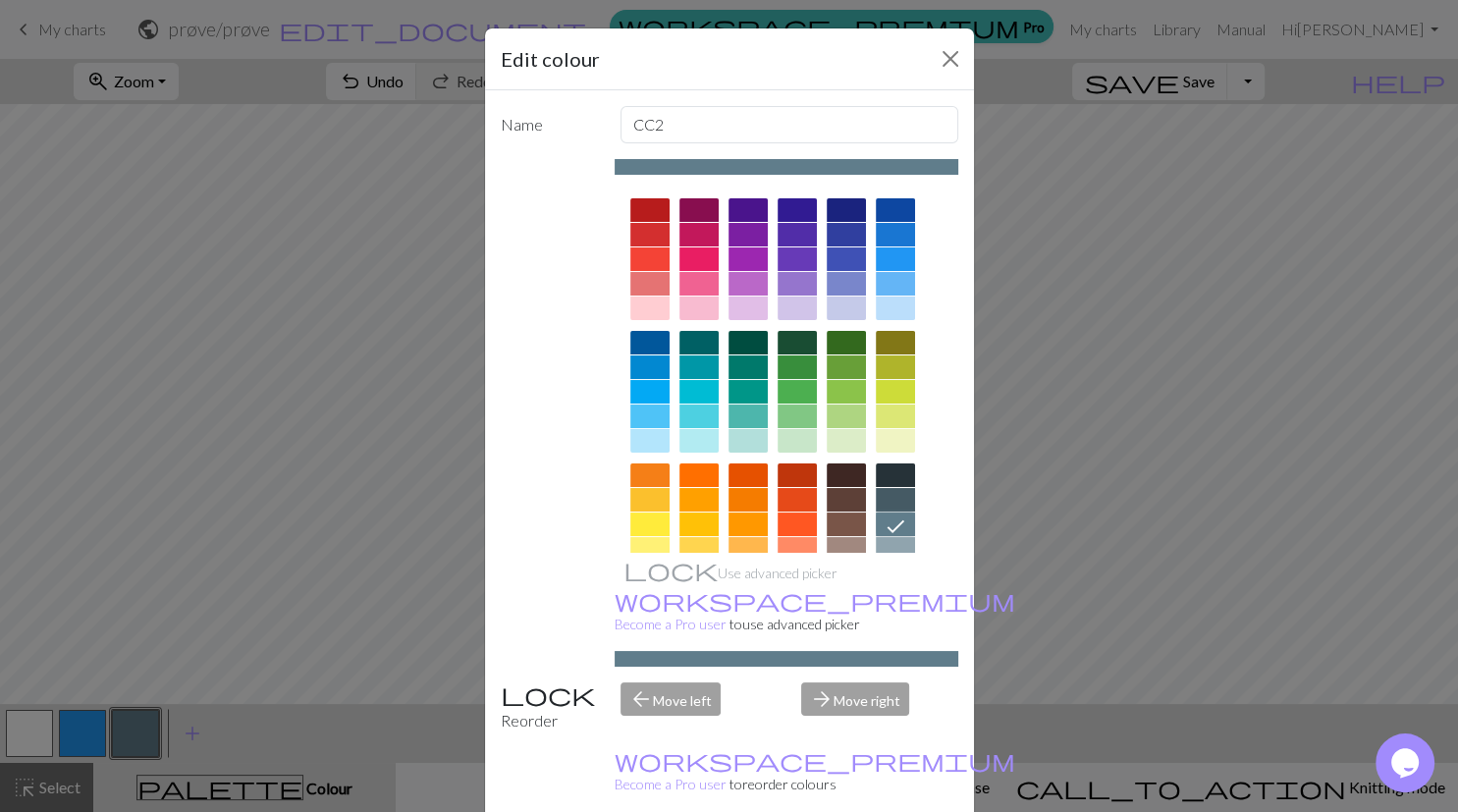 click 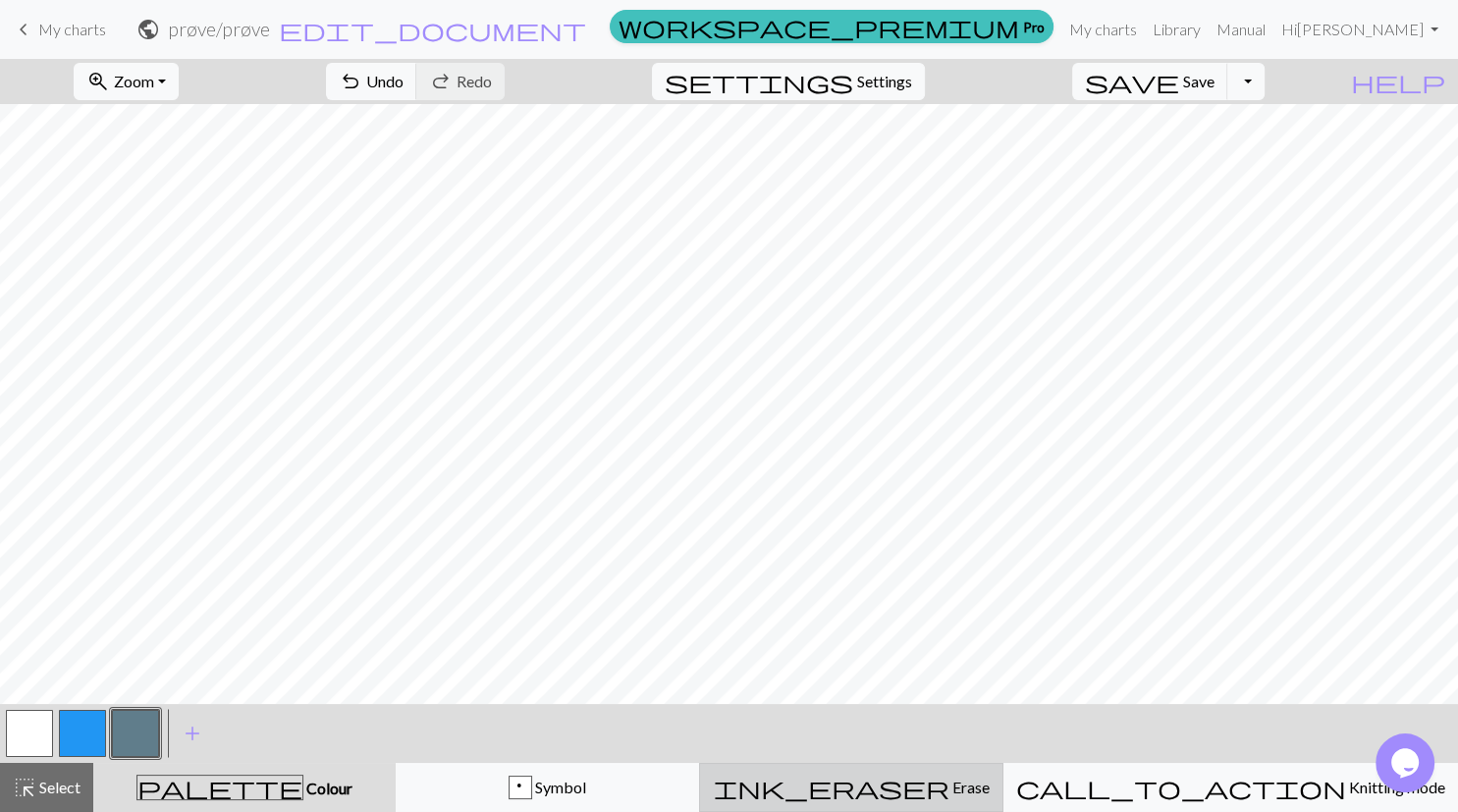 click on "ink_eraser   Erase   Erase" at bounding box center (851, 787) 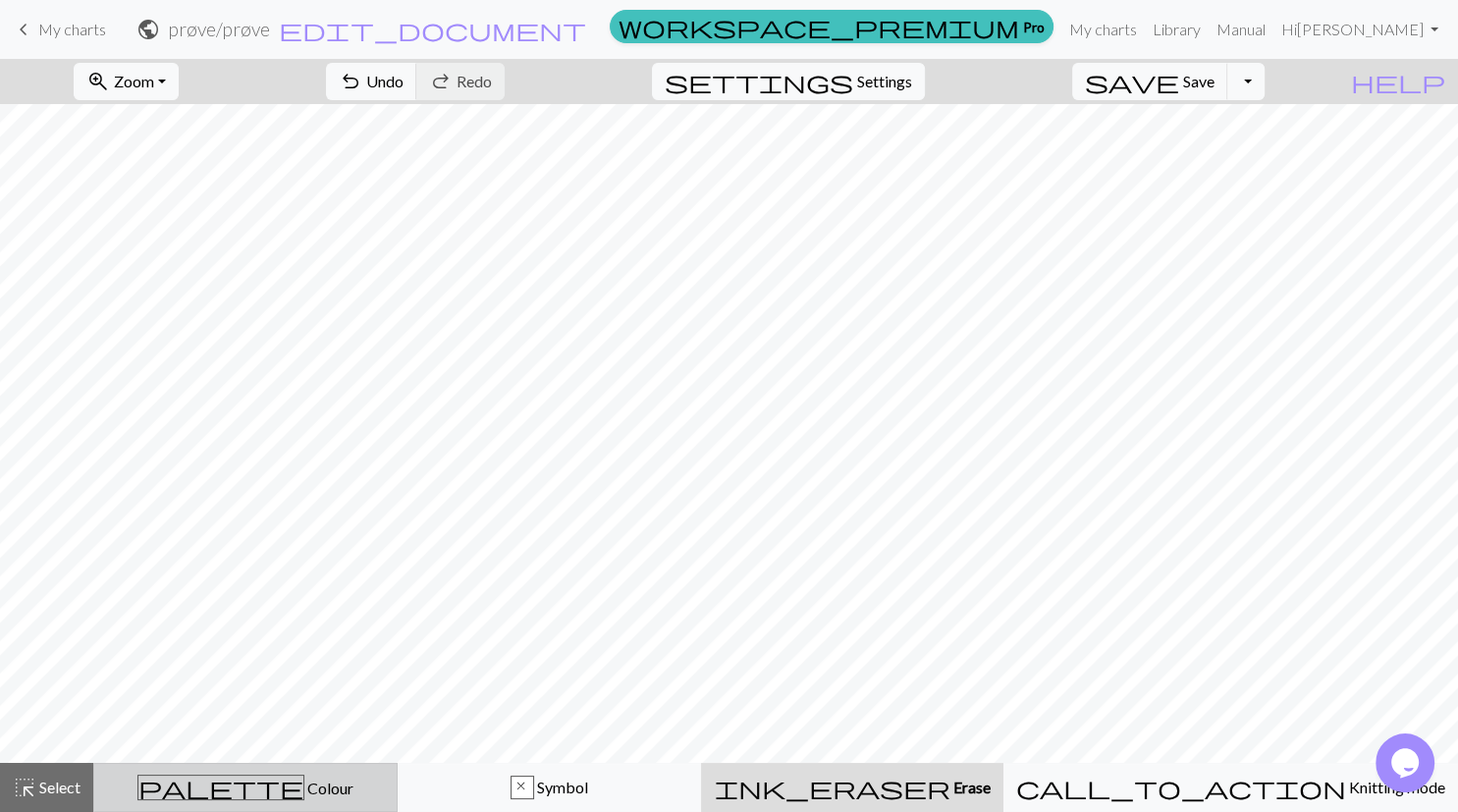 click on "palette   Colour   Colour" at bounding box center (245, 787) 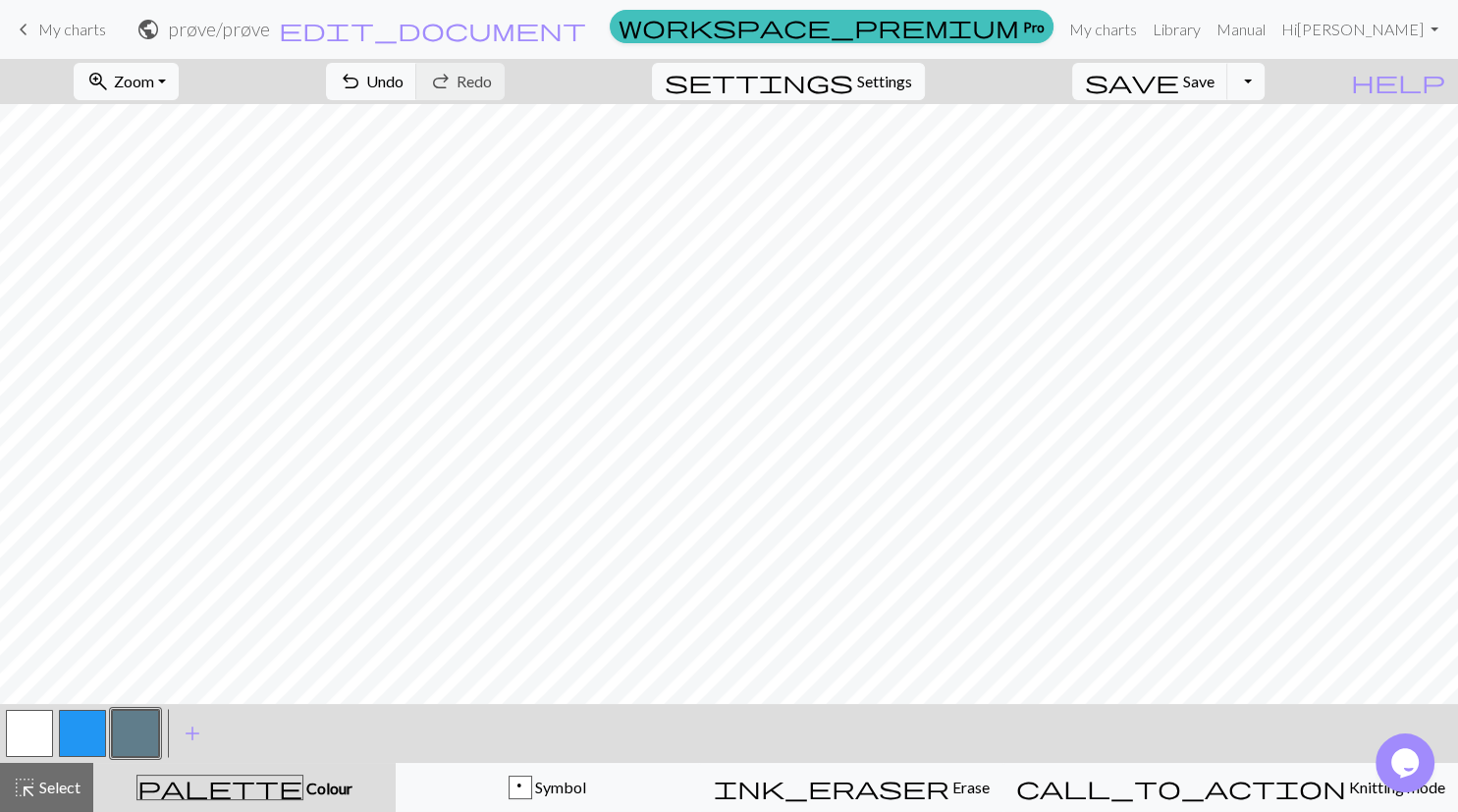 click at bounding box center [135, 733] 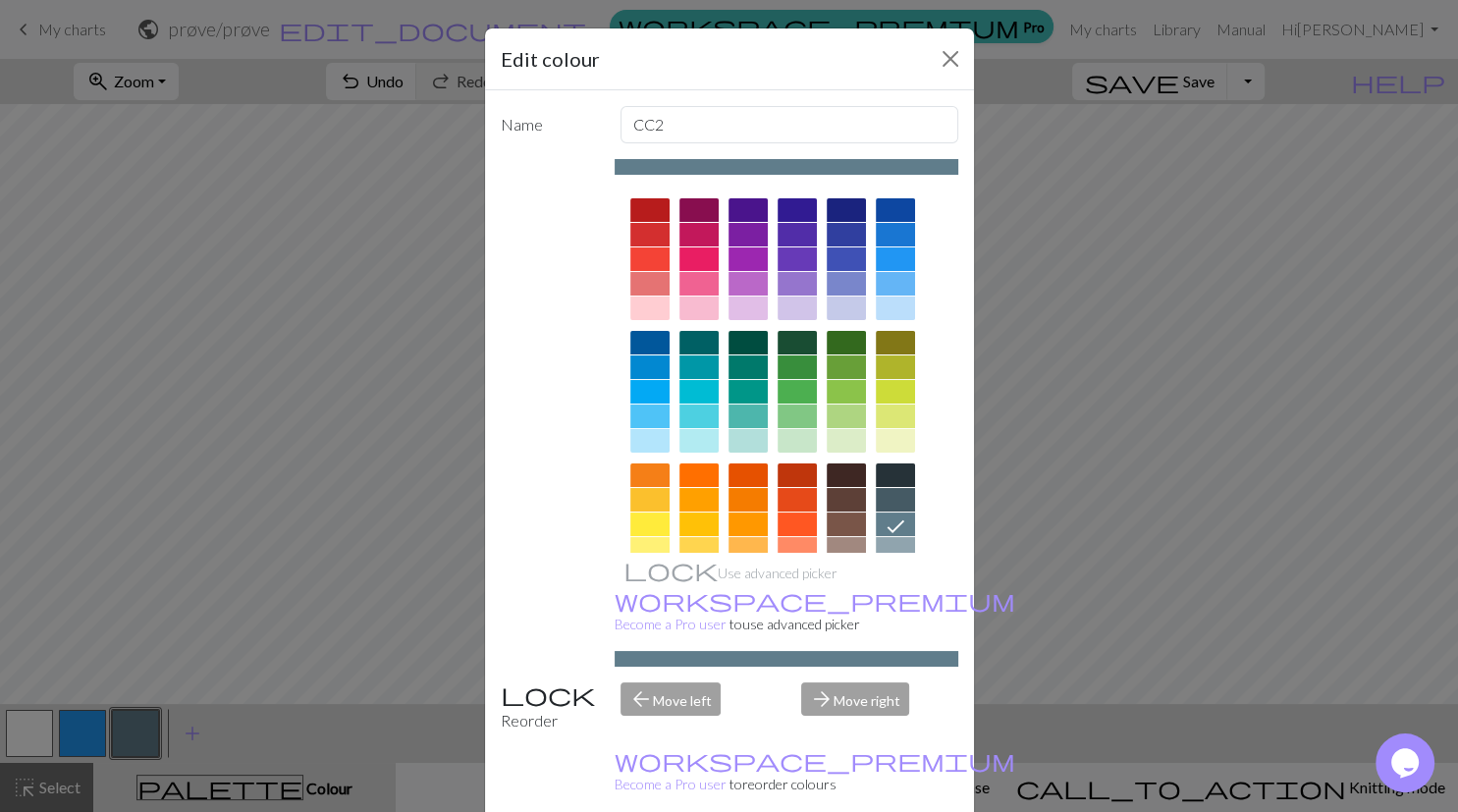 click on "Done" at bounding box center (847, 862) 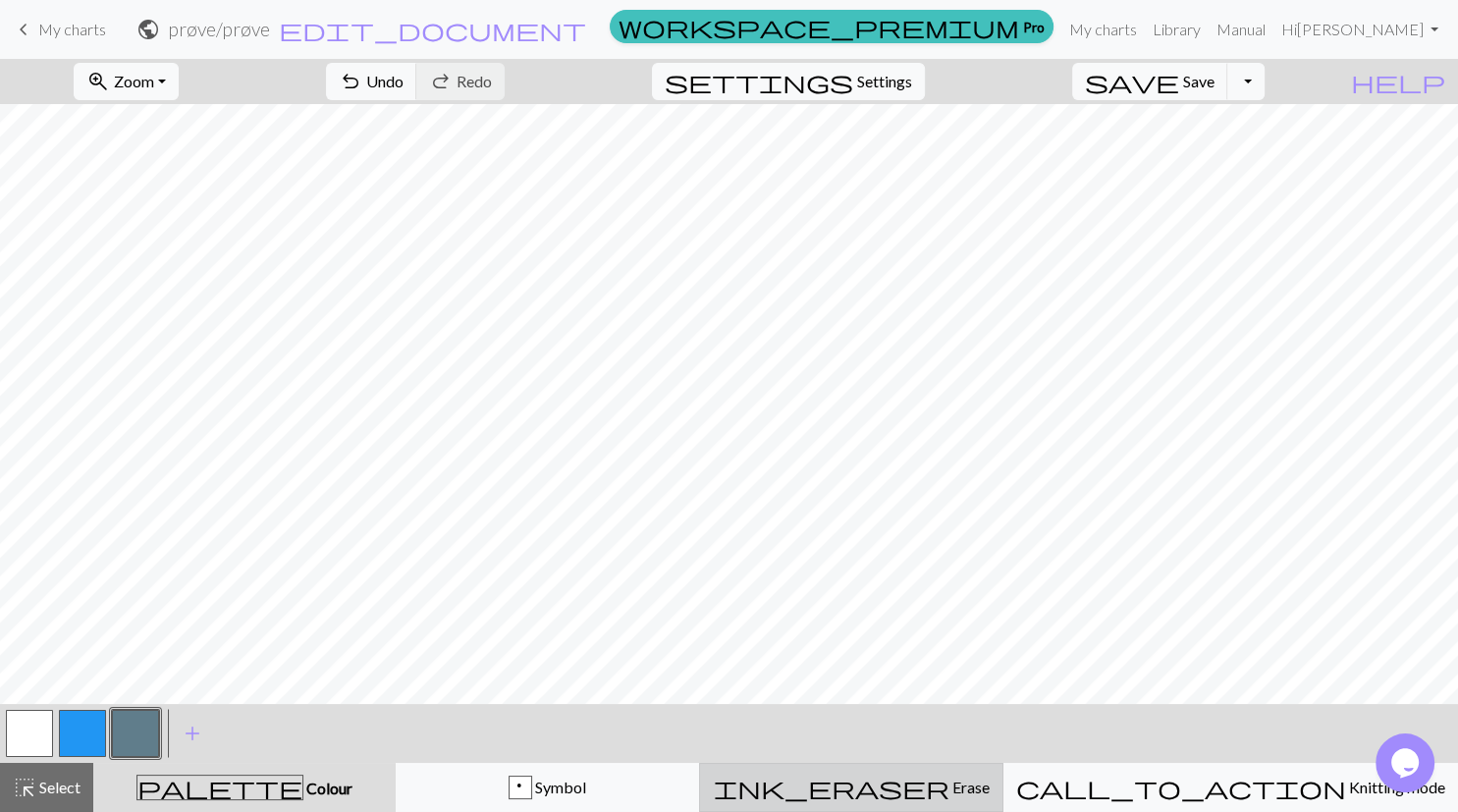 click on "ink_eraser   Erase   Erase" at bounding box center (851, 787) 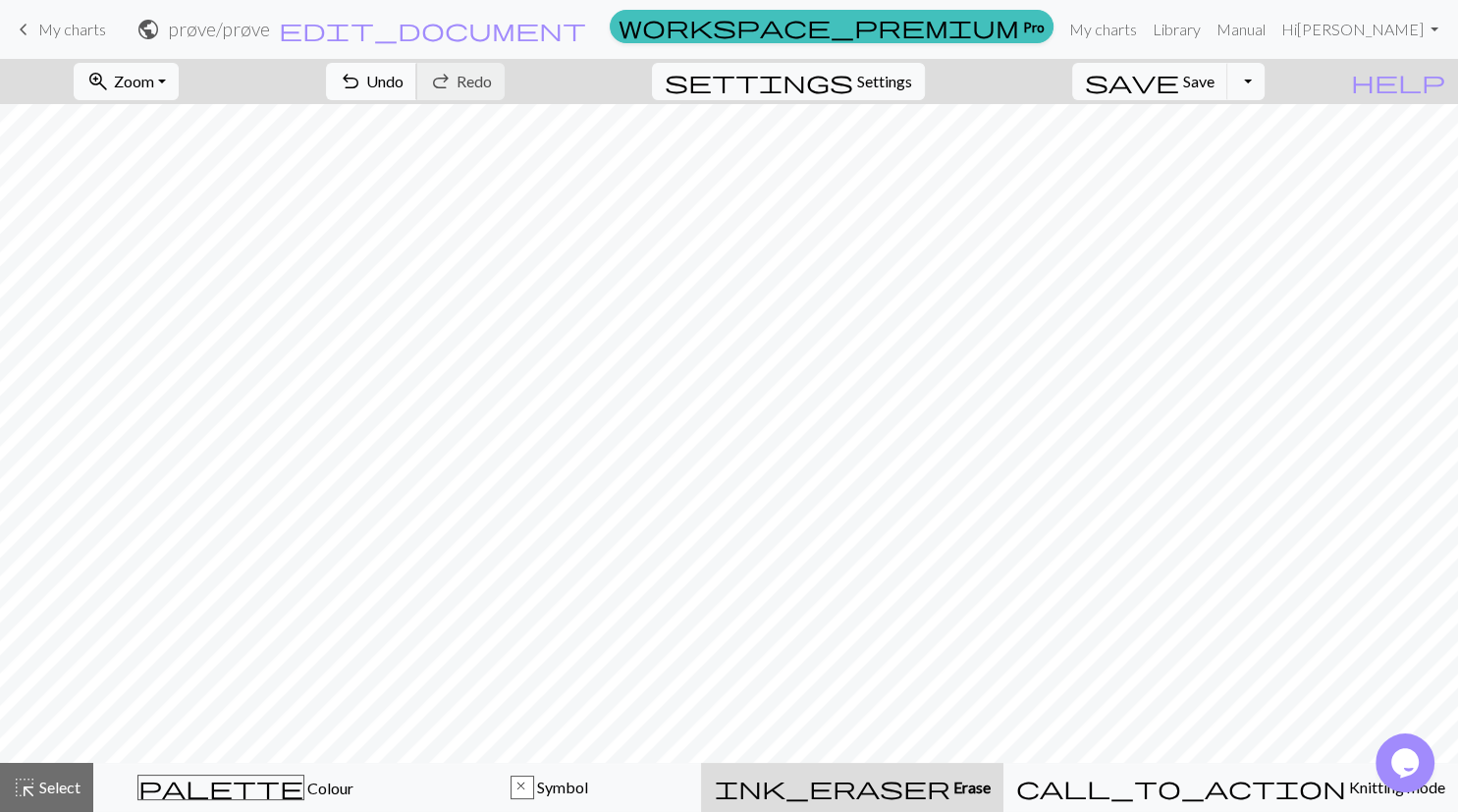 click on "Undo" at bounding box center [385, 81] 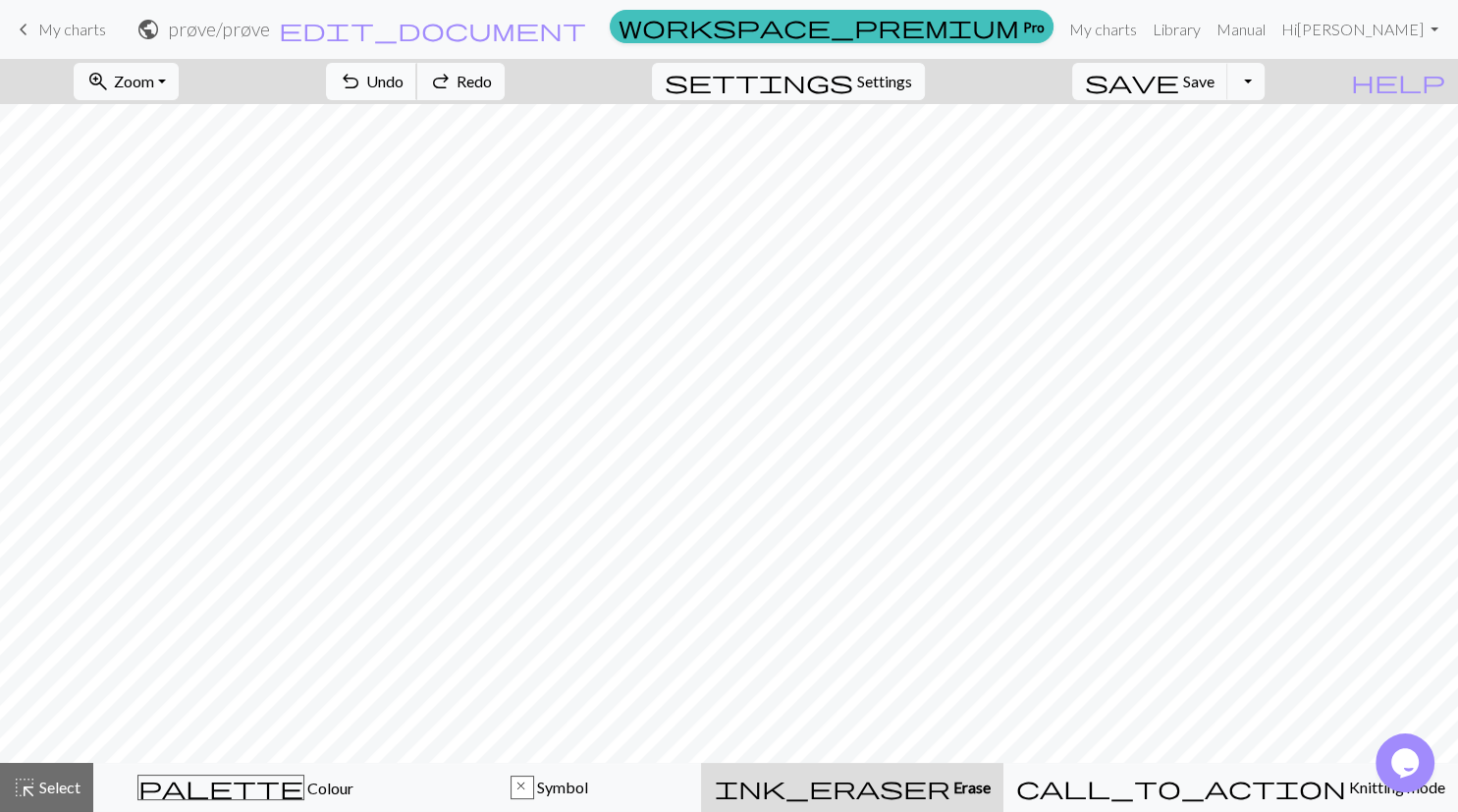 click on "Undo" at bounding box center [385, 81] 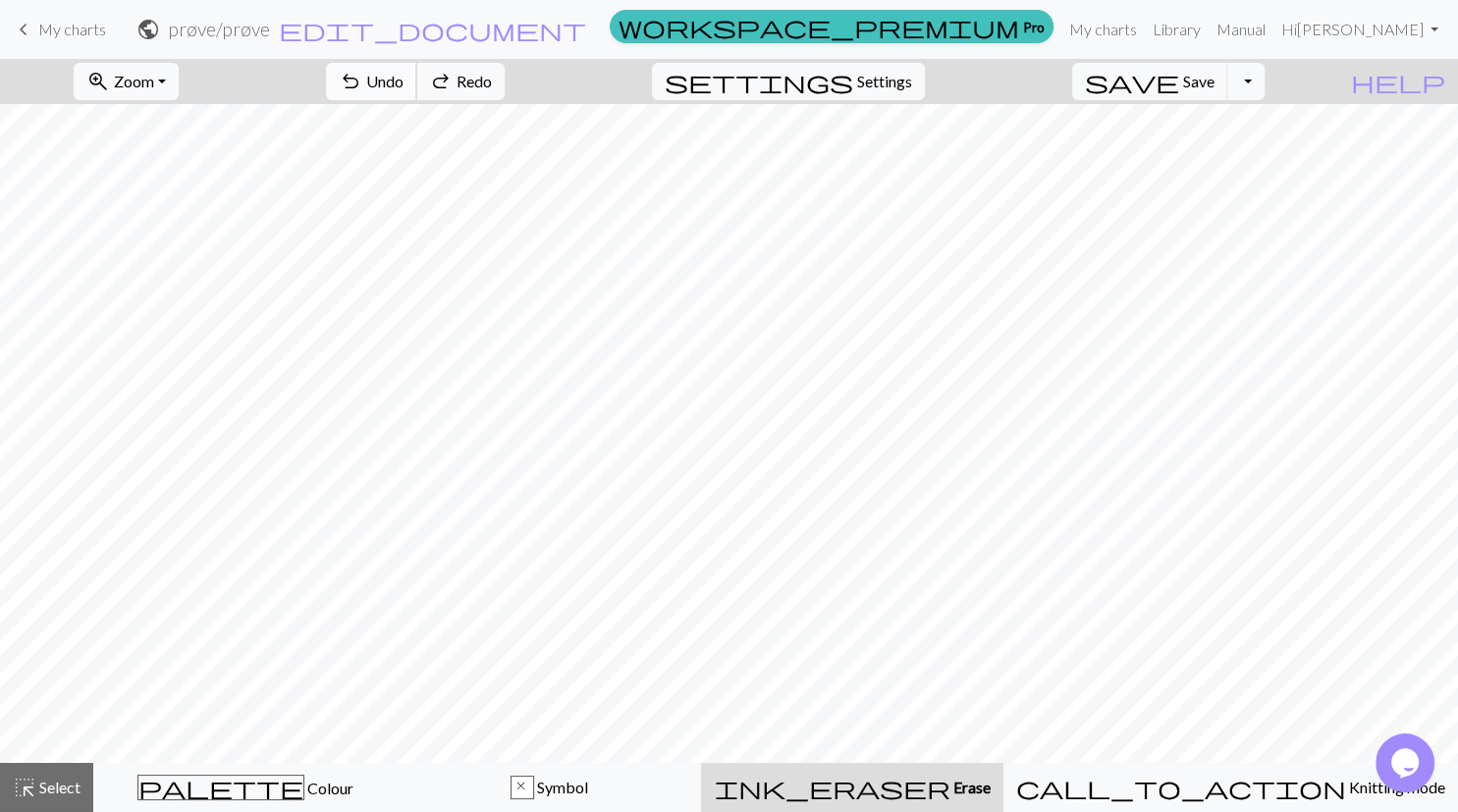 click on "Undo" at bounding box center [385, 81] 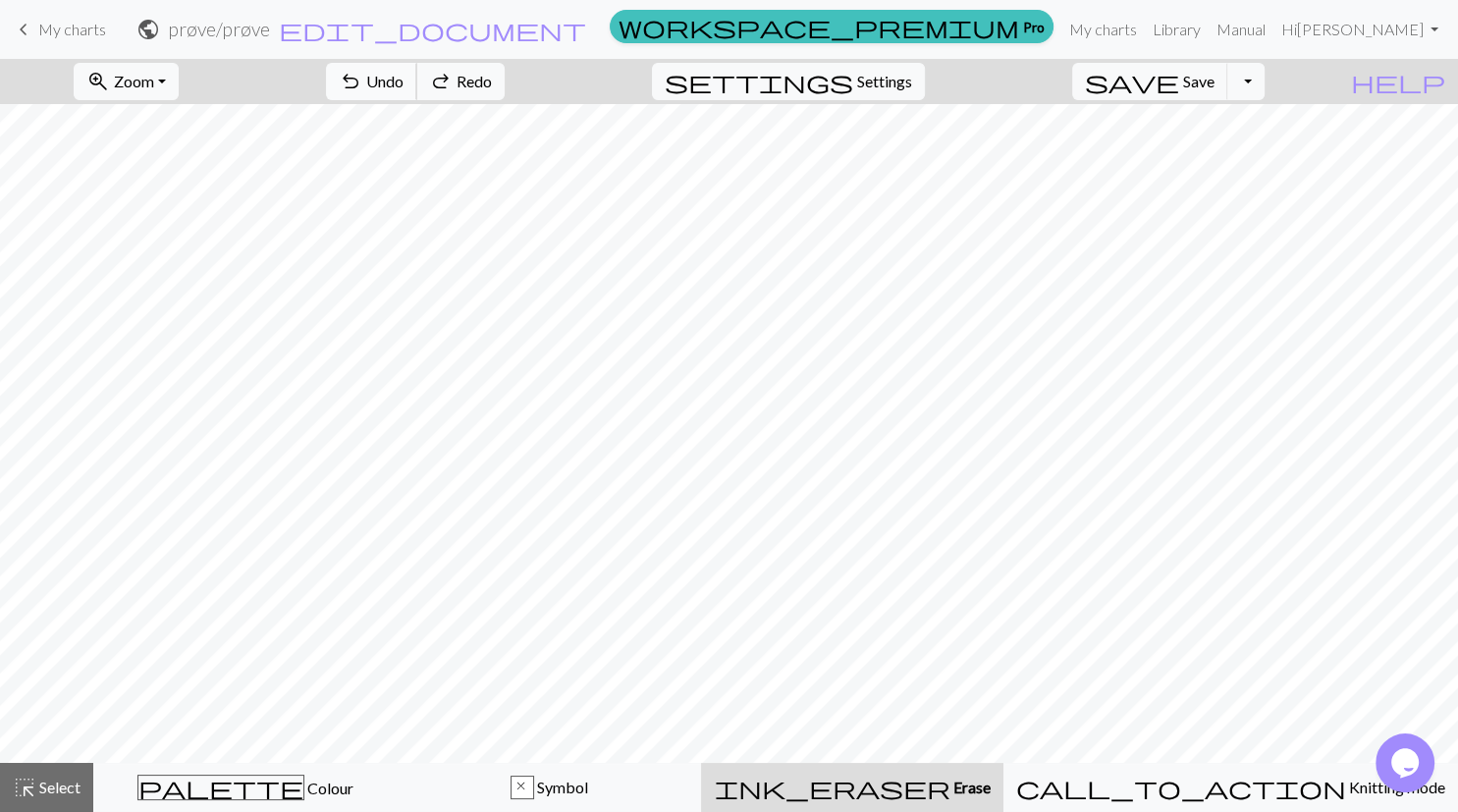 click on "Undo" at bounding box center (385, 81) 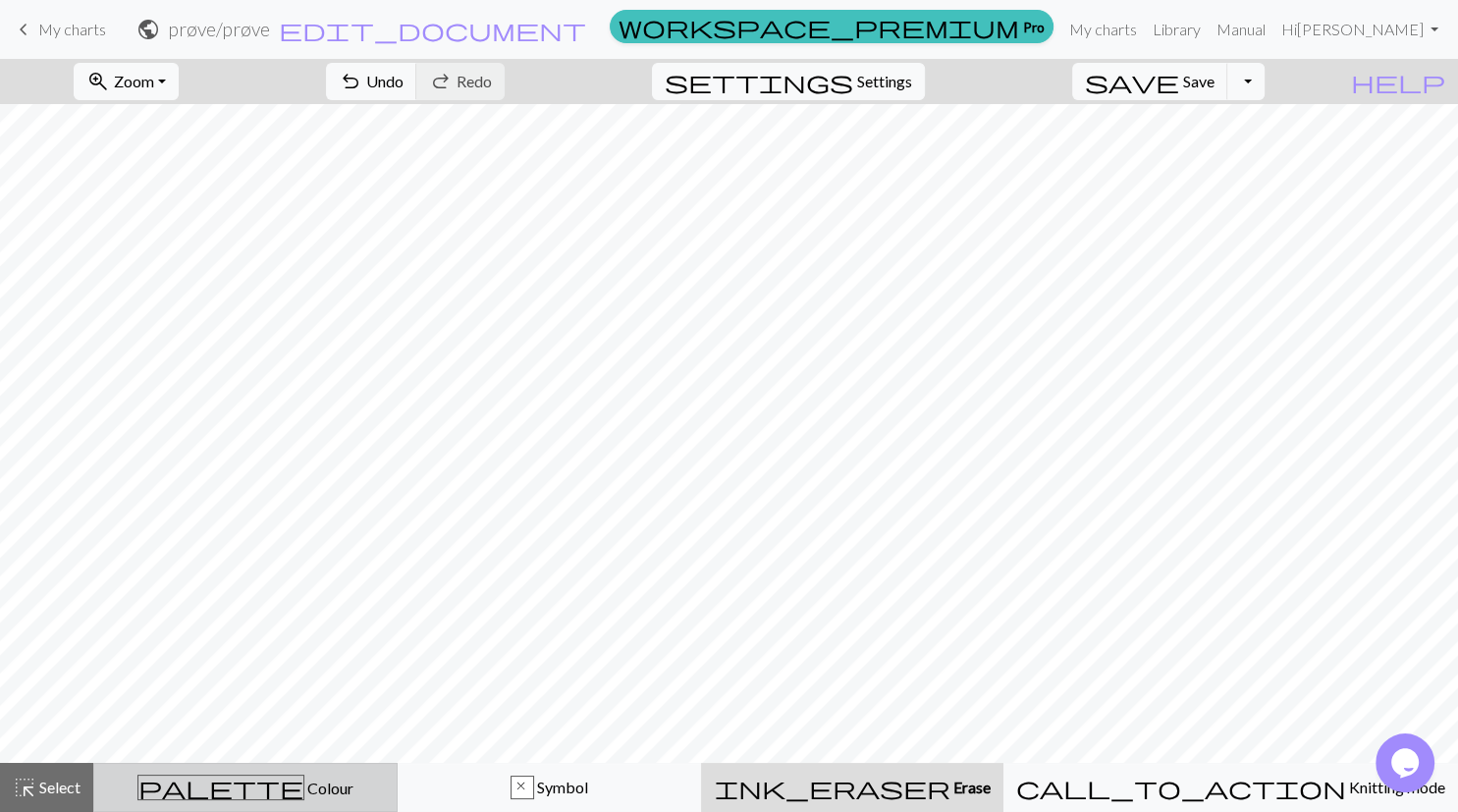 click on "palette   Colour   Colour" at bounding box center (245, 787) 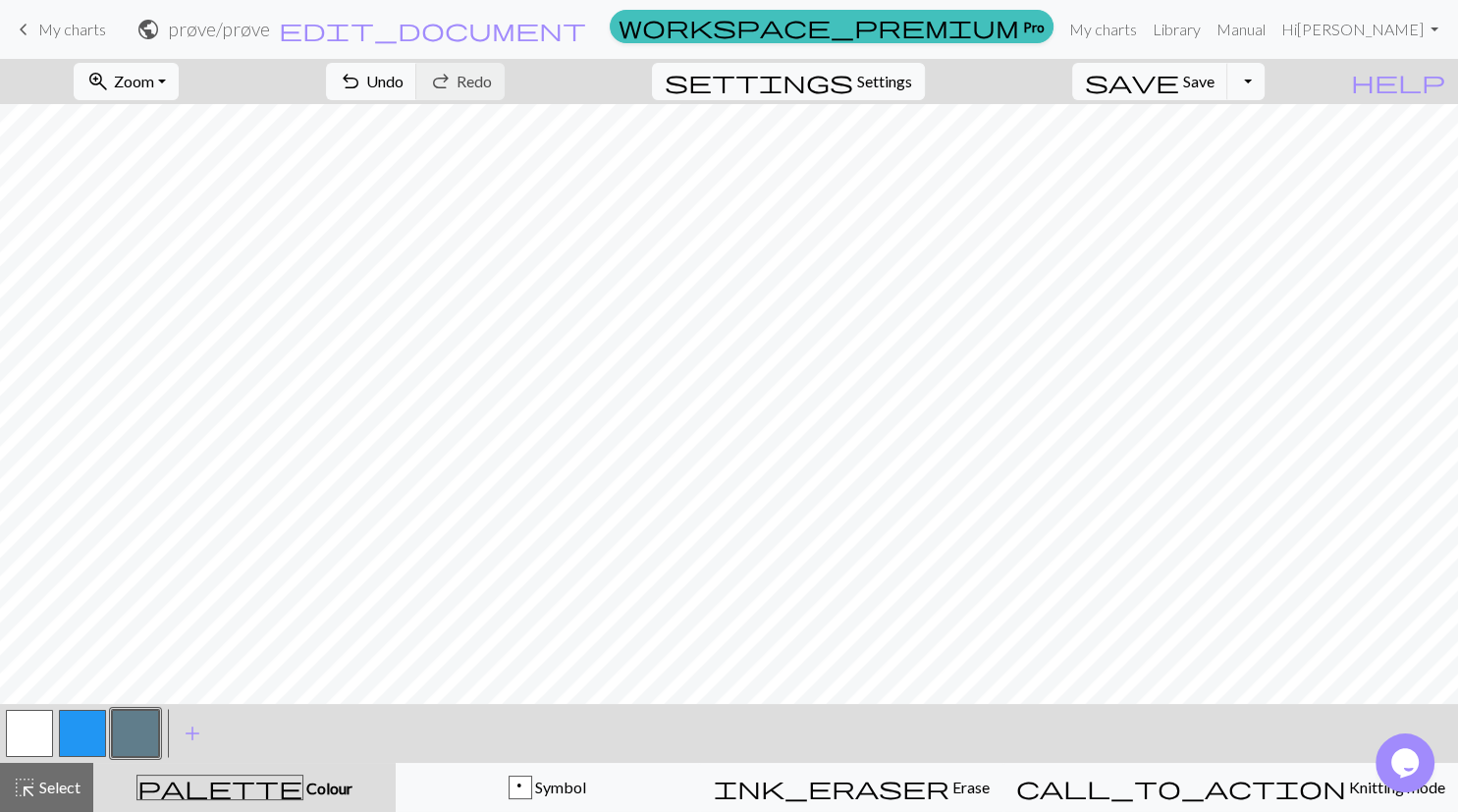 click at bounding box center [135, 733] 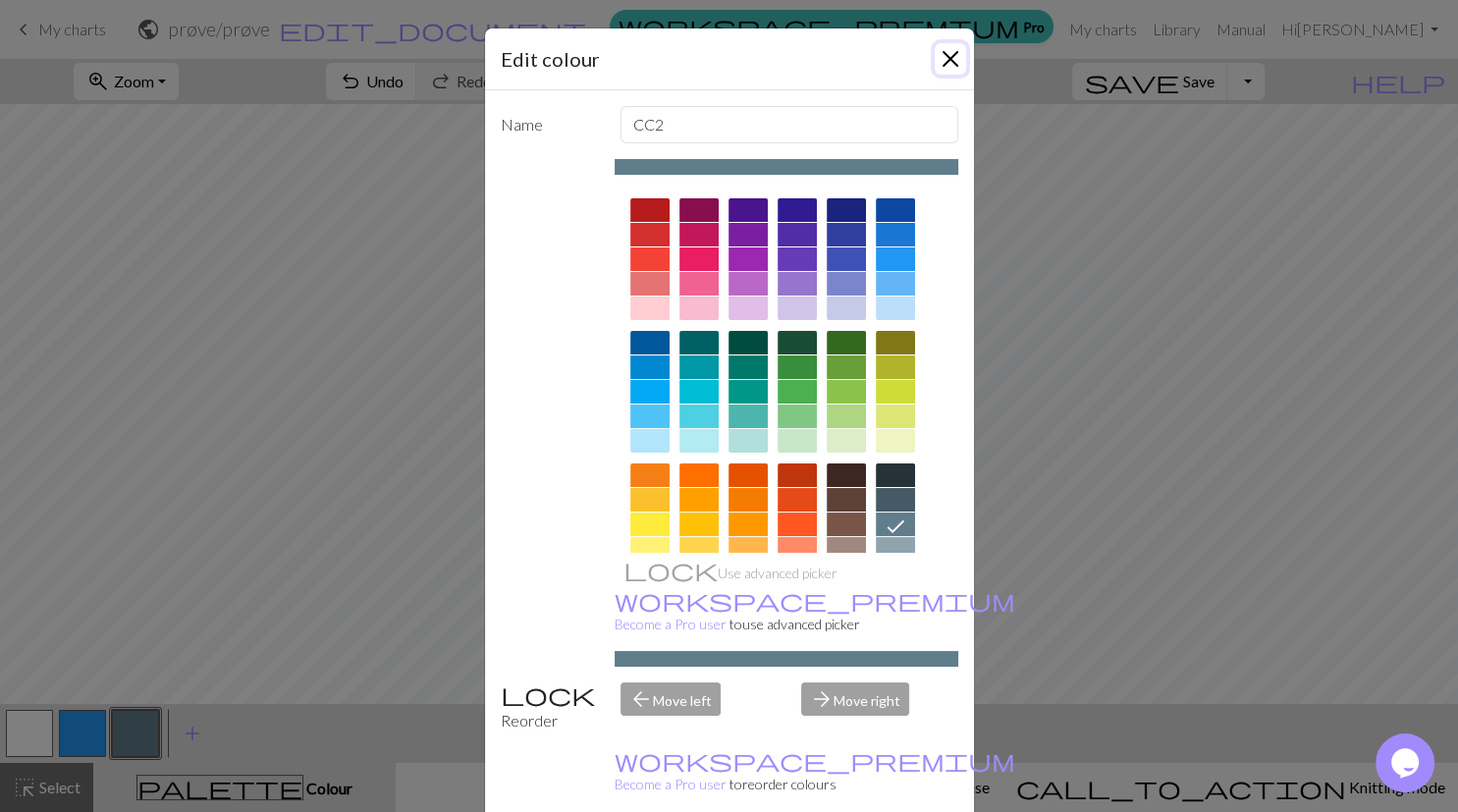 click at bounding box center (950, 59) 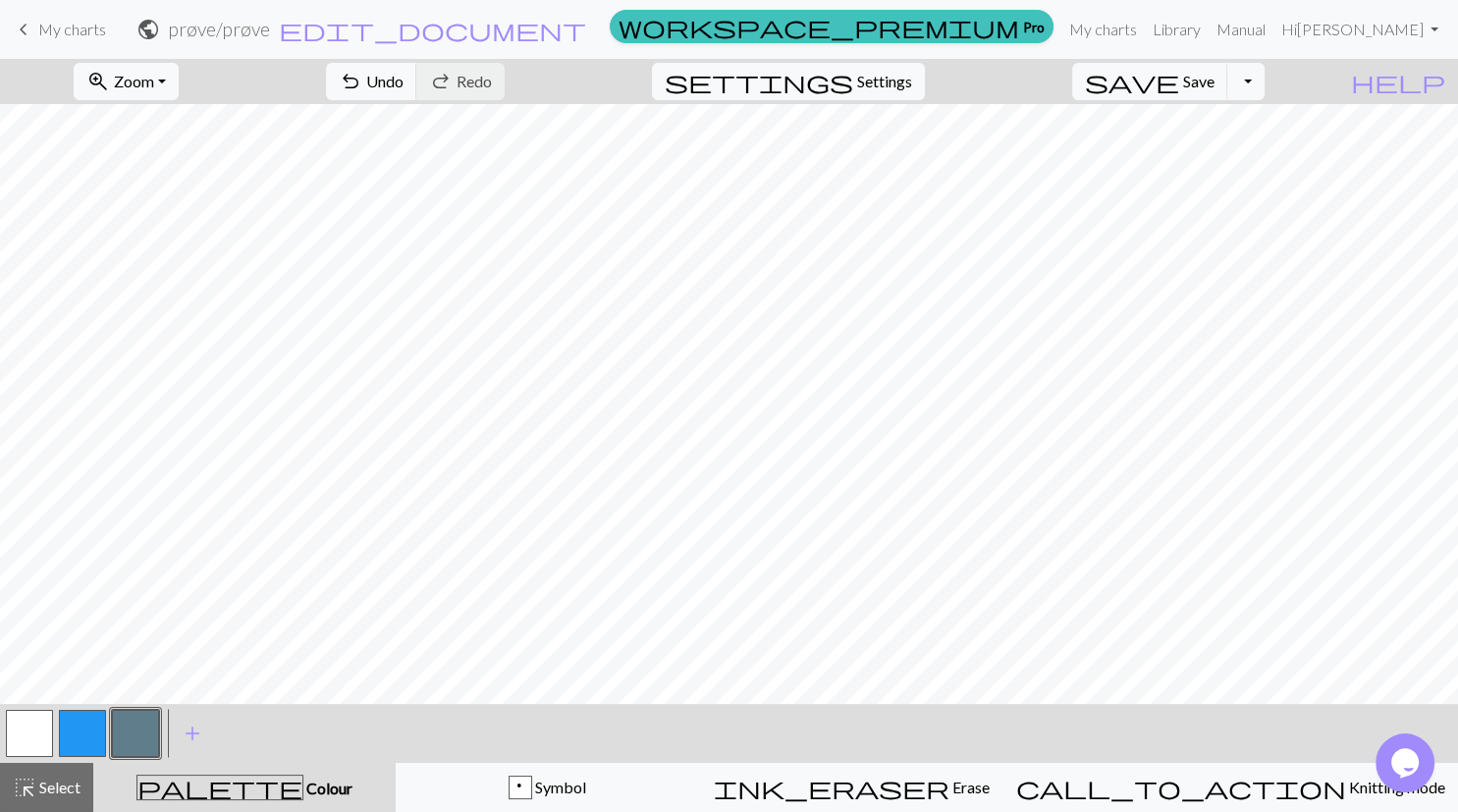 click at bounding box center (135, 733) 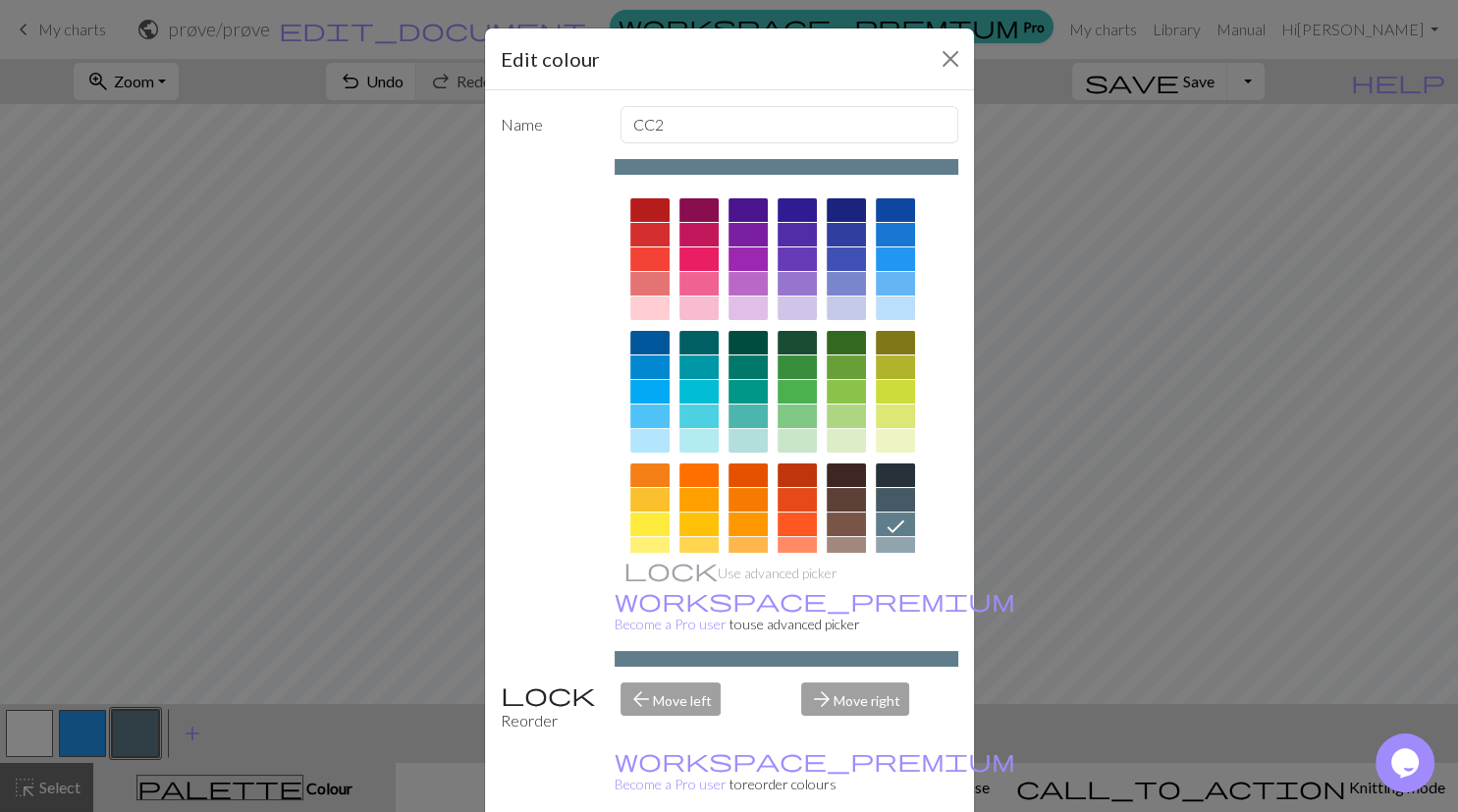 click on "Done" at bounding box center (847, 862) 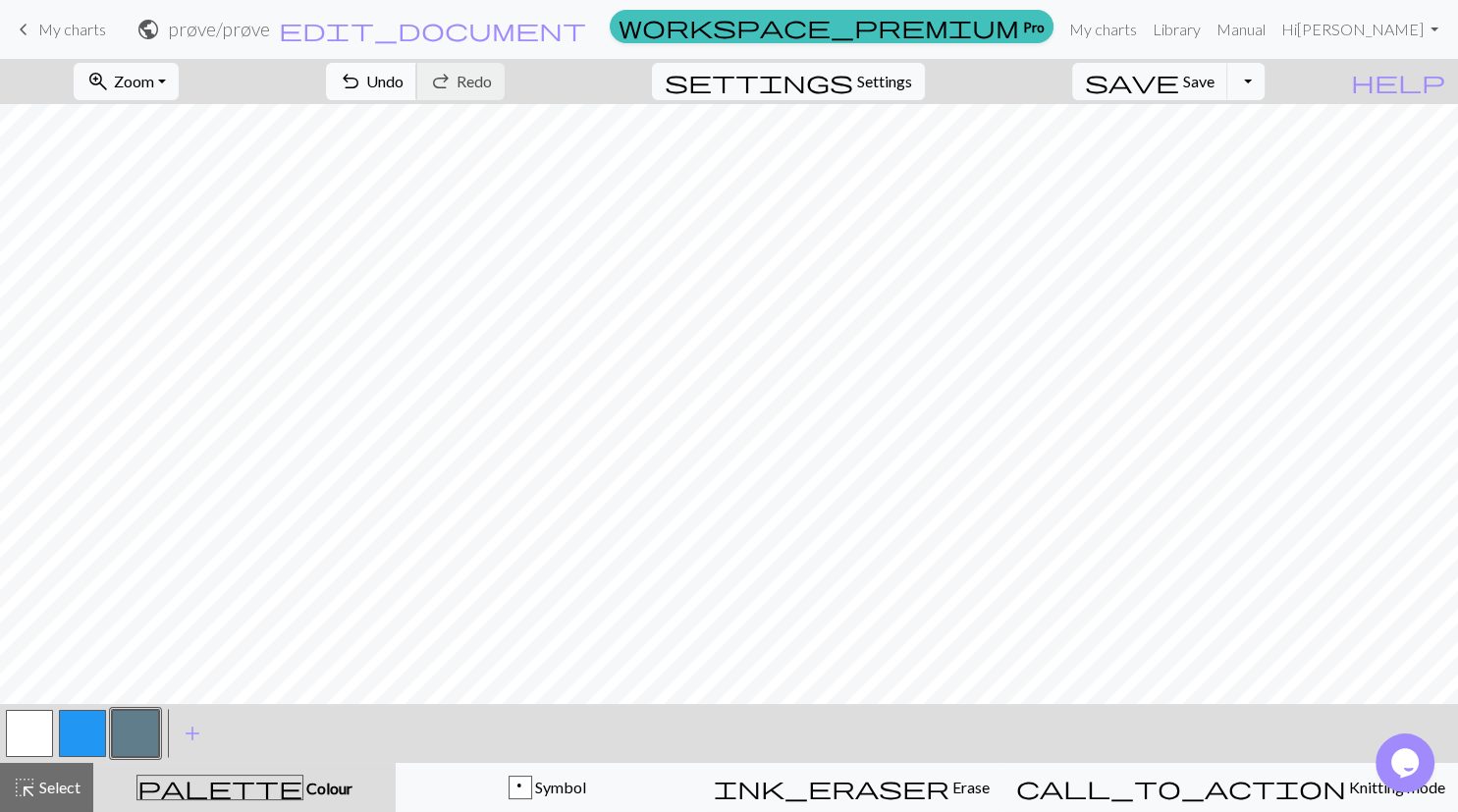 click on "undo Undo Undo" at bounding box center [371, 81] 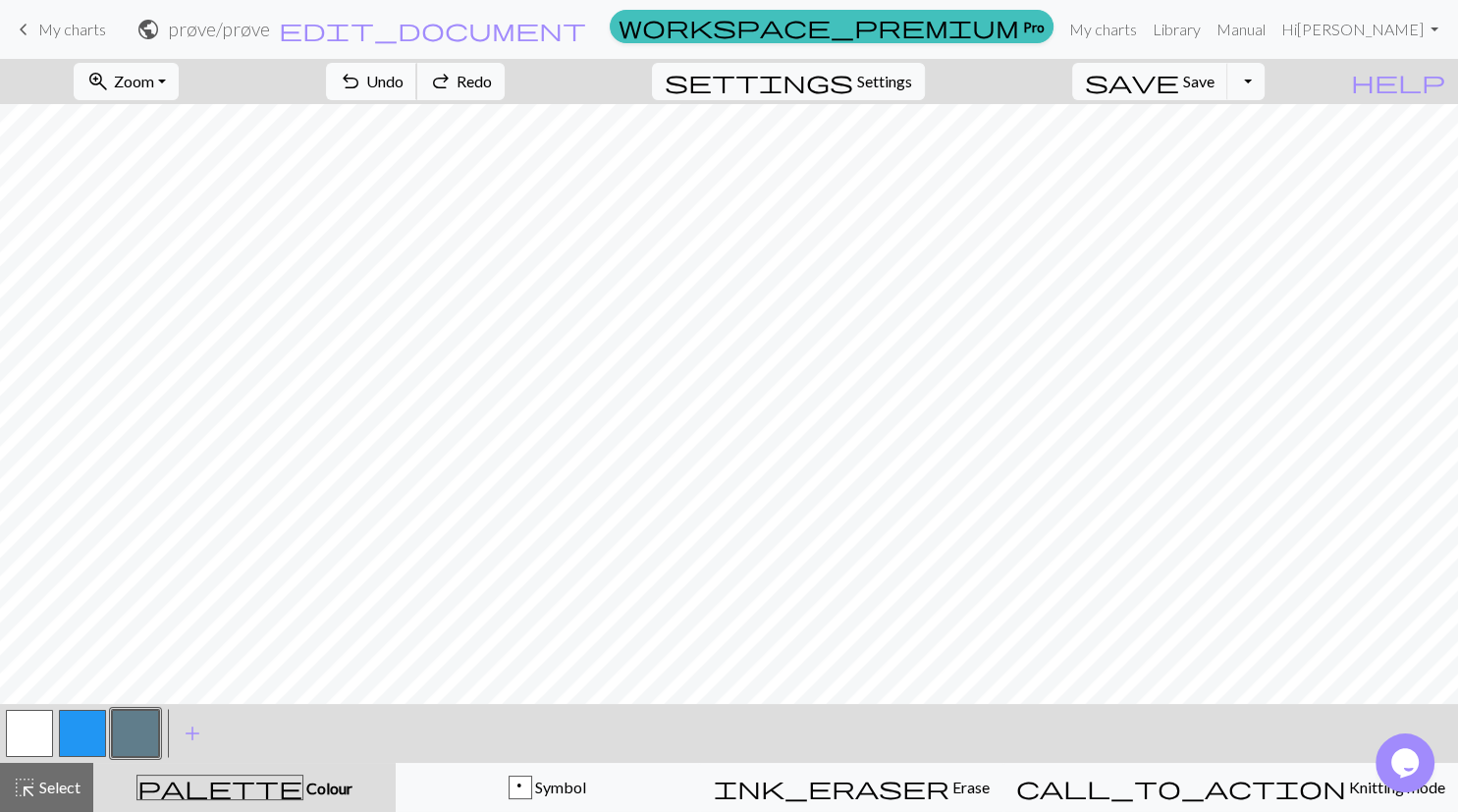 click on "undo Undo Undo" at bounding box center [371, 81] 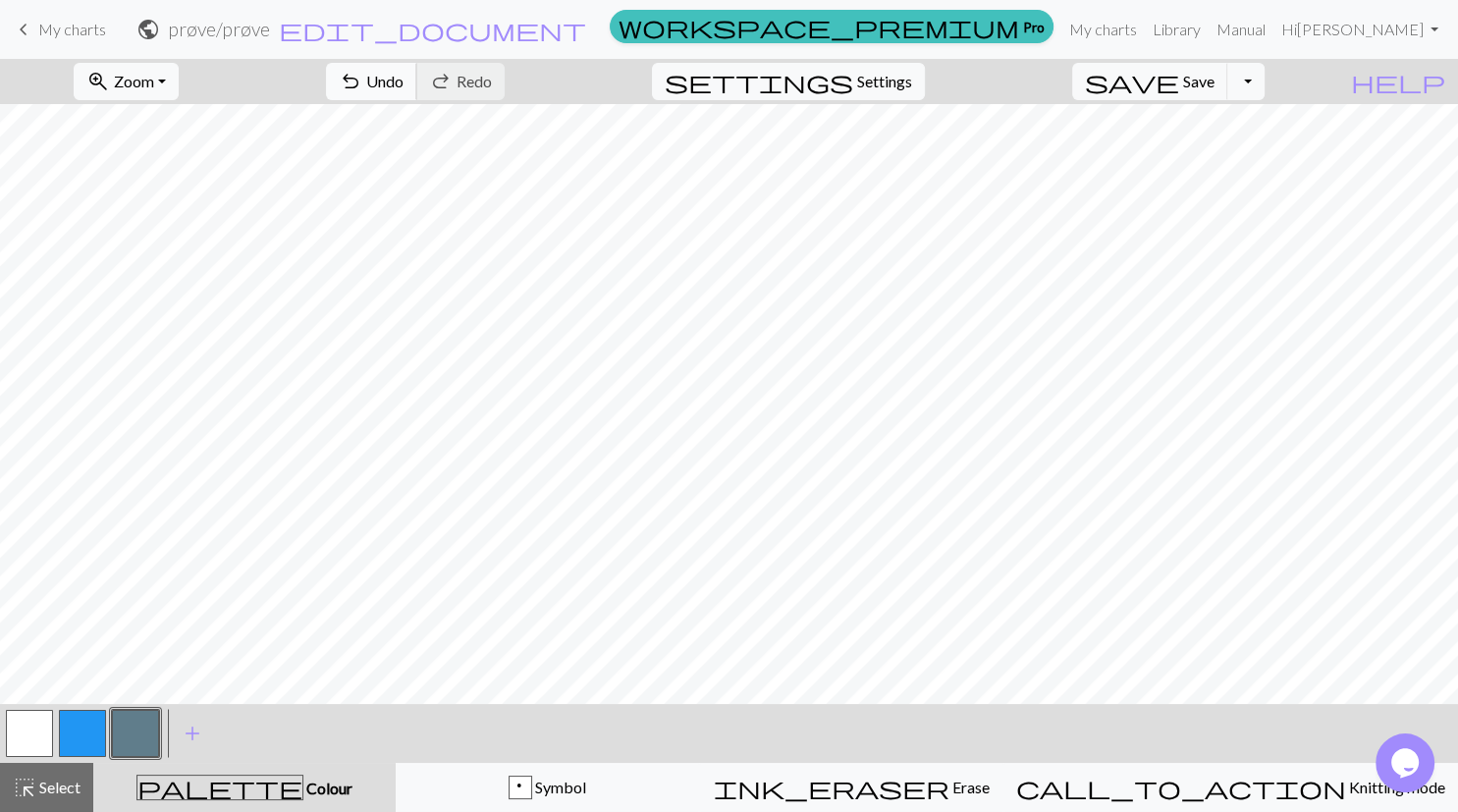 click on "Undo" at bounding box center (385, 81) 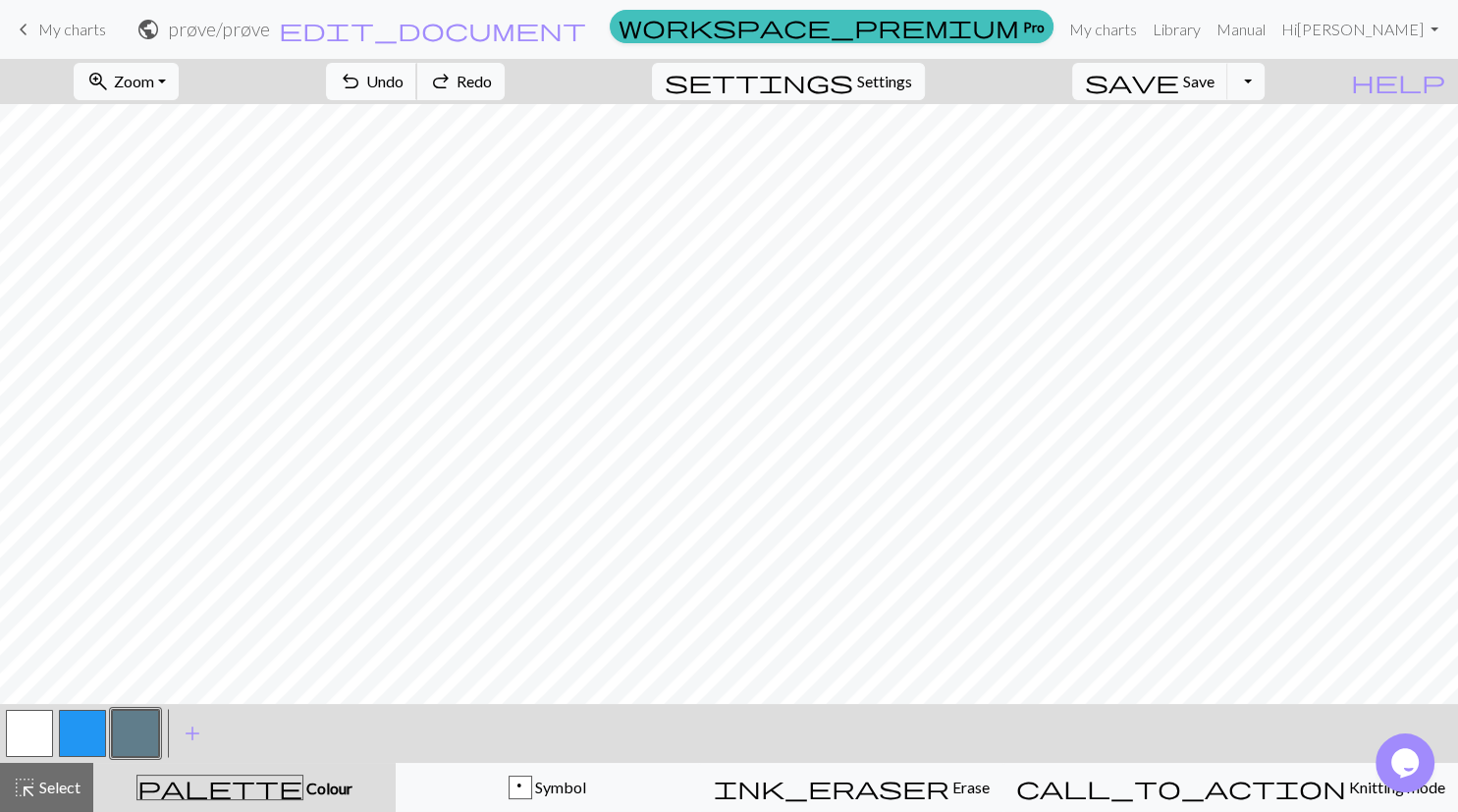 click on "Undo" at bounding box center [385, 81] 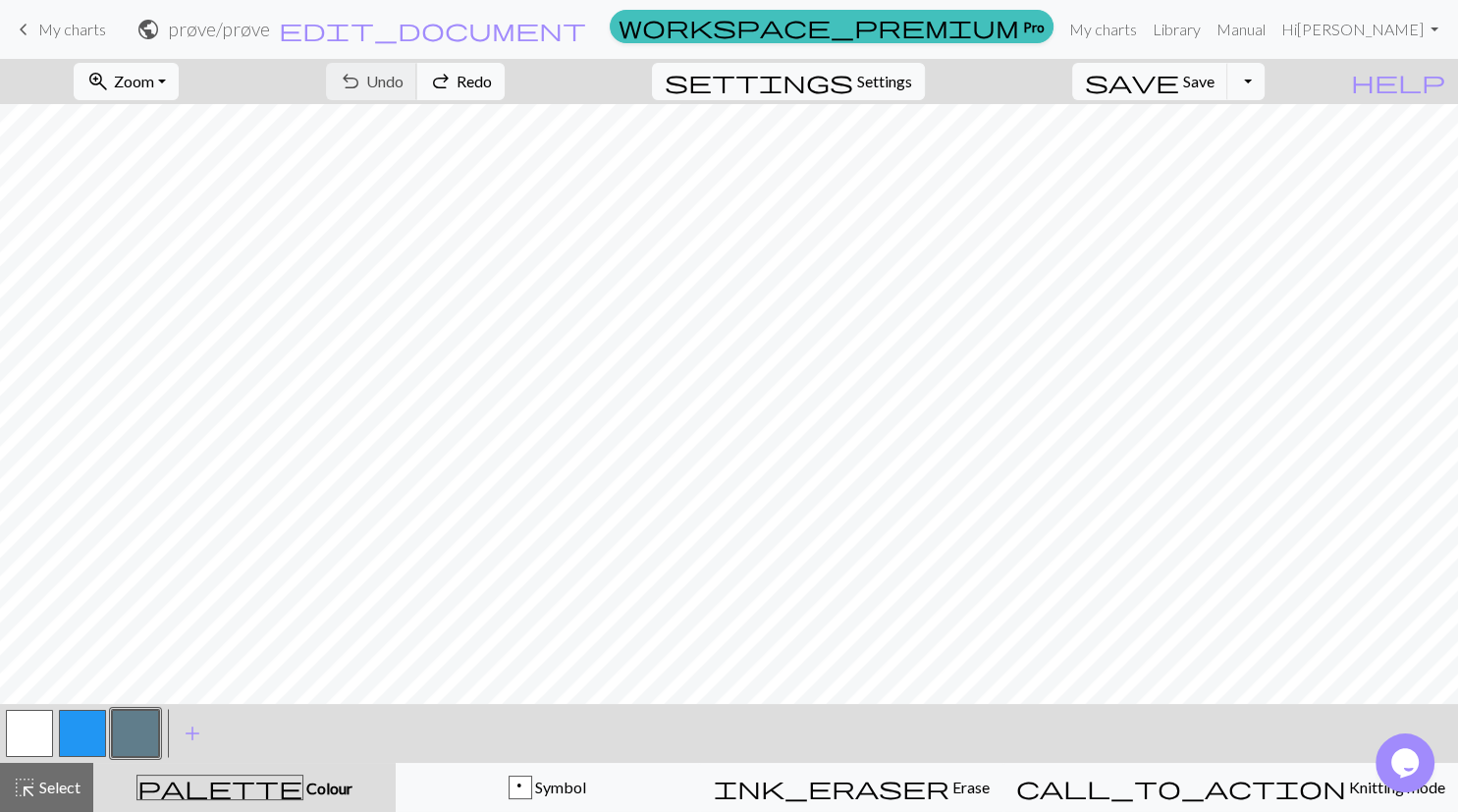 click on "undo Undo Undo redo Redo Redo" at bounding box center (415, 81) 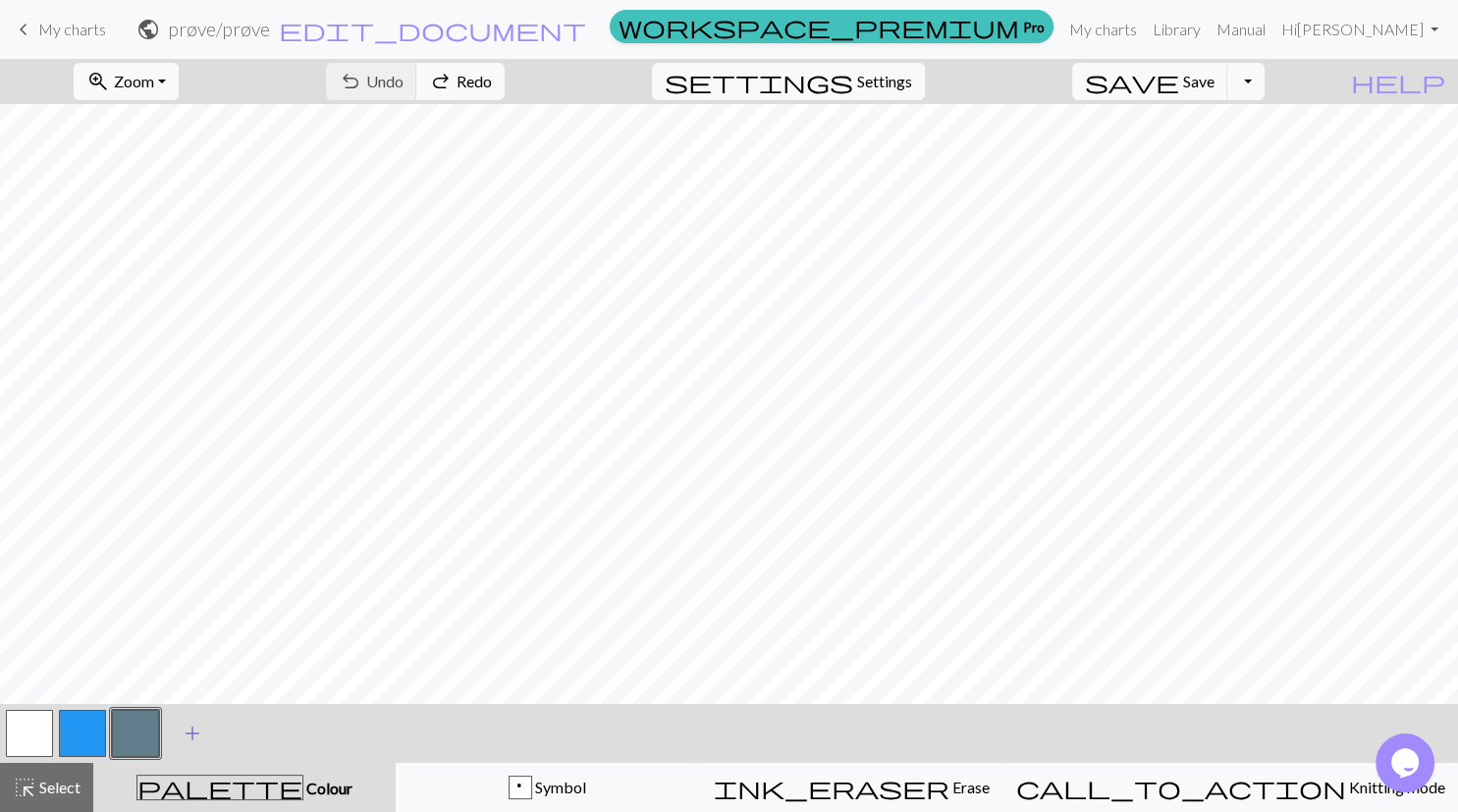click on "add" at bounding box center [192, 733] 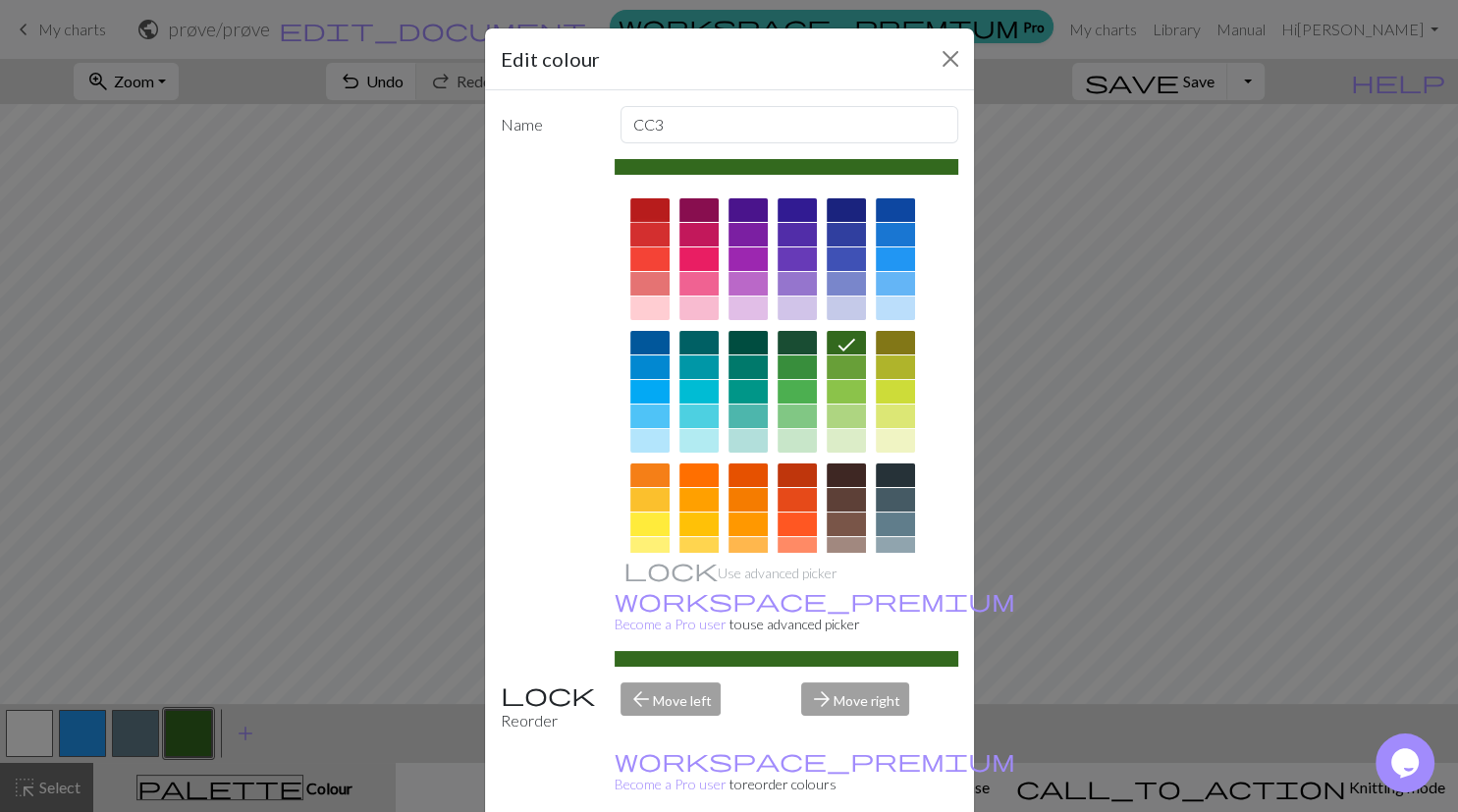 click at bounding box center [650, 235] 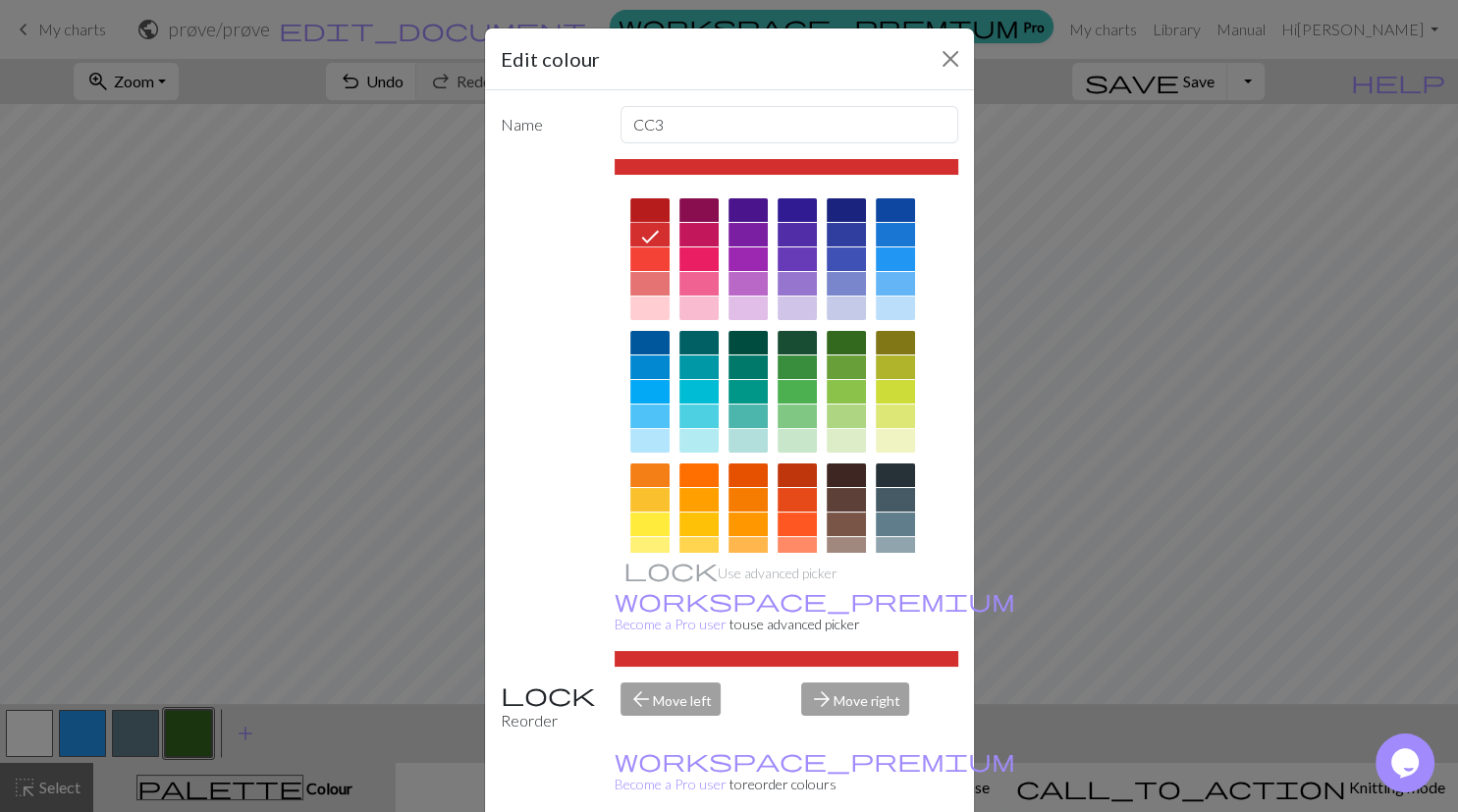 click on "Done" at bounding box center (847, 862) 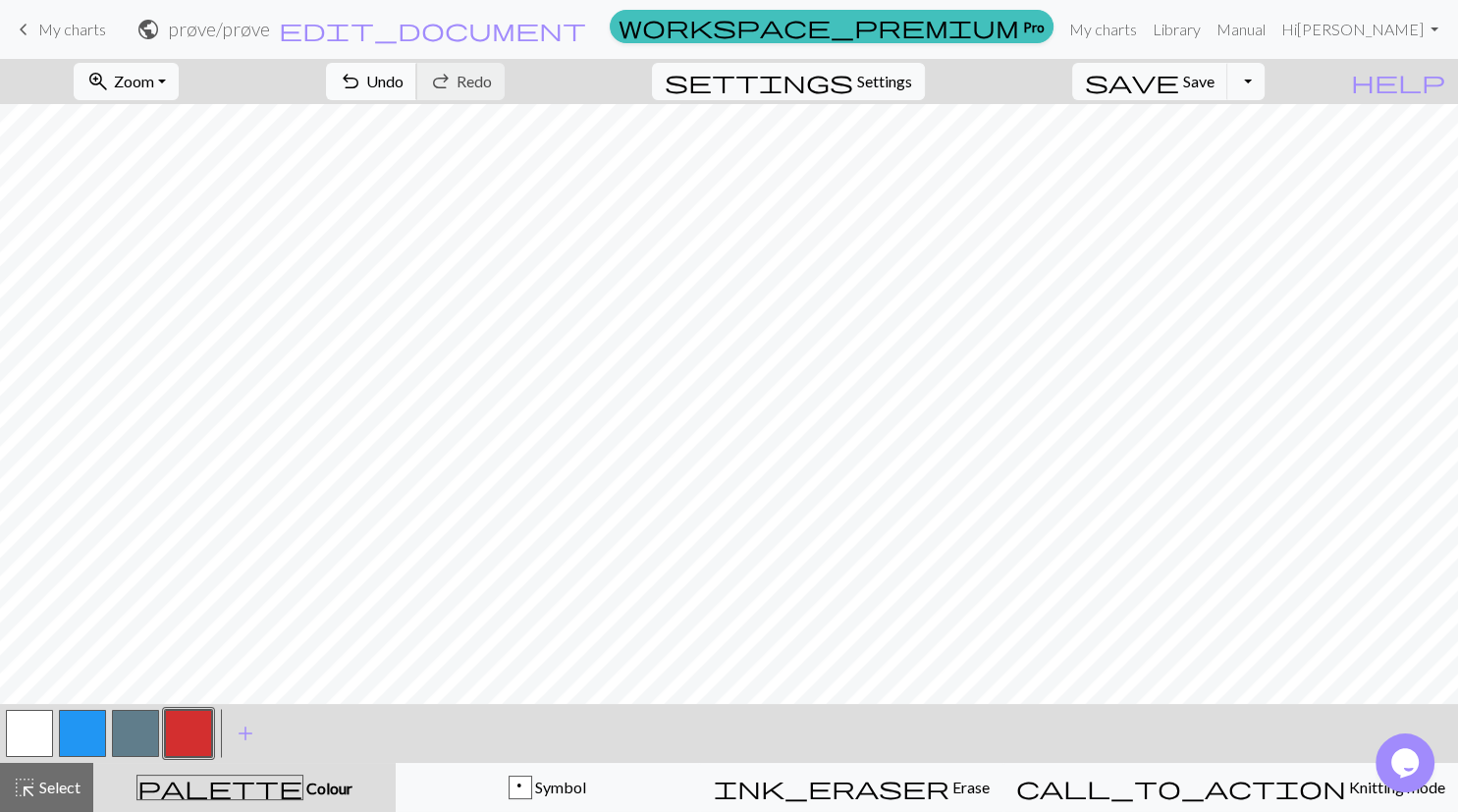click on "Undo" at bounding box center [385, 81] 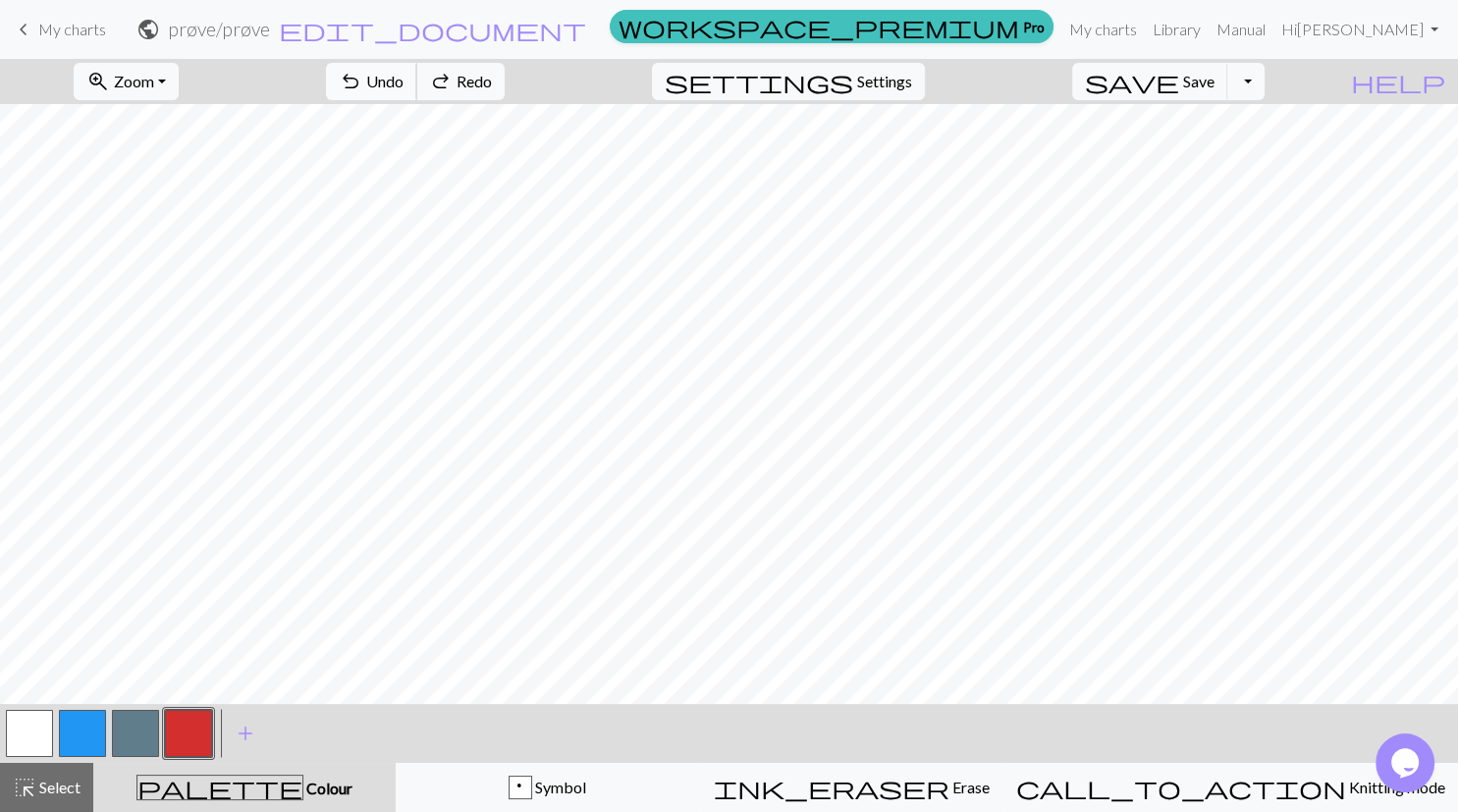 click on "Undo" at bounding box center [385, 81] 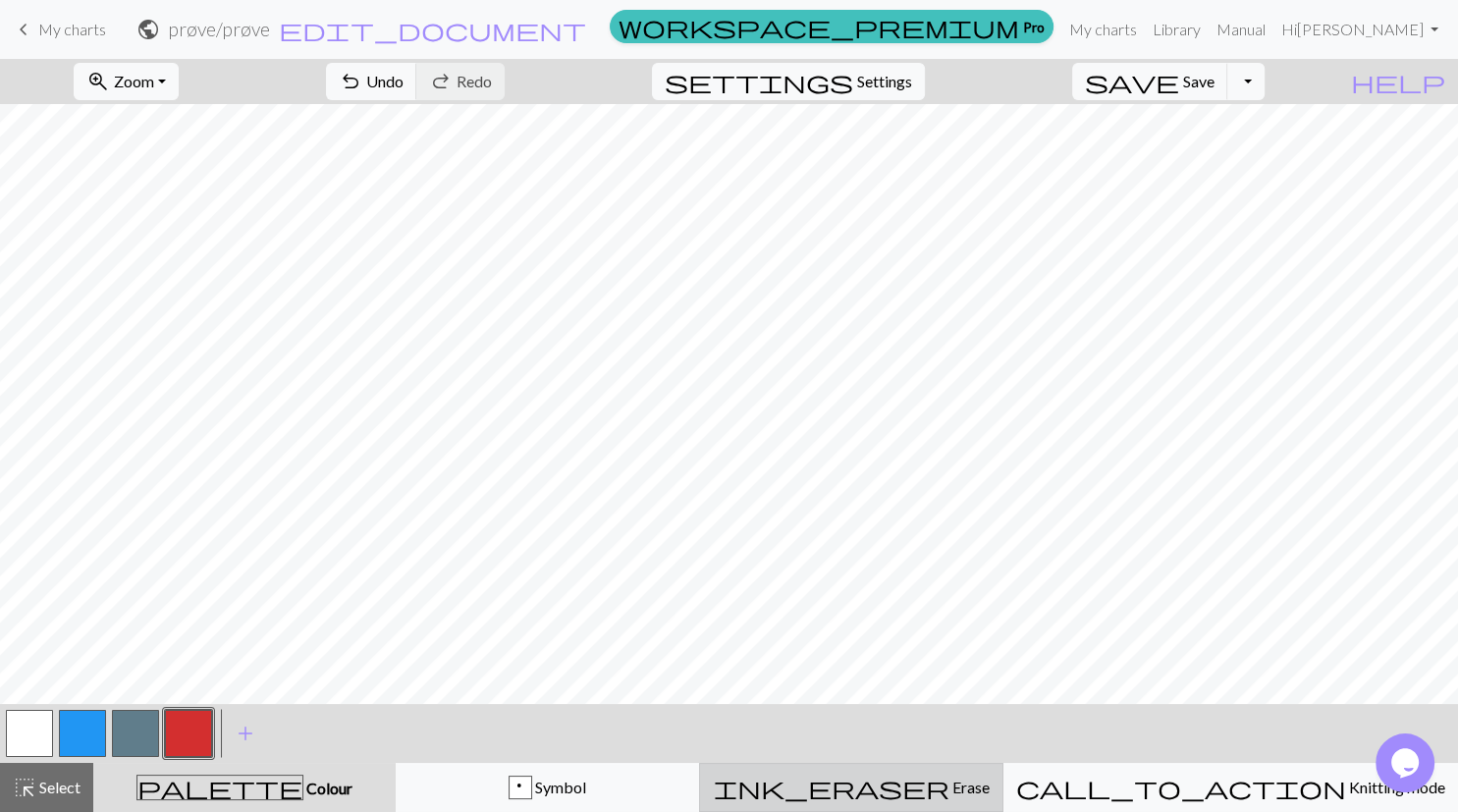 click on "Erase" at bounding box center (969, 786) 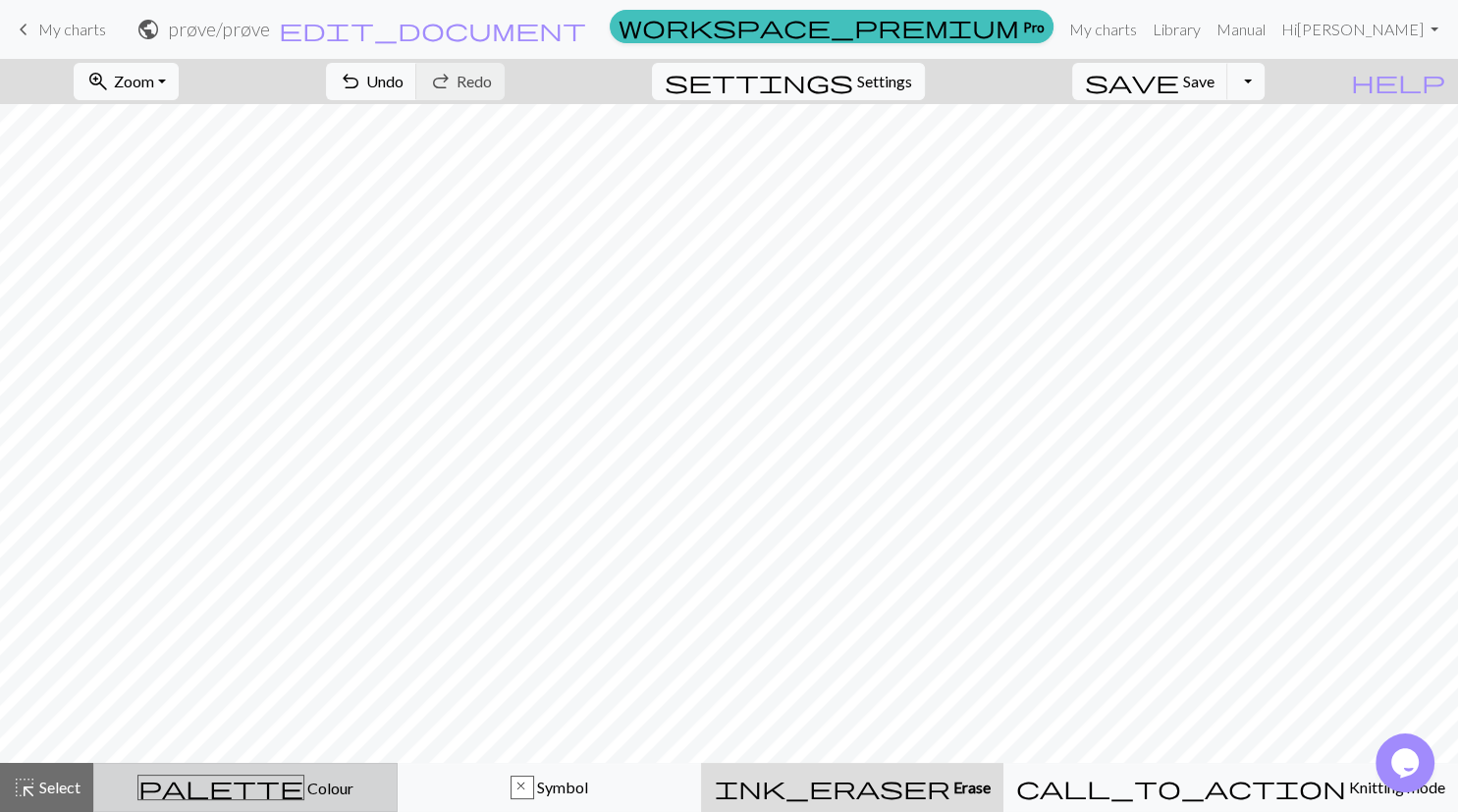 click on "palette   Colour   Colour" at bounding box center (245, 787) 